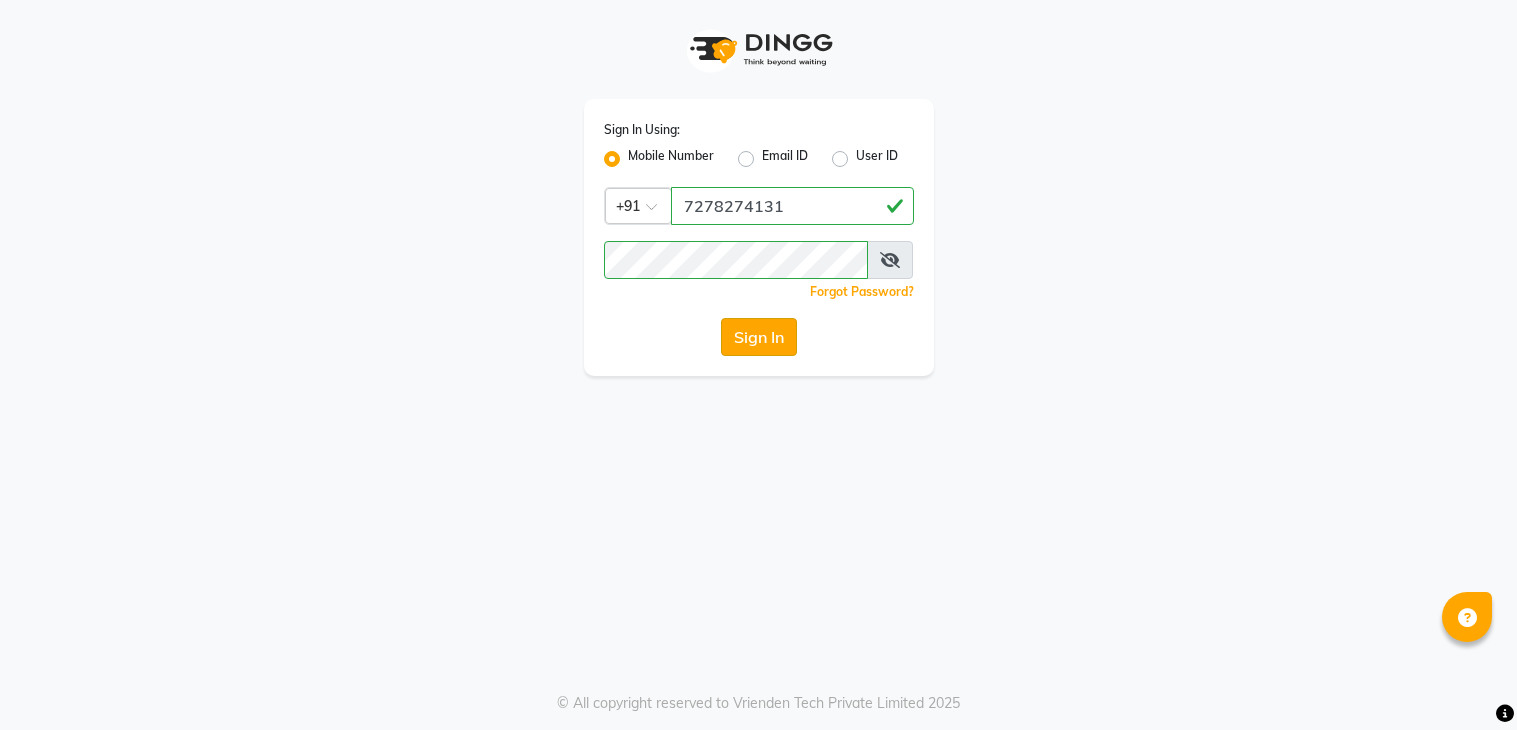 scroll, scrollTop: 0, scrollLeft: 0, axis: both 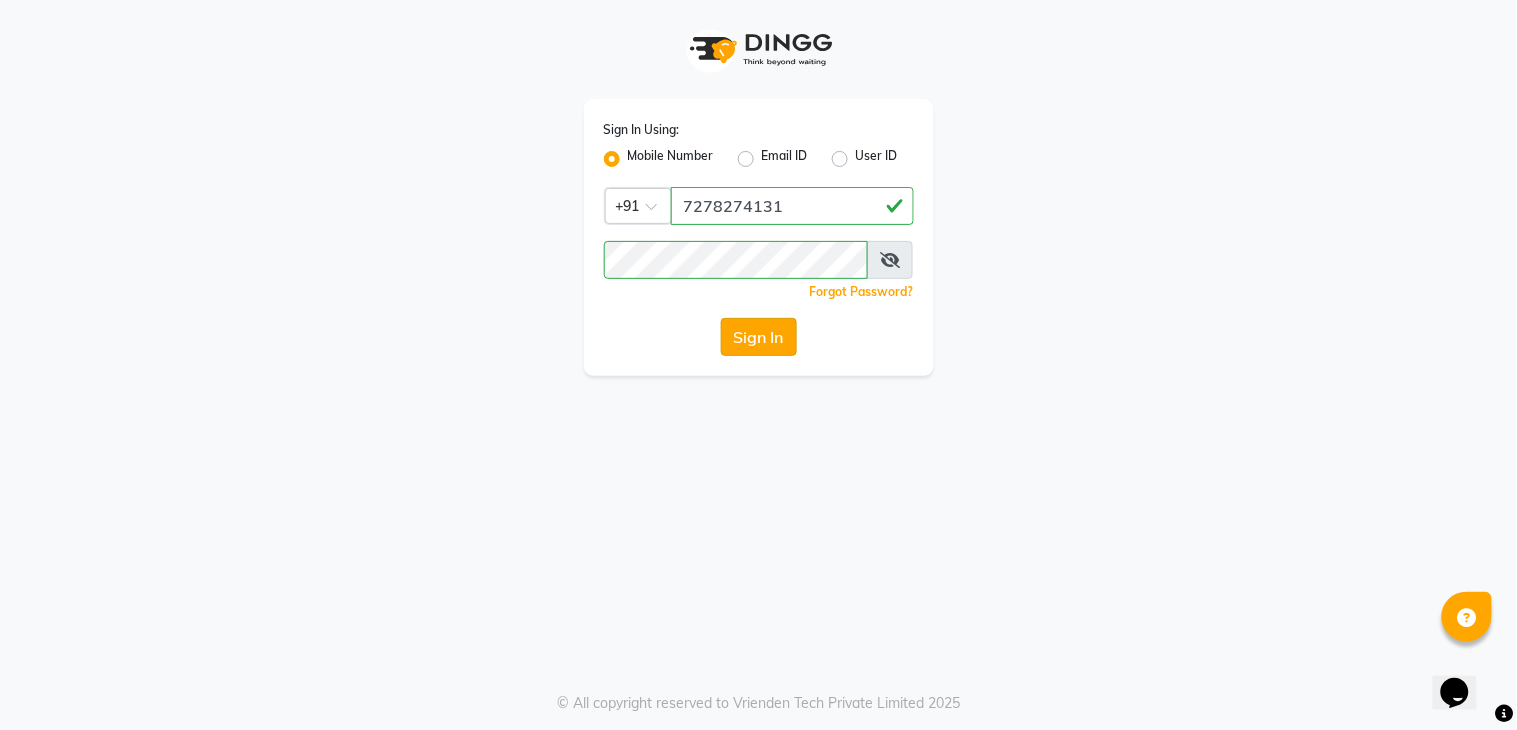 click on "Sign In" 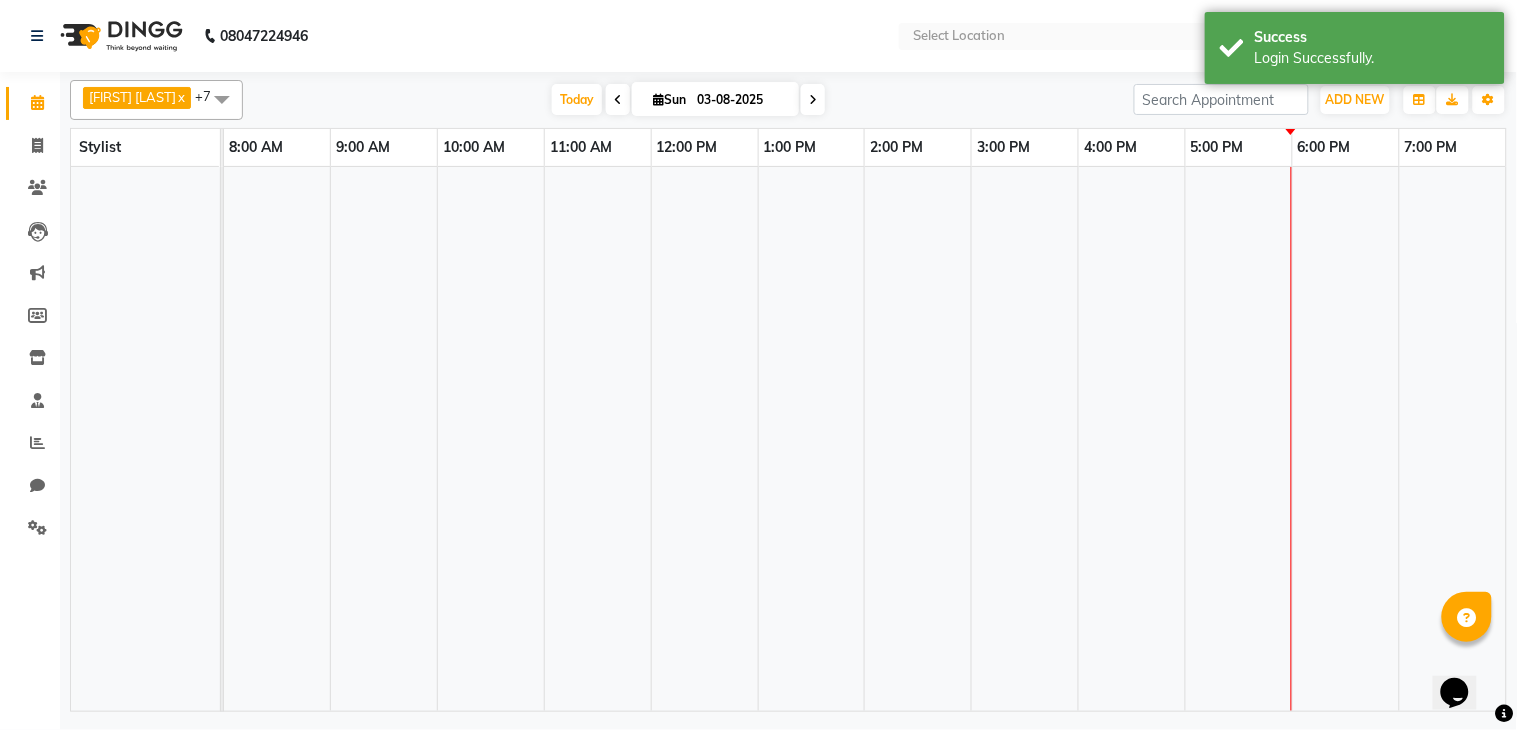 select on "en" 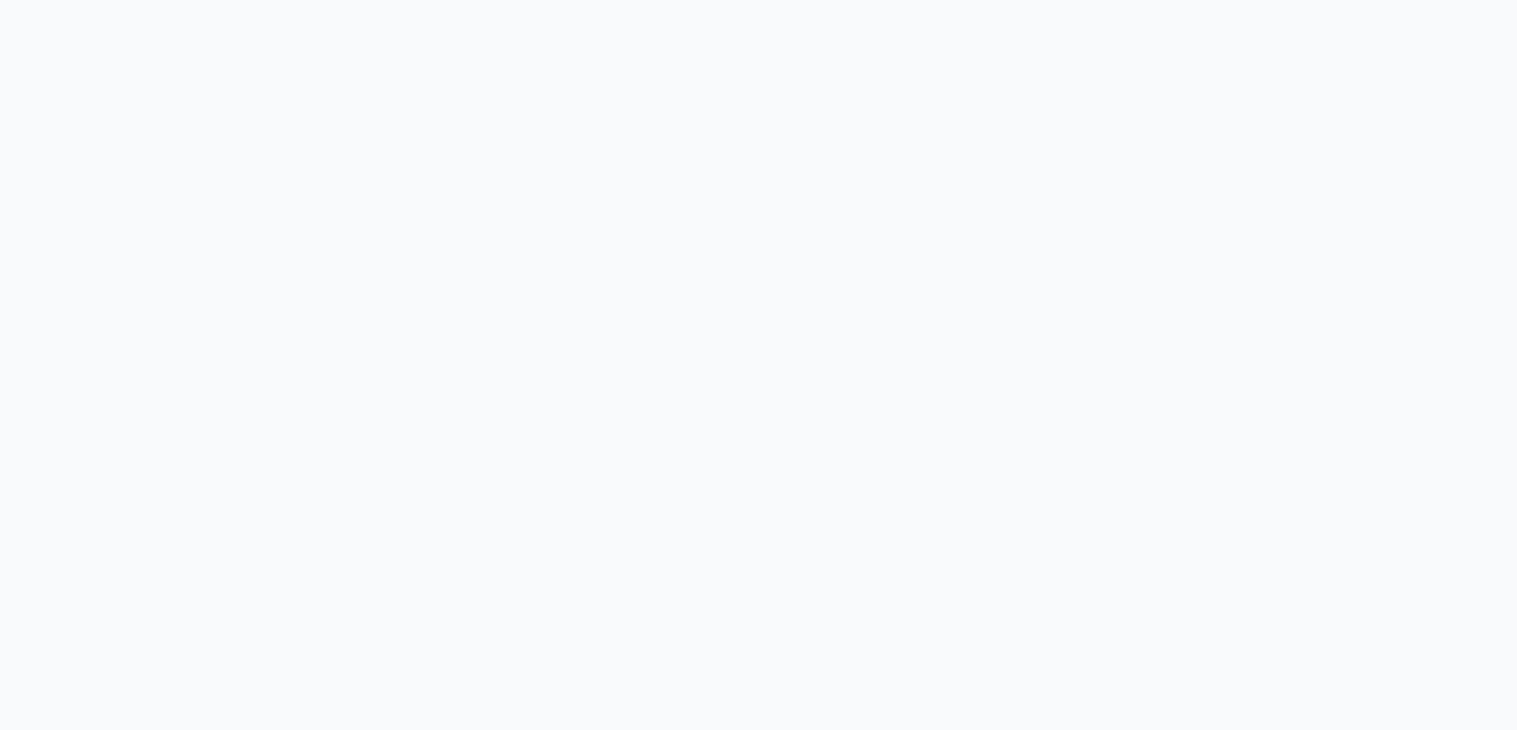 scroll, scrollTop: 0, scrollLeft: 0, axis: both 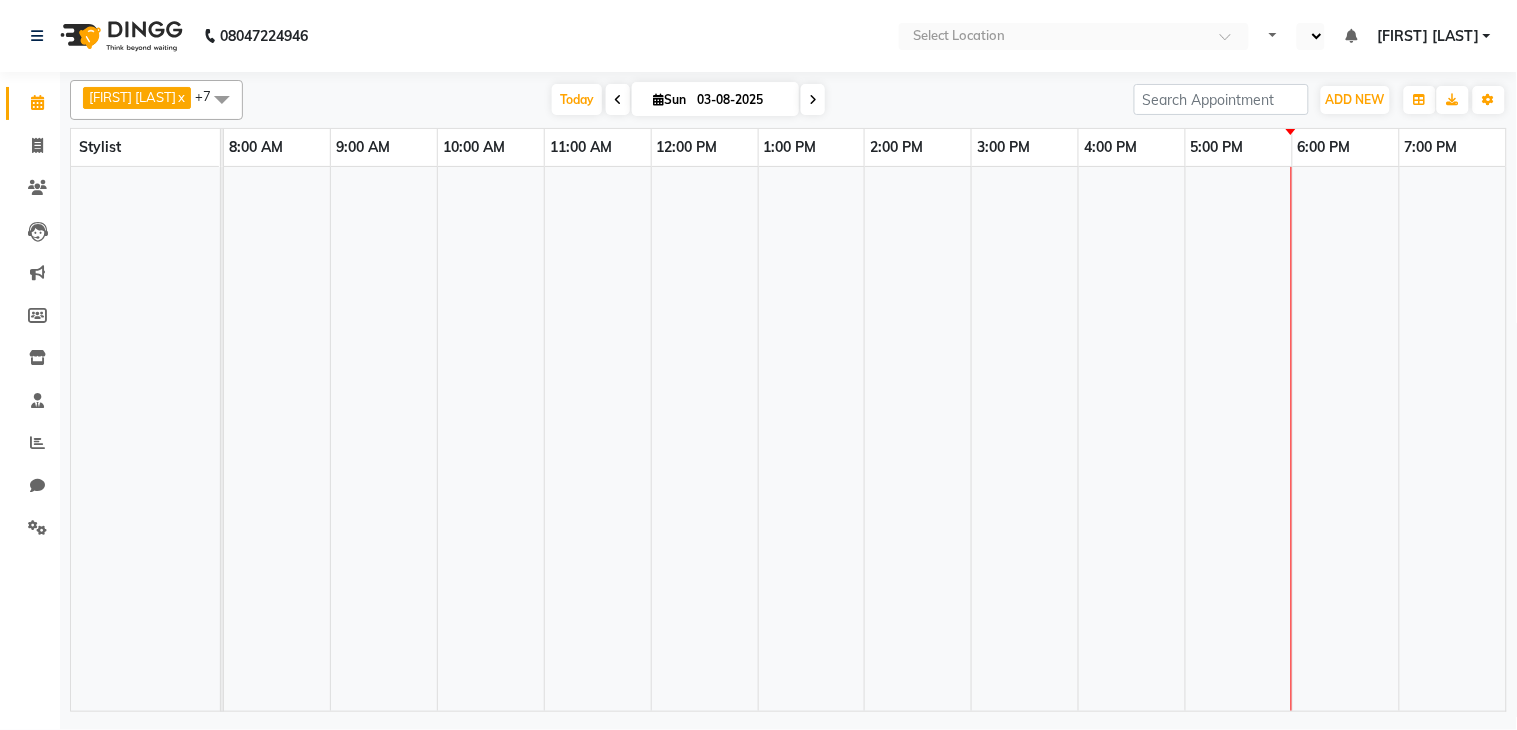 select on "en" 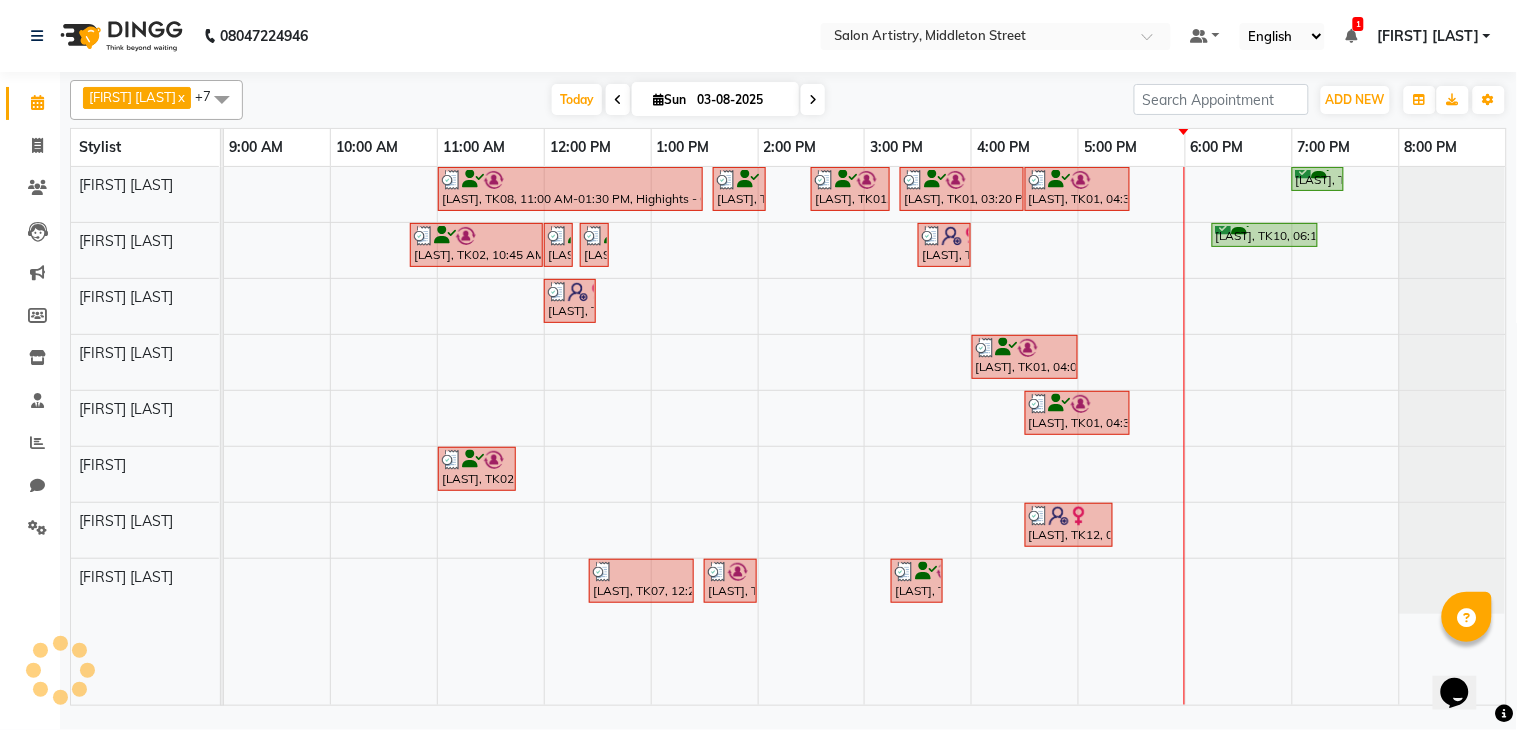 scroll, scrollTop: 0, scrollLeft: 0, axis: both 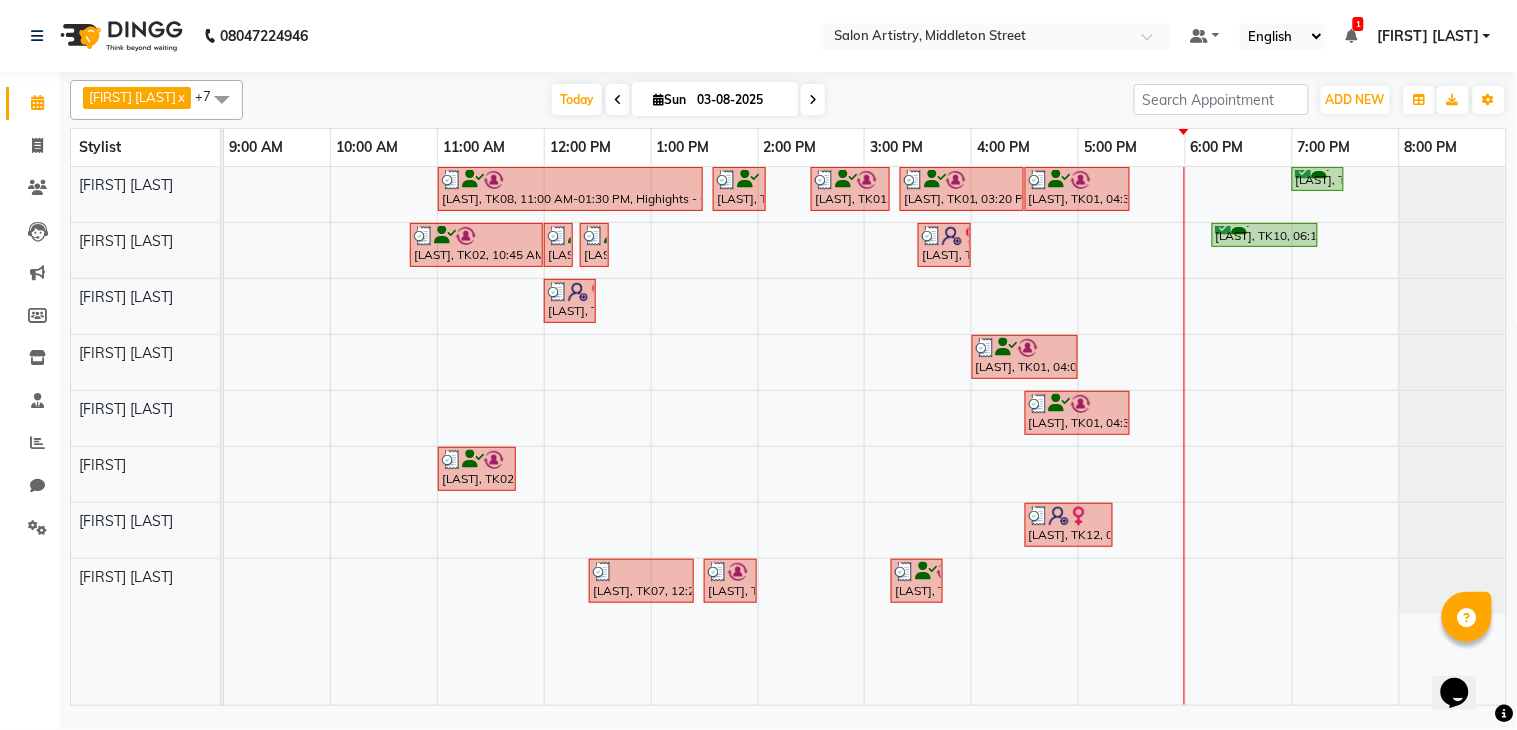 click on "[LAST], TK08, 11:00 AM-01:30 PM, Highights - Global + Highlights _ Upto Shoulder (Customise)     [LAST], TK09, 01:35 PM-02:05 PM, UPGRADE FOR PREMIUM WASH - MEN     [LAST], TK01, 02:30 PM-03:15 PM, HAIR CUT PRO MEN     [LAST], TK01, 03:20 PM-04:30 PM, Hair Colour - Root Touch Up (Without Ammonia)     [LAST], TK01, 04:30 PM-05:30 PM, Olaplex Stand Alone - Mid Back     [LAST], TK06, 07:00 PM-07:30 PM, HAIR CUT PRO MEN     [LAST], TK02, 10:45 AM-12:00 PM, Hair Colour - Root Touch Up (Without Ammonia)     [LAST], TK02, 12:00 PM-12:10 PM, Threading - Eyebrows     [LAST], TK02, 12:20 PM-12:30 PM, Threading - Eyebrows     [LAST], TK11, 03:30 PM-04:00 PM, Wash  - Wash & Blow Dry (Upto Waist And Below)     [LAST], TK10, 06:15 PM-07:15 PM, Waxing - Peel Off Waxing - Upper/Lower Lip,Waxing - Peel Off Waxing - Chin (₹100)     [LAST], TK03, 12:00 PM-12:30 PM, Cut - Hair Cut (Sr Stylist) (Wash & Conditioning)" at bounding box center [865, 436] 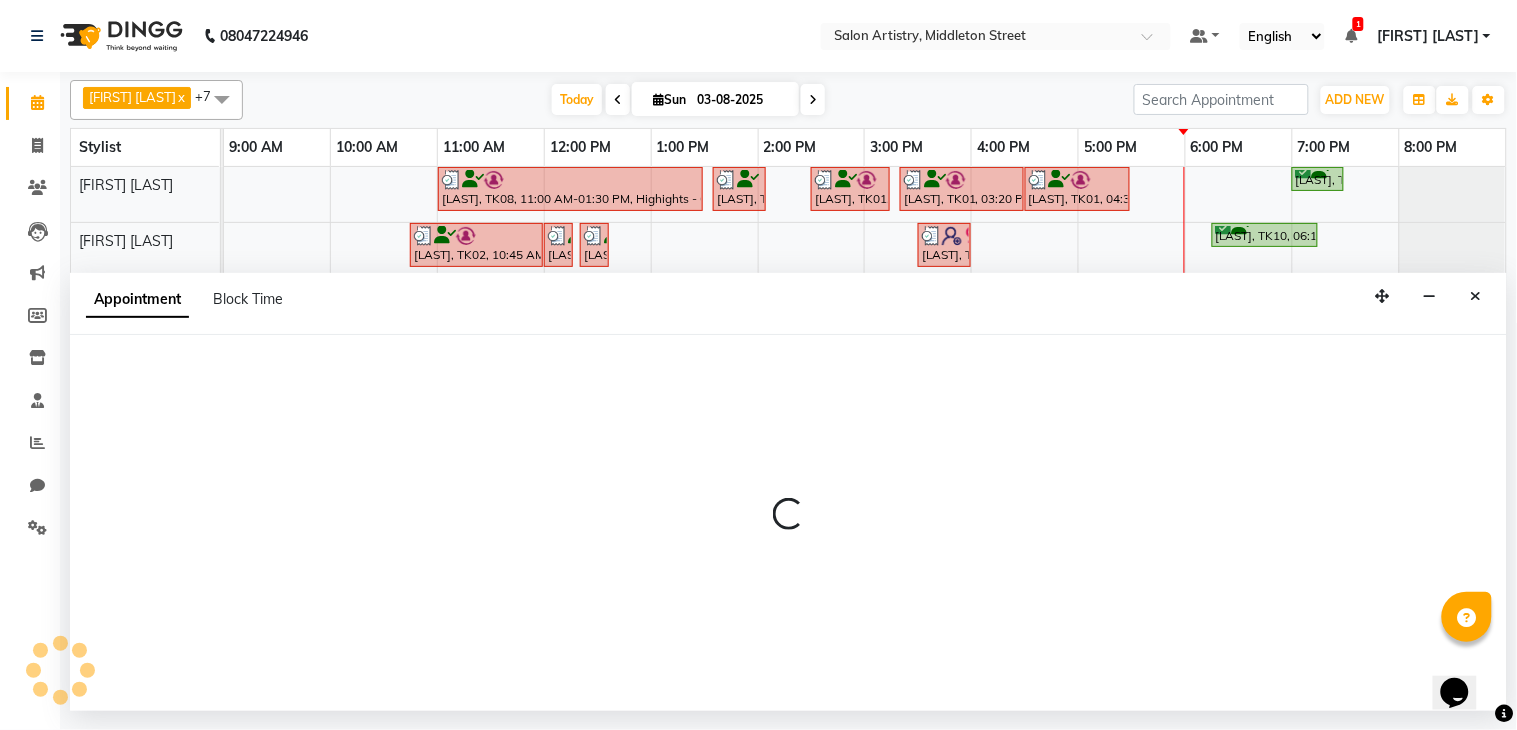 select on "79861" 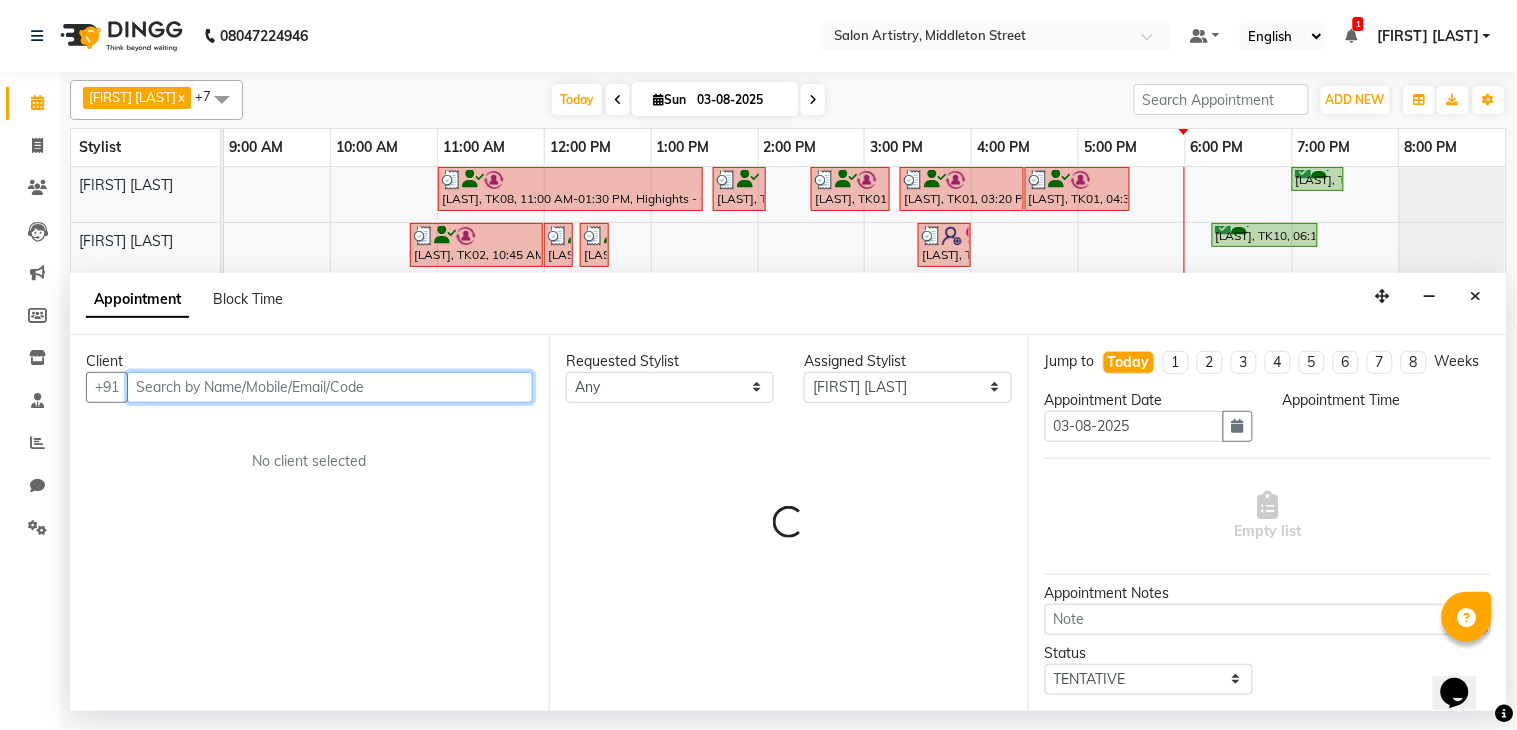 select on "1140" 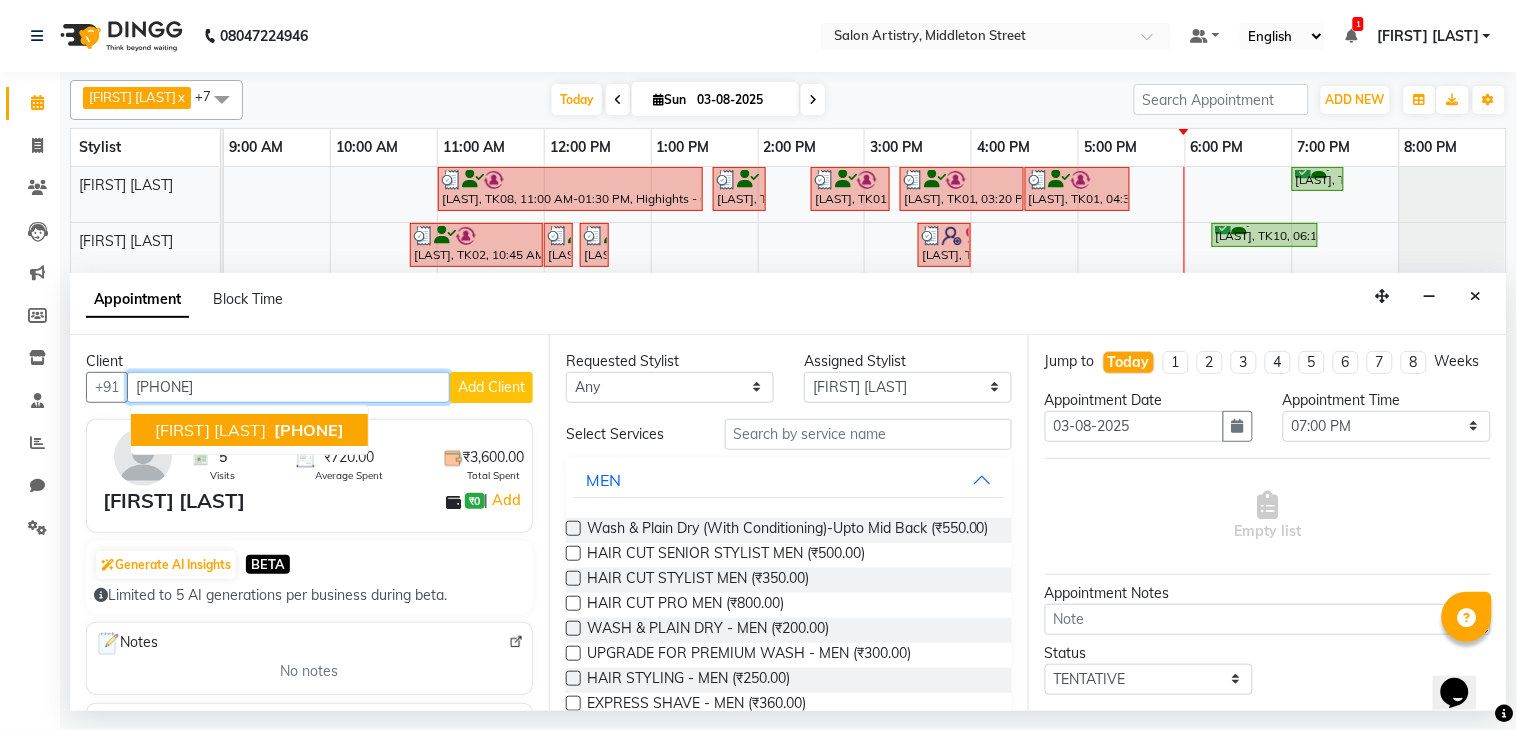 click on "[FIRST] [LAST]" at bounding box center (210, 430) 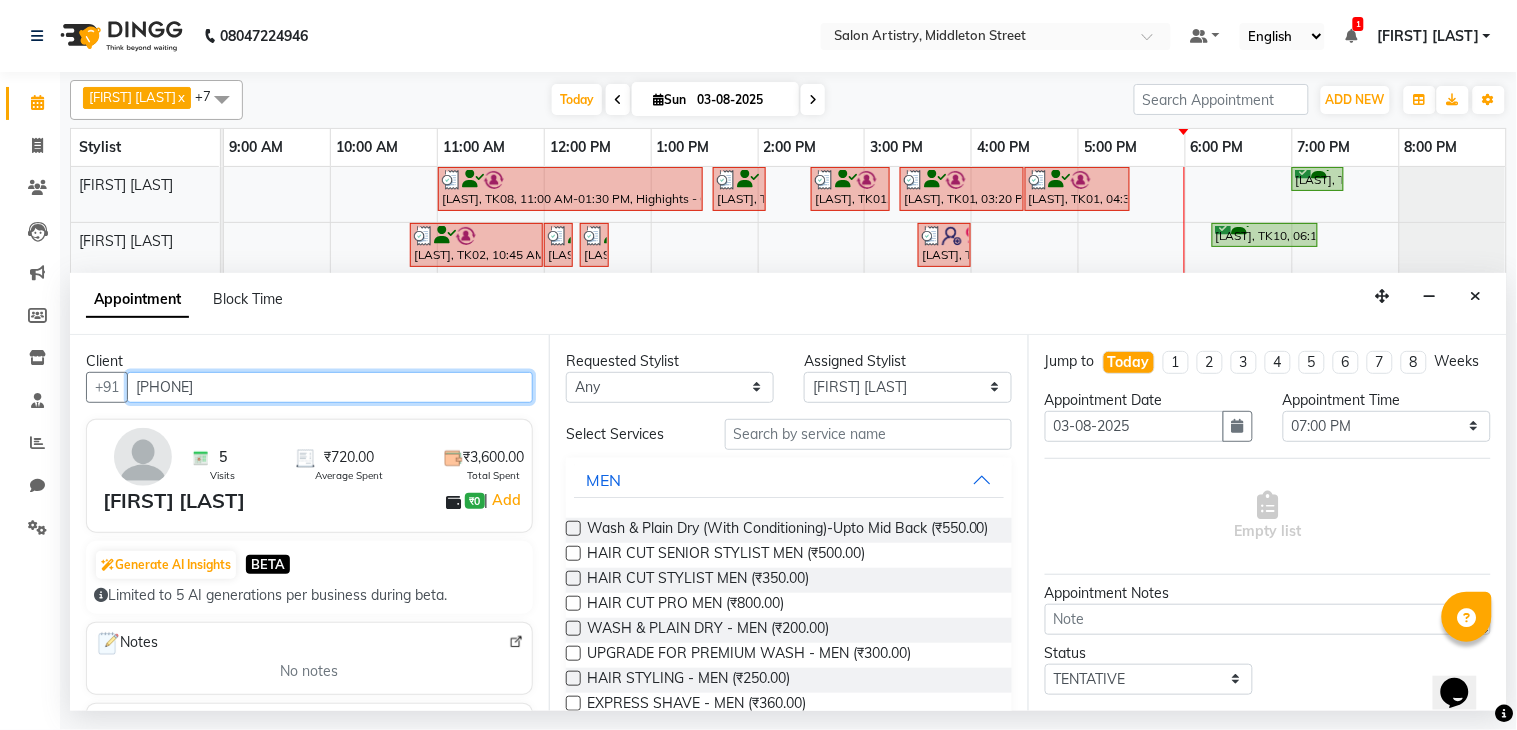 type on "[PHONE]" 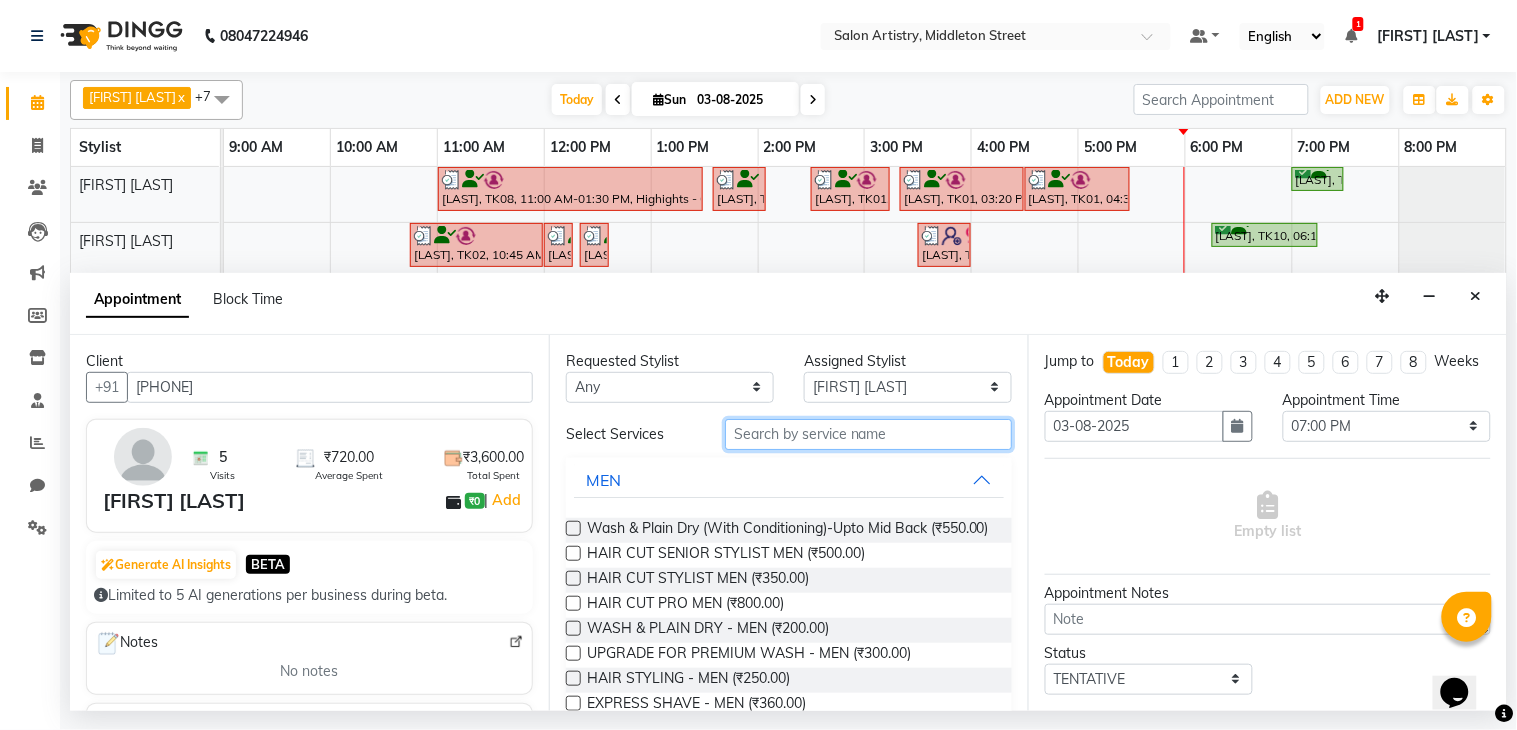 click at bounding box center (868, 434) 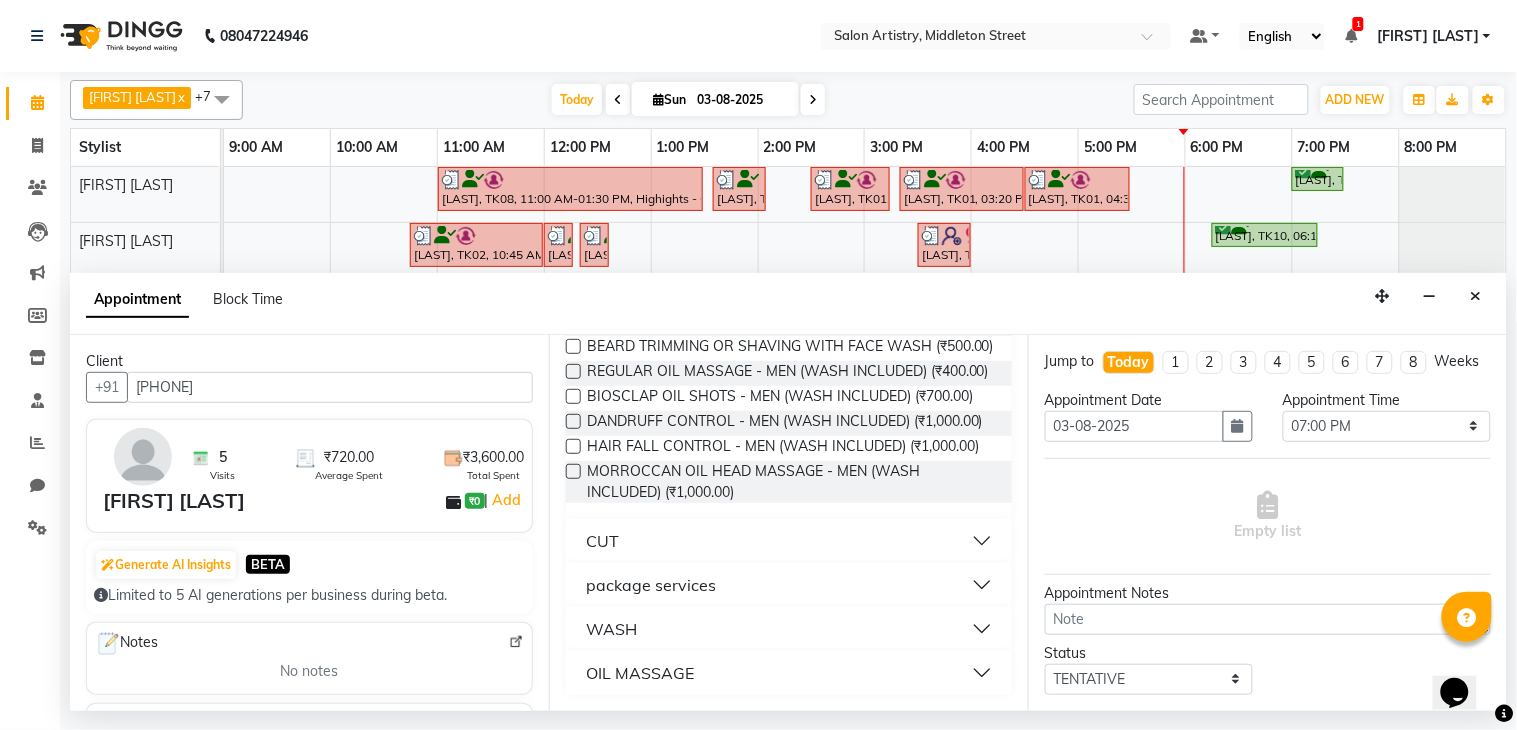scroll, scrollTop: 341, scrollLeft: 0, axis: vertical 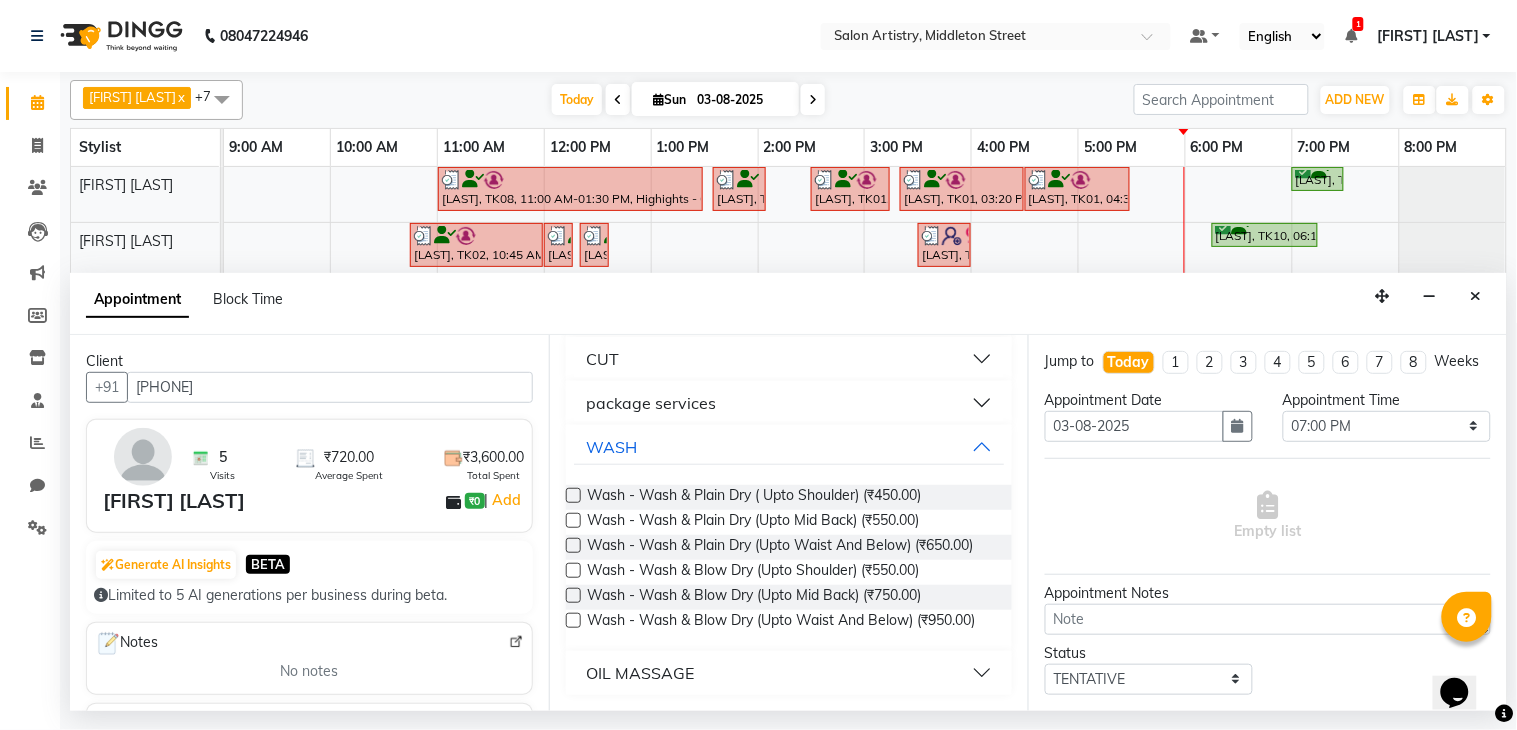 click at bounding box center (573, 495) 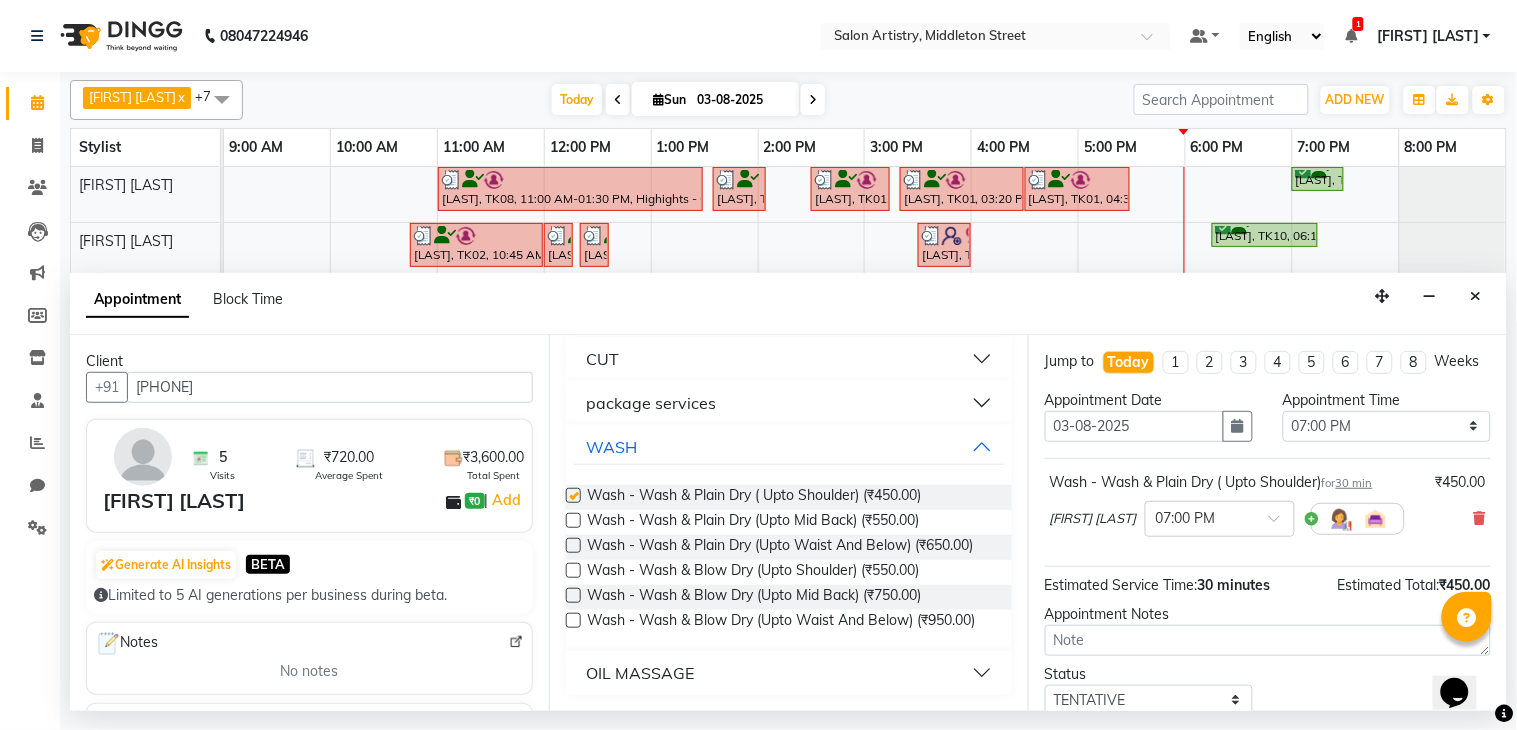 checkbox on "false" 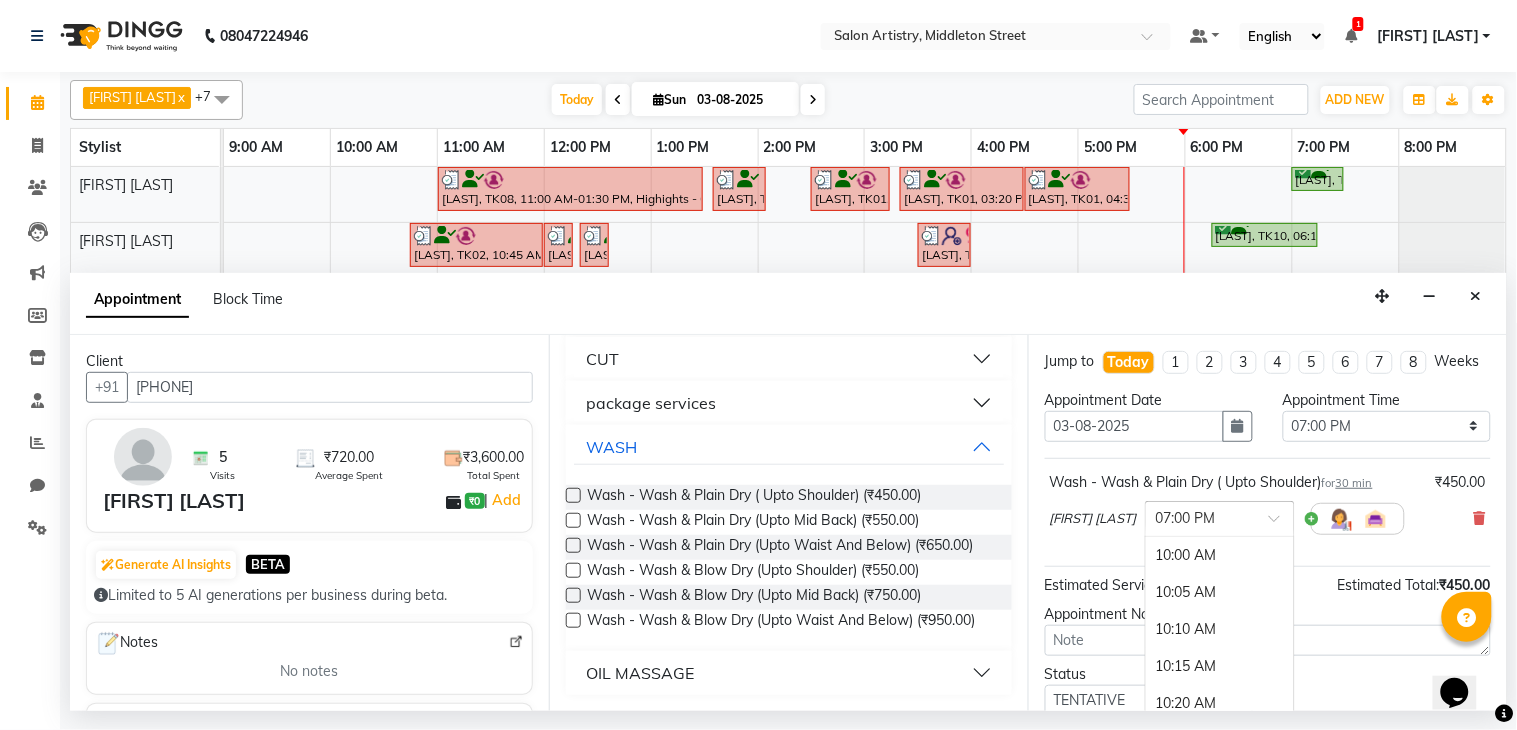 click at bounding box center [1200, 517] 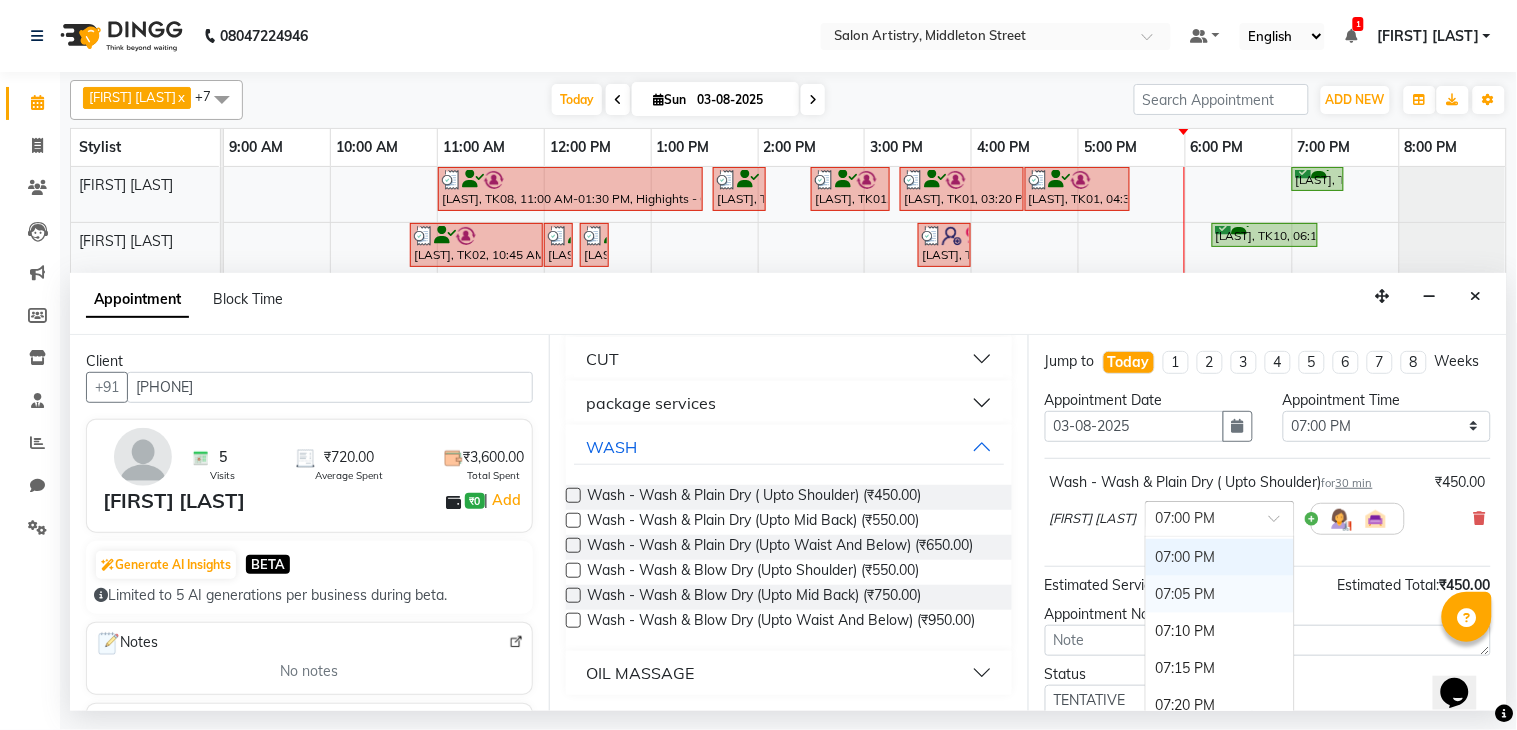 scroll, scrollTop: 3907, scrollLeft: 0, axis: vertical 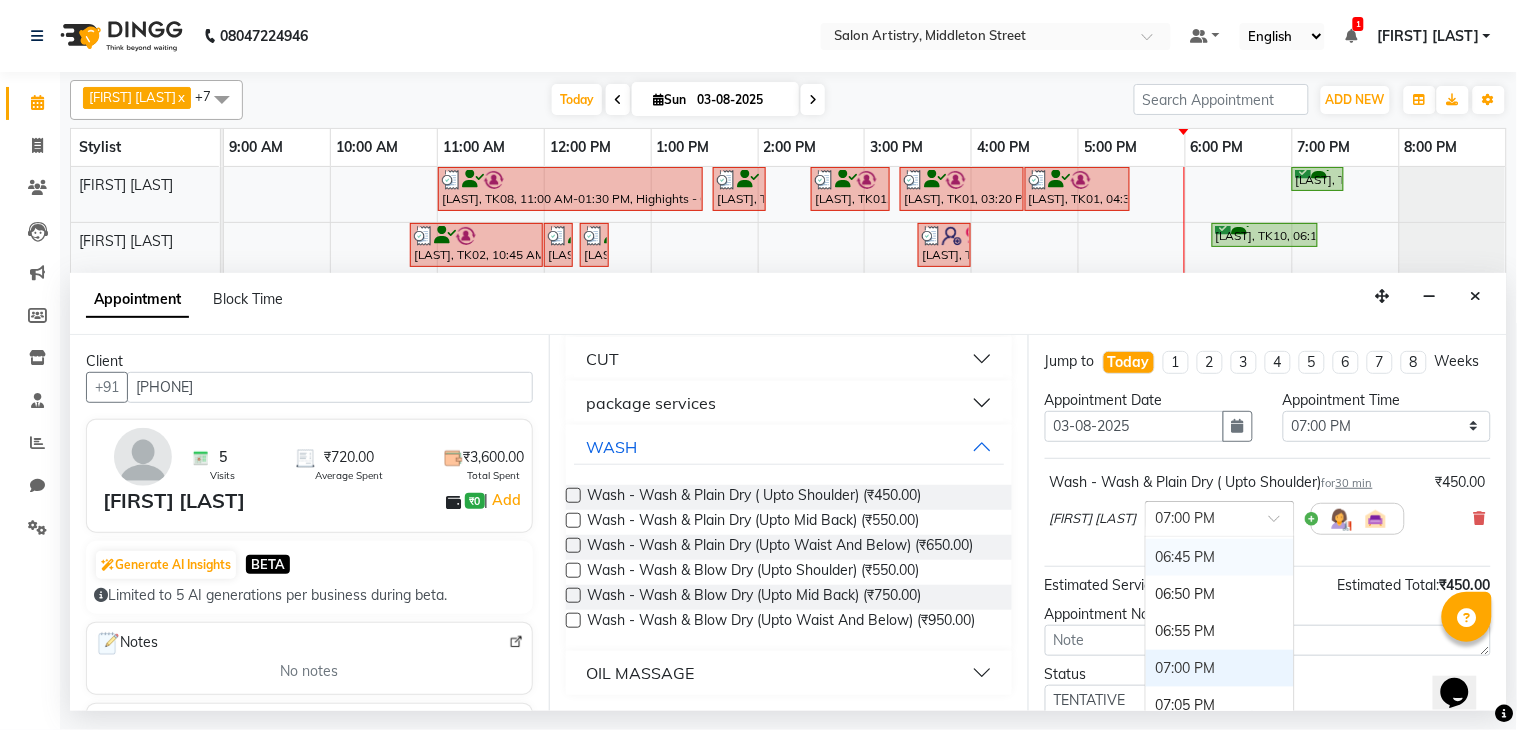 click on "06:45 PM" at bounding box center (1220, 557) 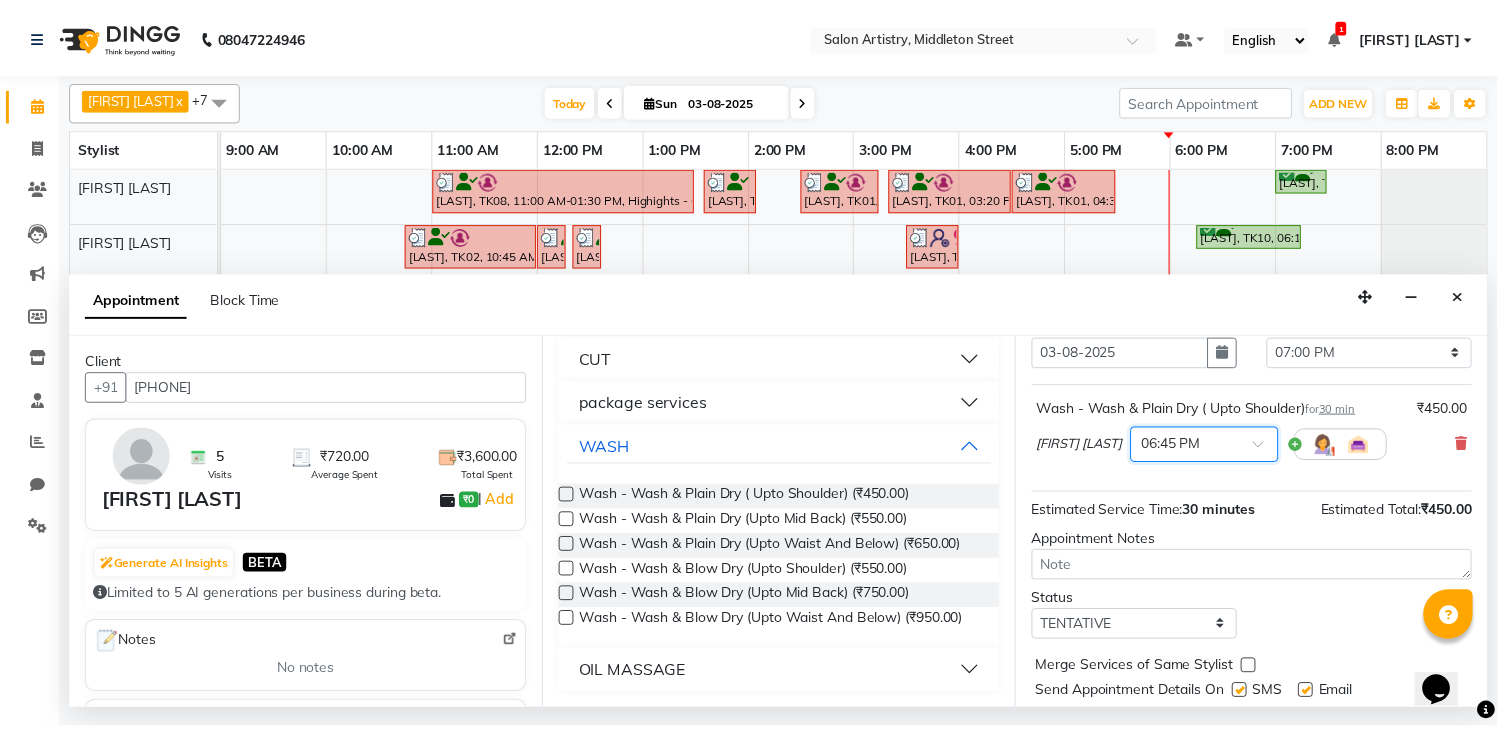 scroll, scrollTop: 150, scrollLeft: 0, axis: vertical 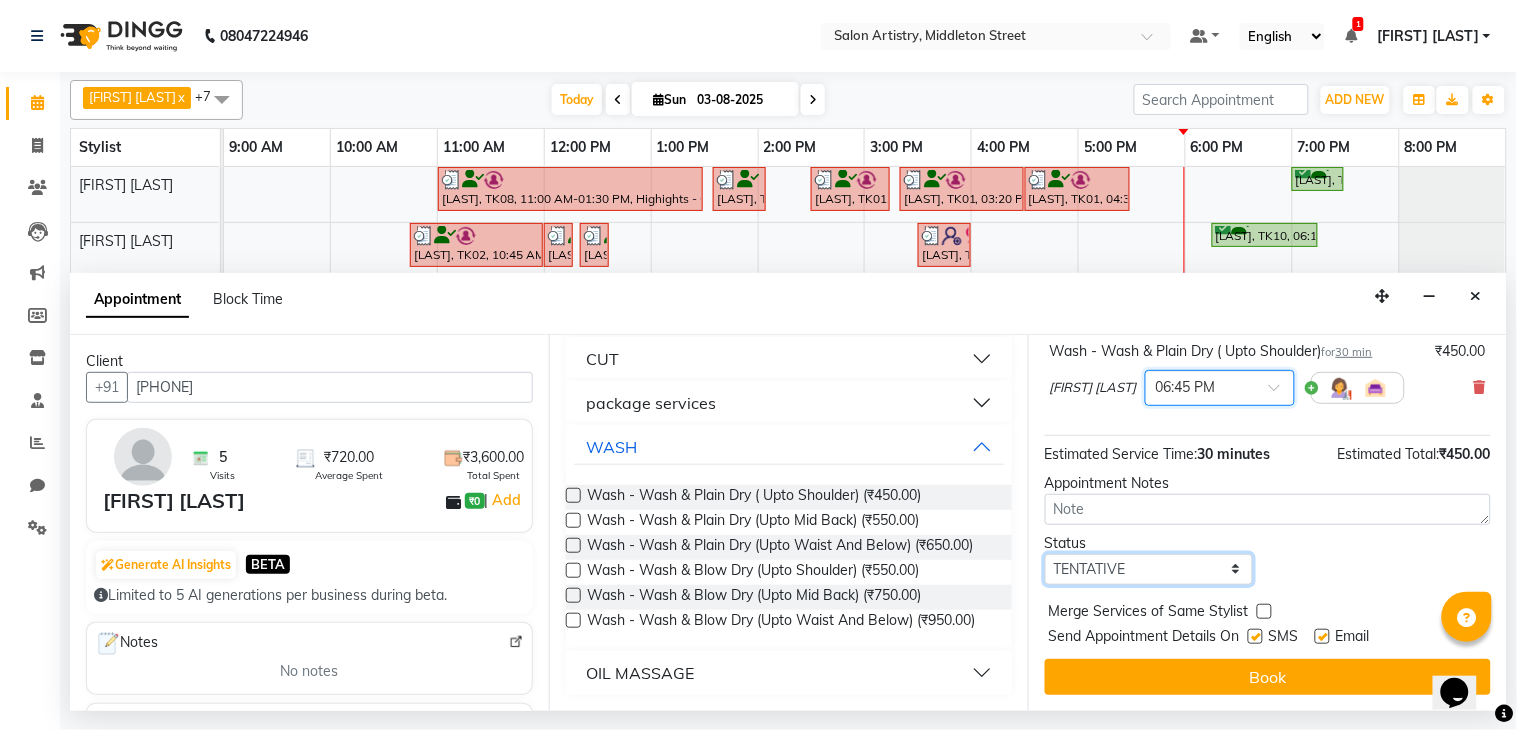 click on "Select TENTATIVE CONFIRM CHECK-IN UPCOMING" at bounding box center (1149, 569) 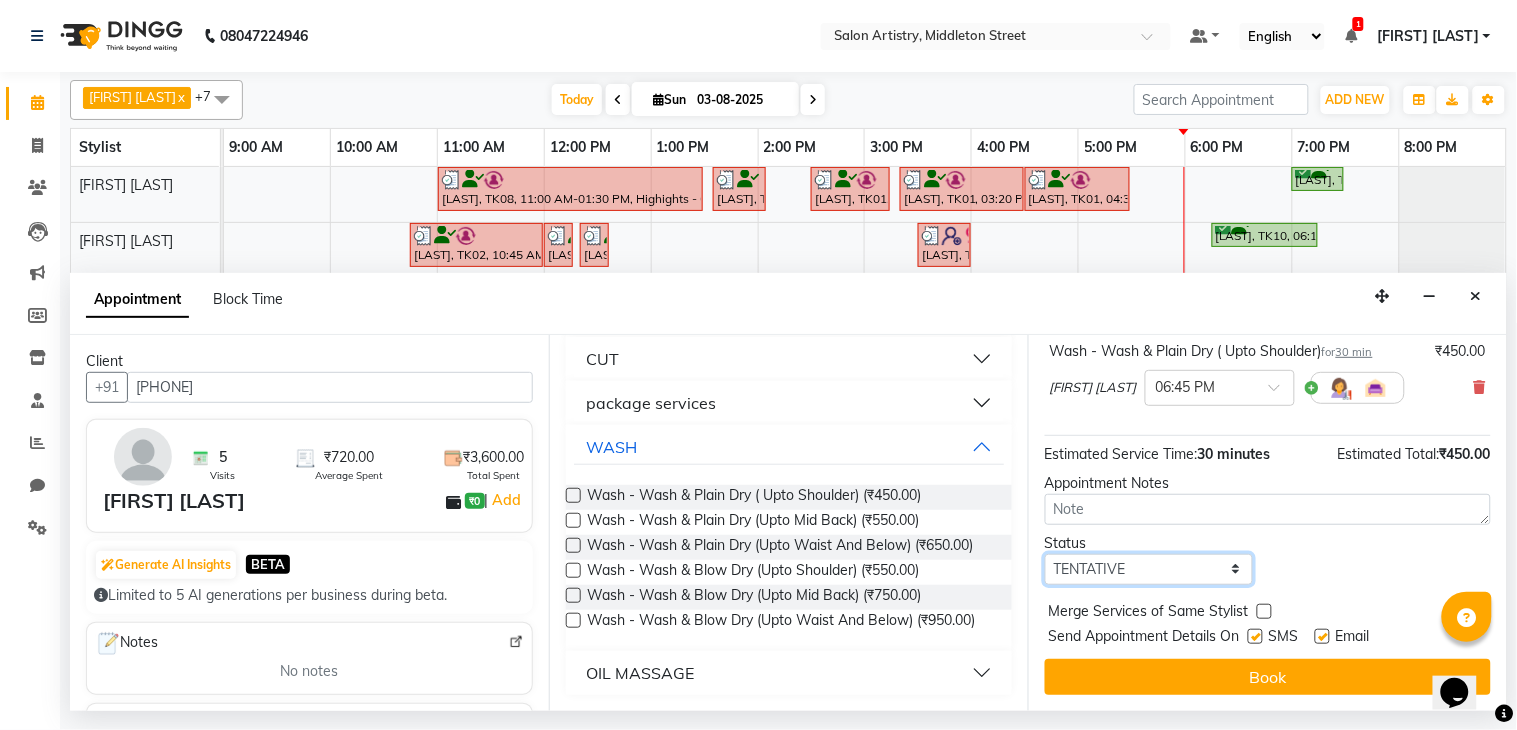 select on "check-in" 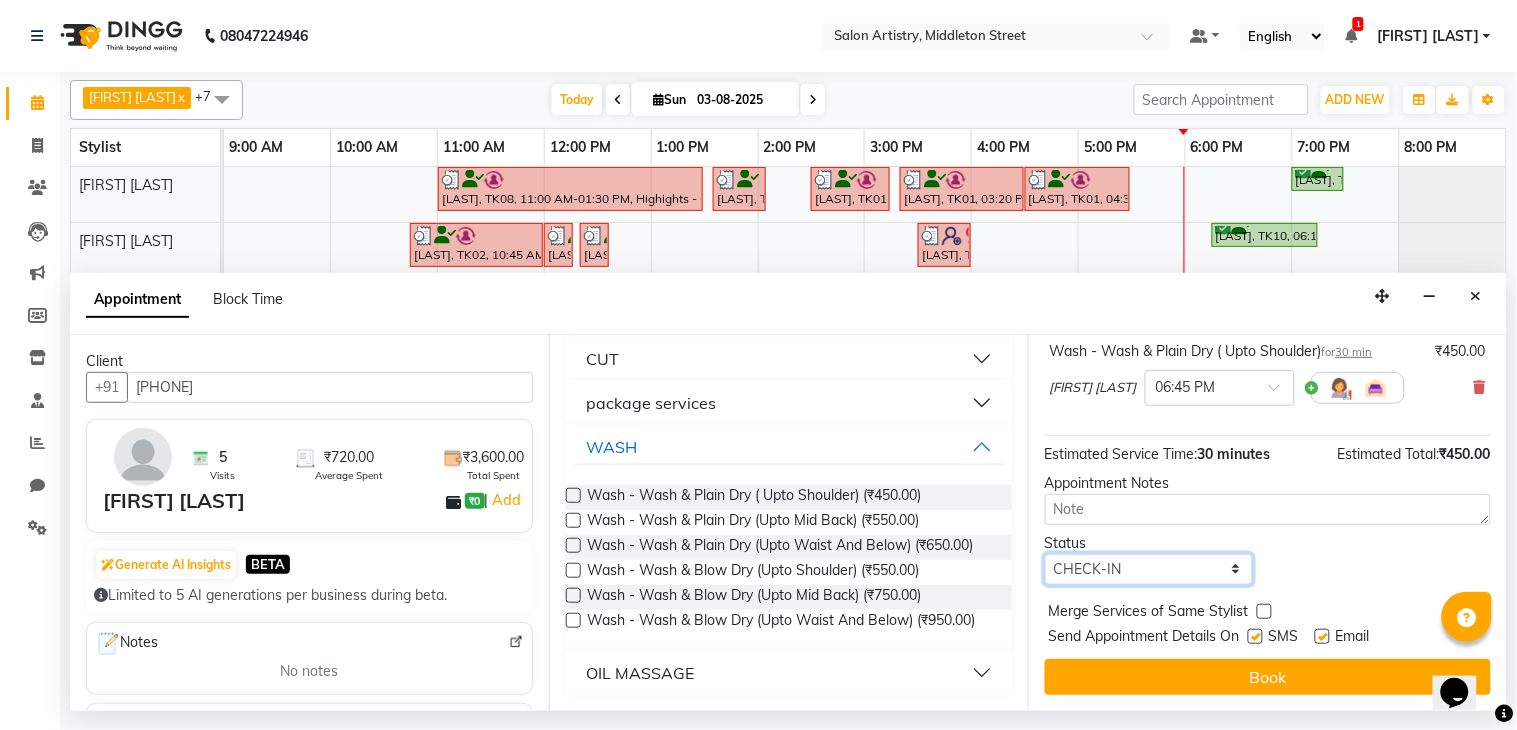 click on "Select TENTATIVE CONFIRM CHECK-IN UPCOMING" at bounding box center (1149, 569) 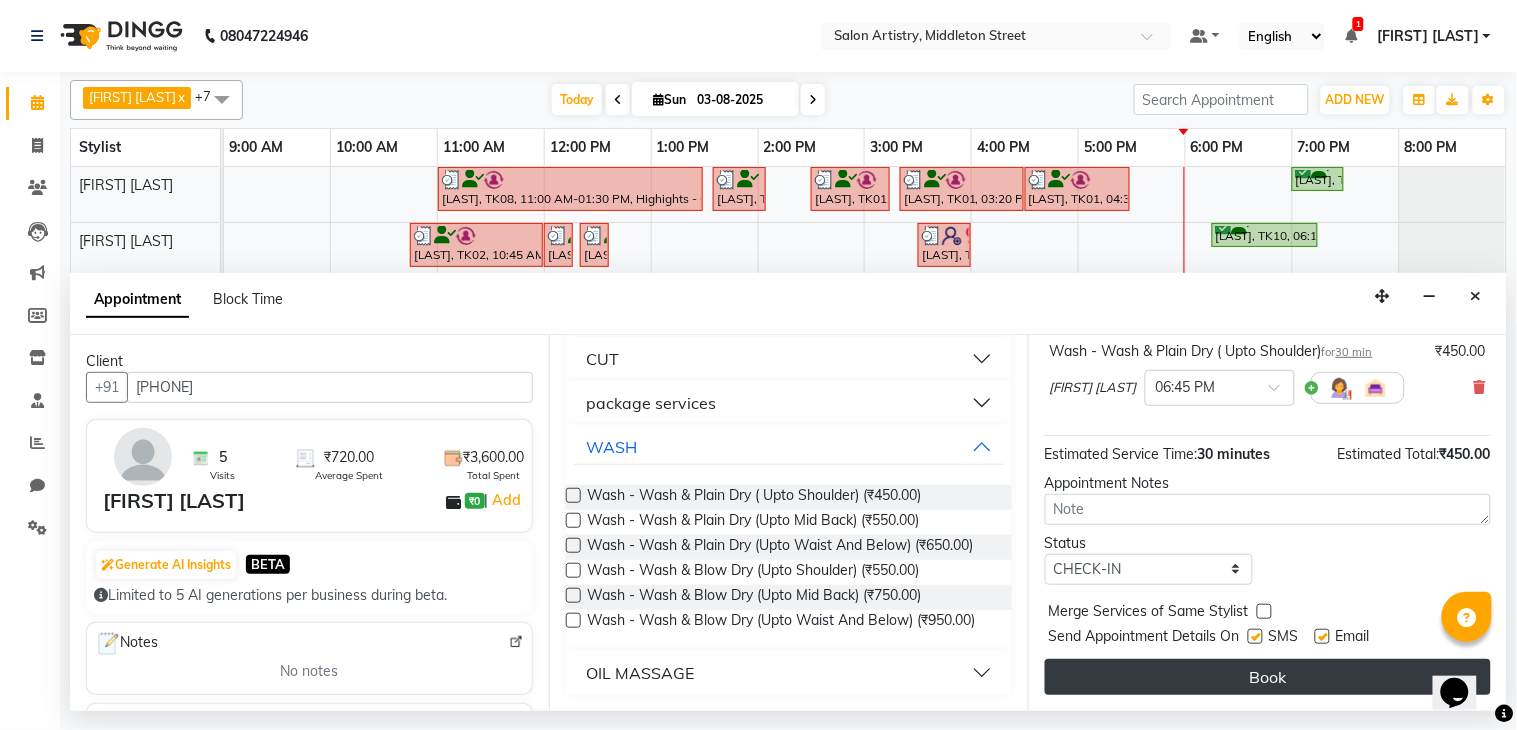 click on "Book" at bounding box center [1268, 677] 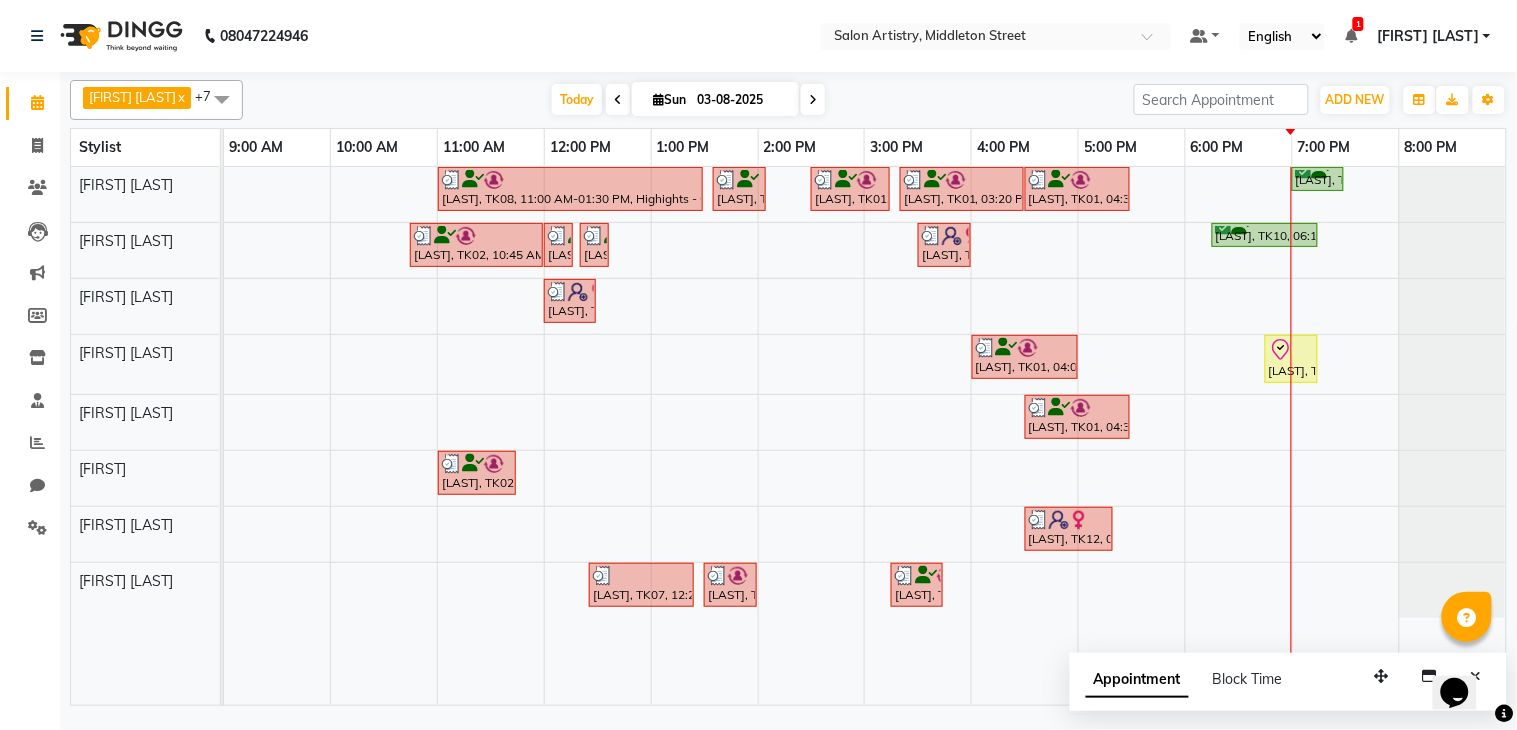 click at bounding box center (813, 100) 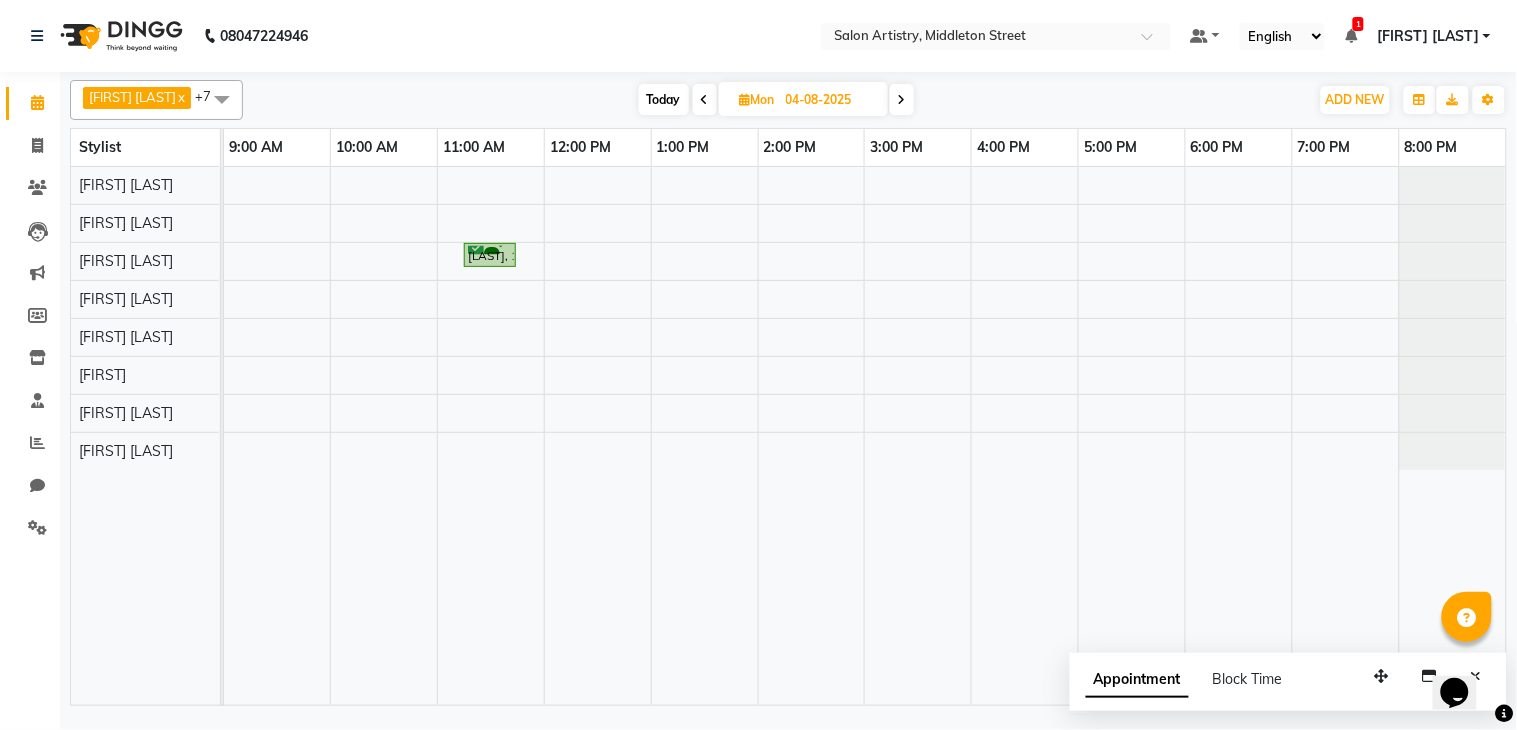 click at bounding box center (705, 99) 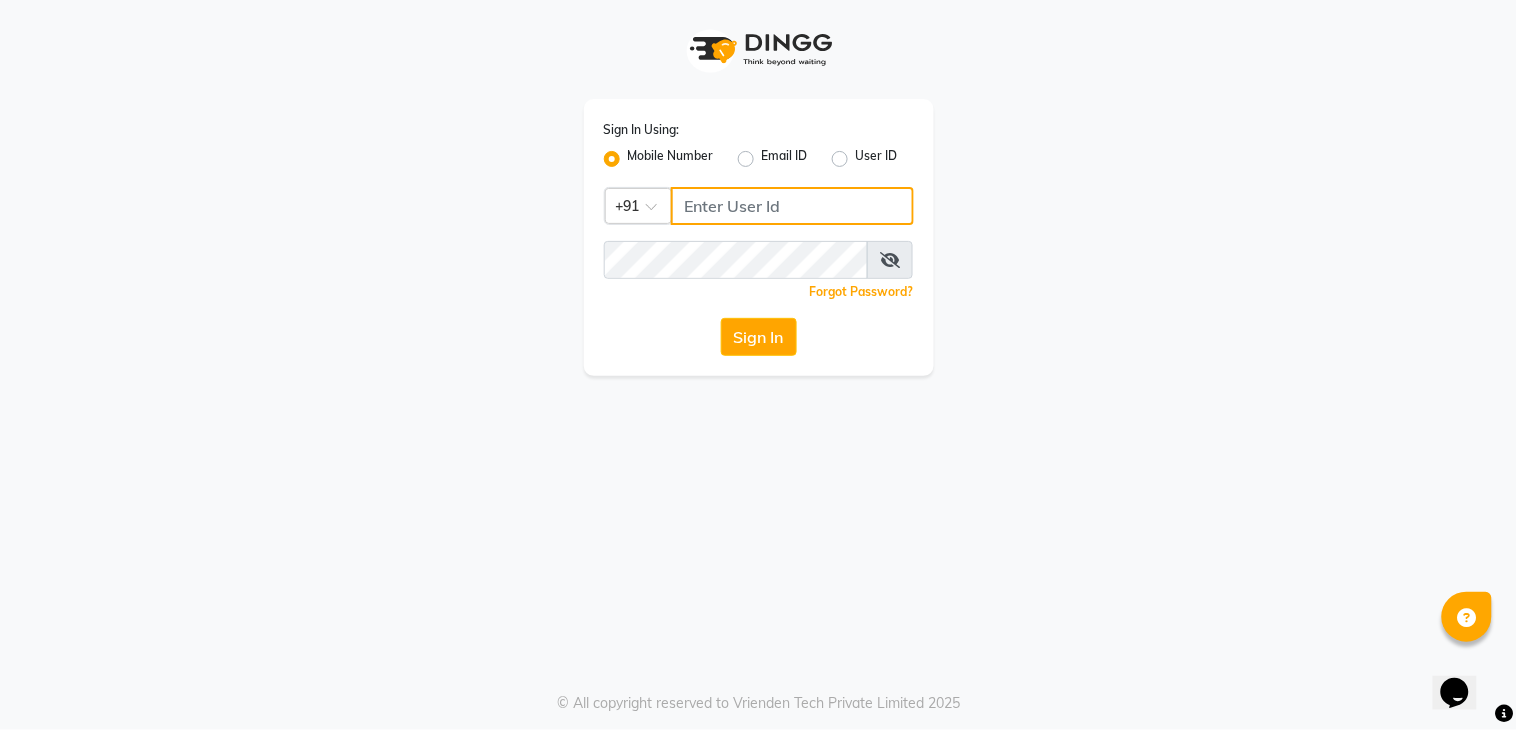 type on "7278274131" 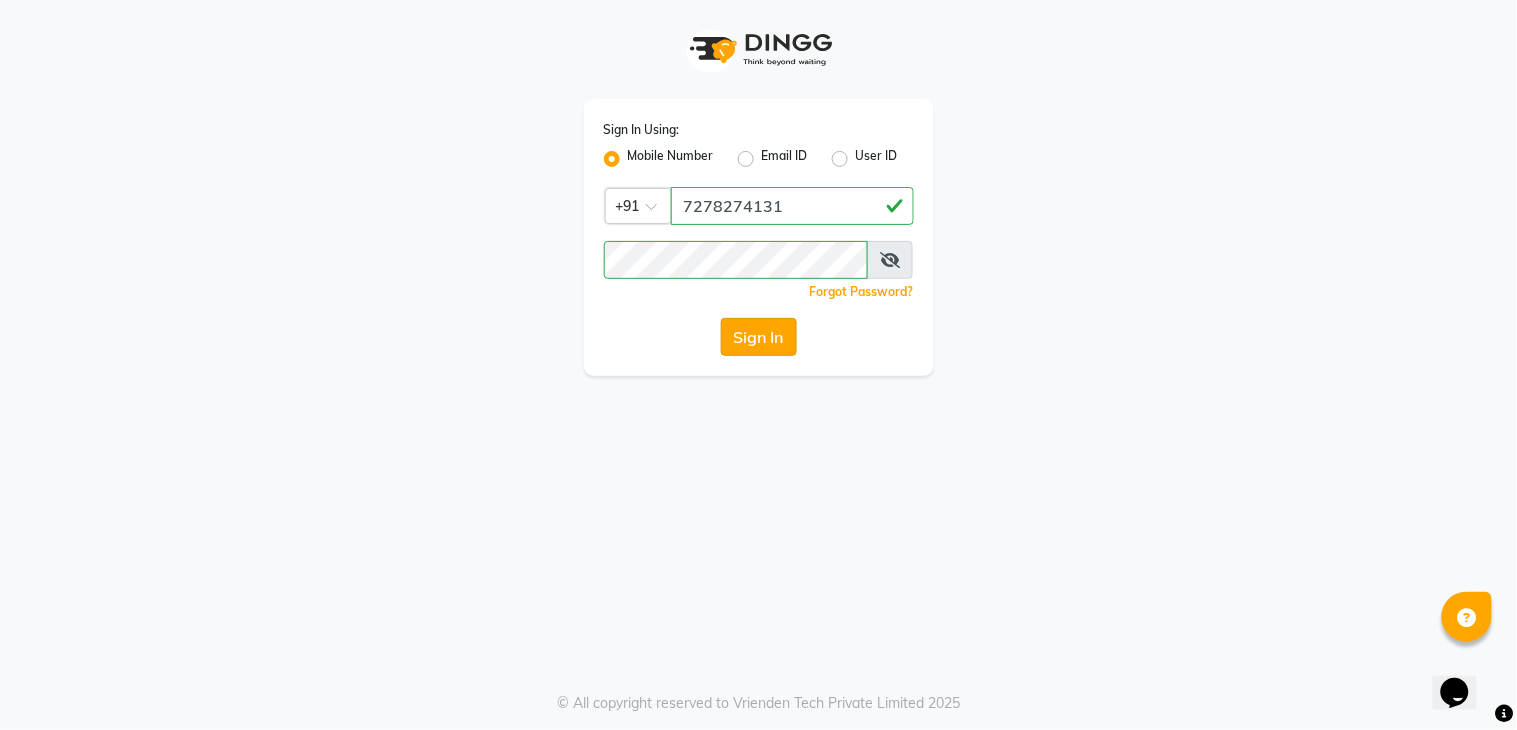 click on "Sign In" 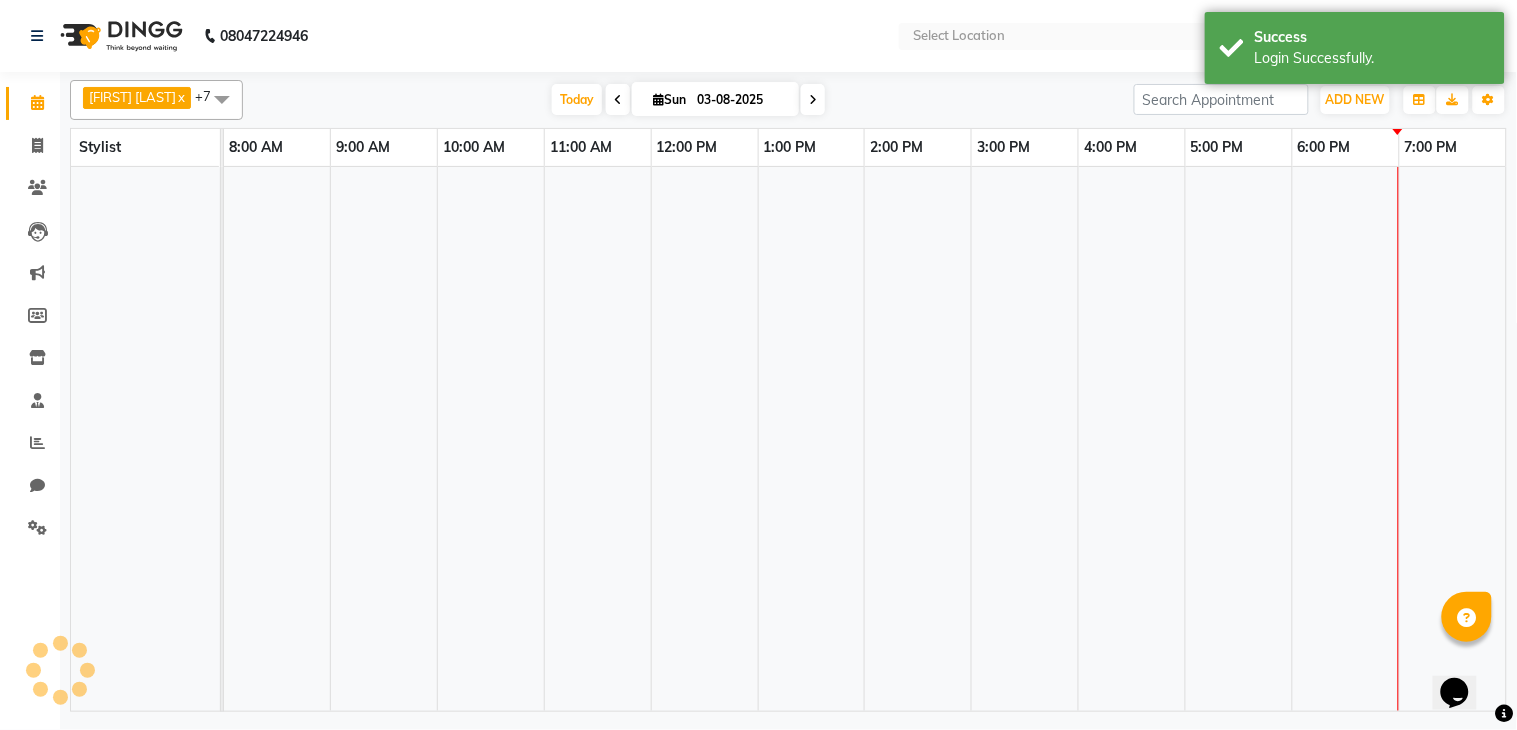 select on "en" 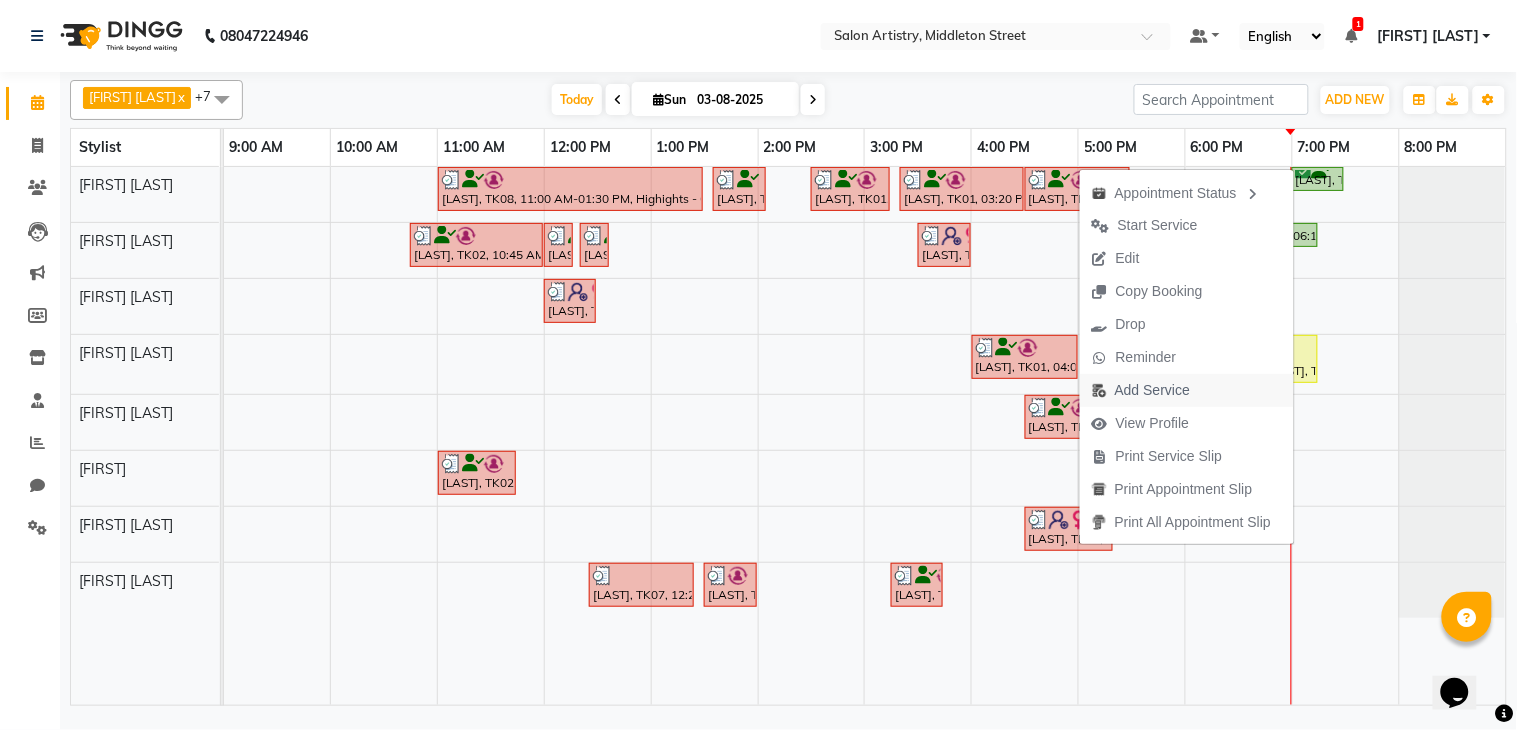 click on "Add Service" at bounding box center [1152, 390] 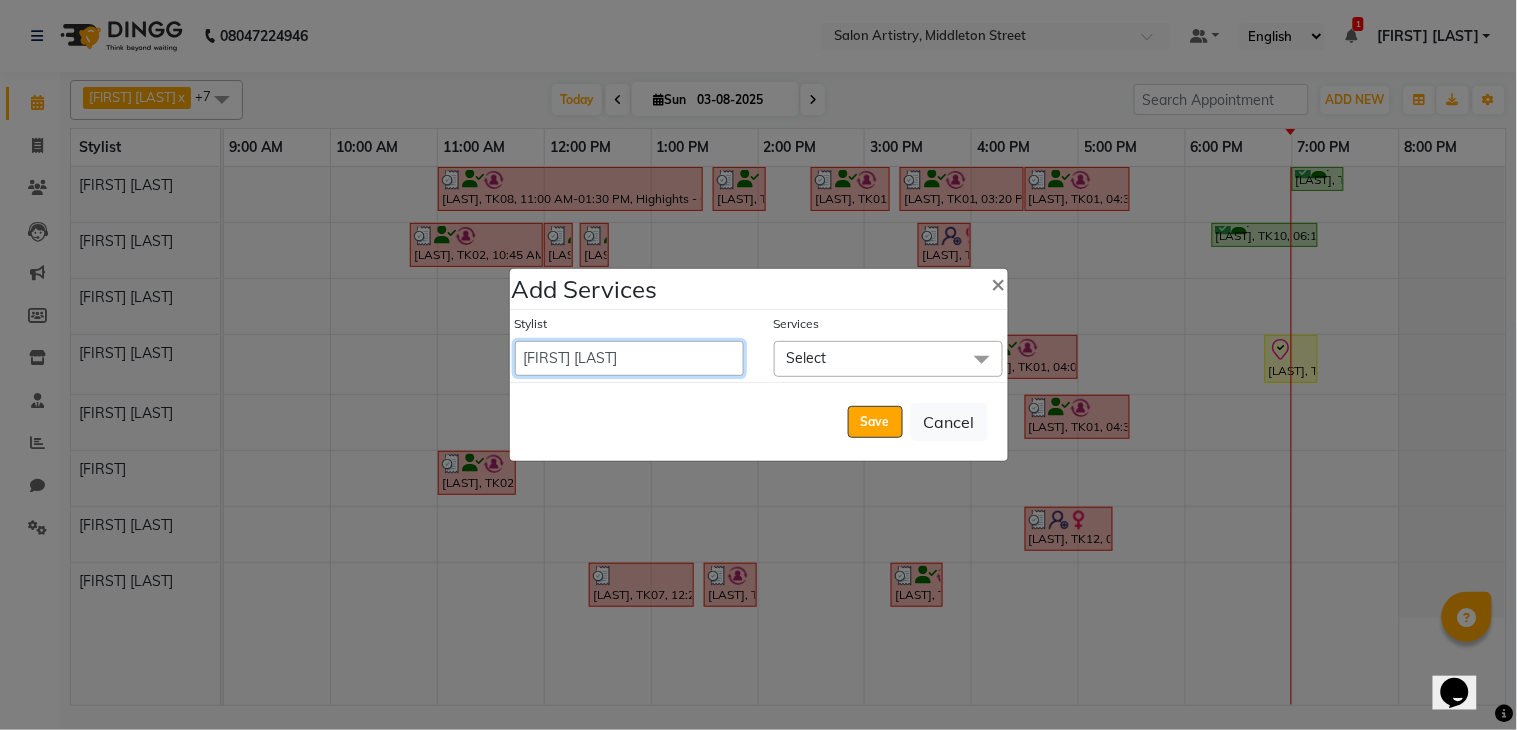 click on "Admin   [LAST]   [LAST]   [LAST]   [LAST]   [LAST]   [LAST]   [LAST]   Reception   [LAST]   [LAST]   [LAST]   [LAST]   [LAST]   [LAST]   [LAST]" at bounding box center [629, 358] 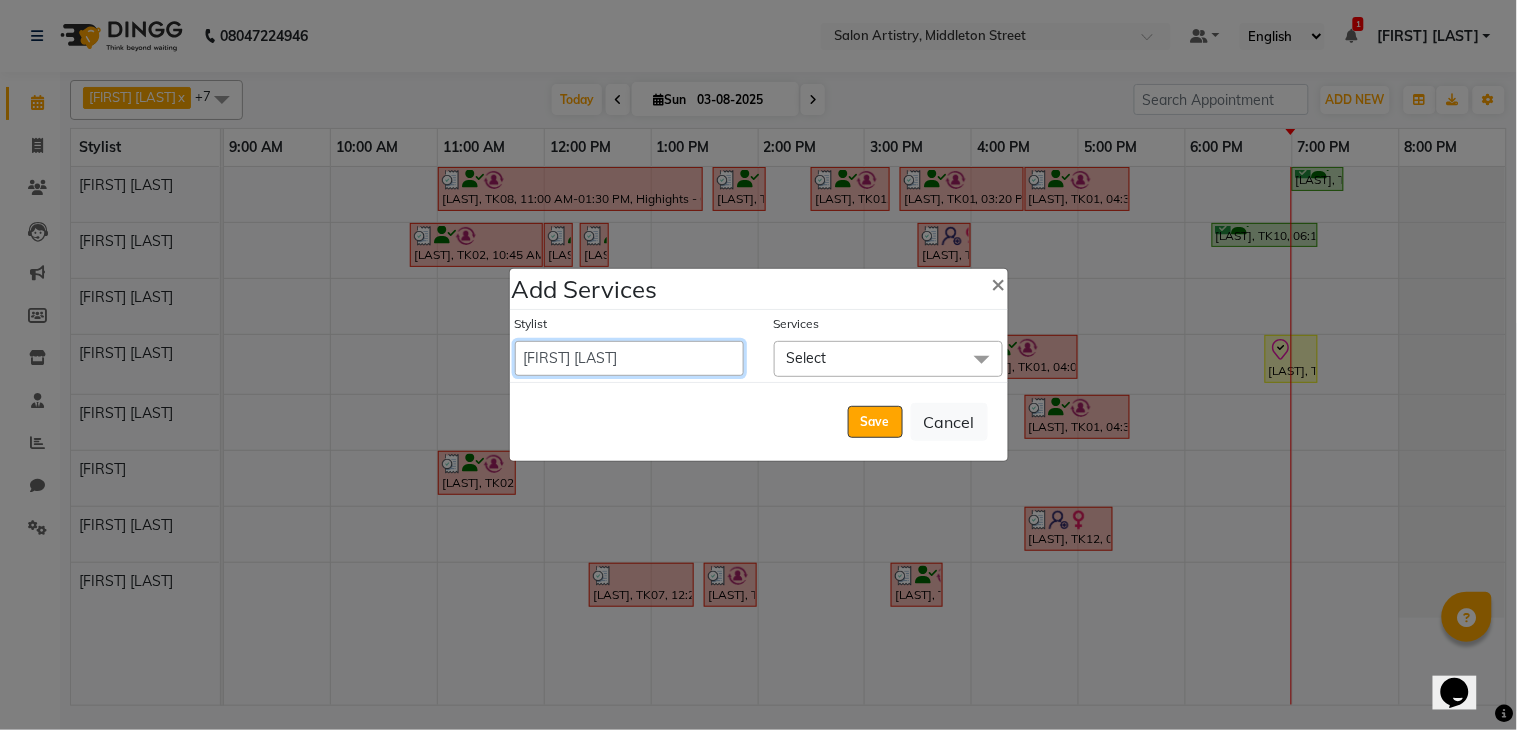 select on "79863" 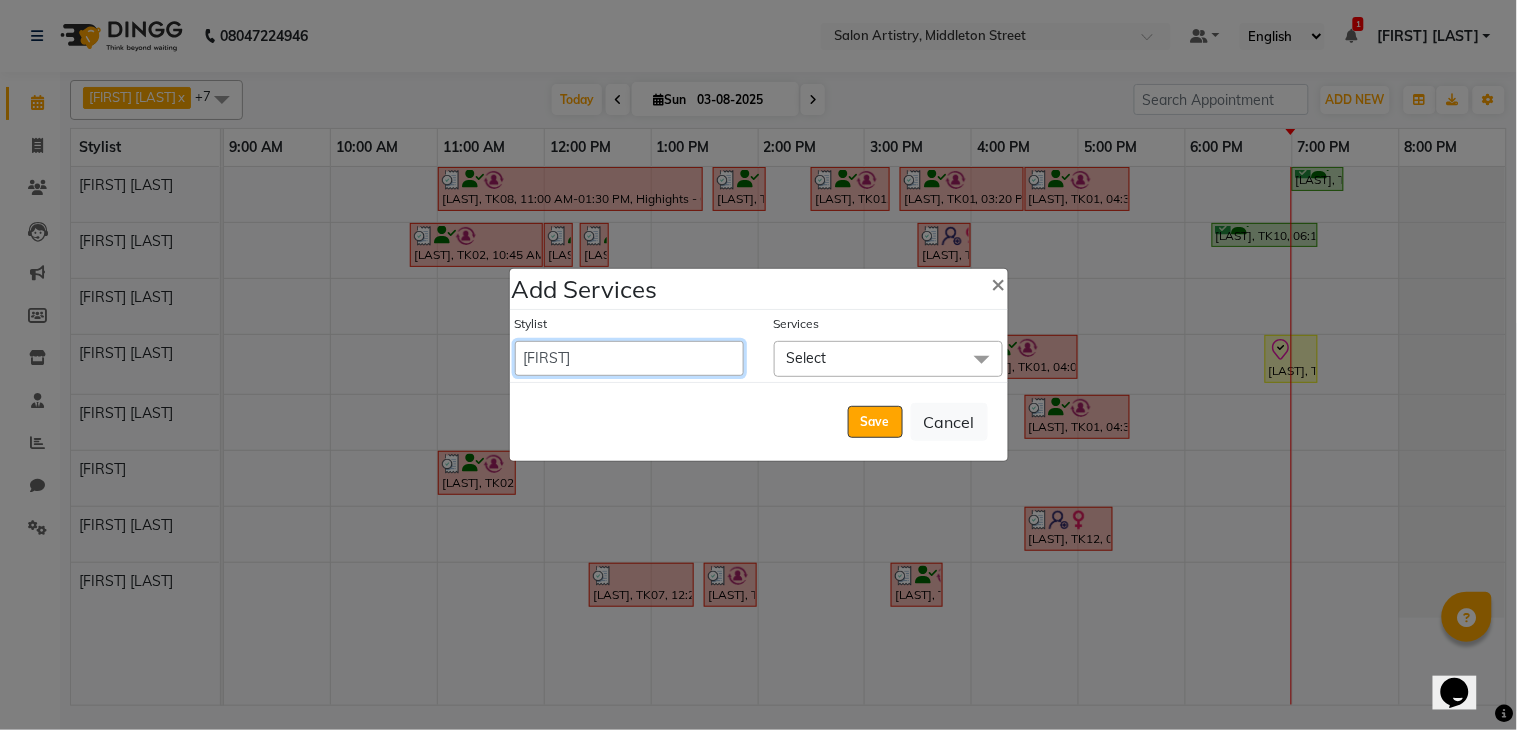 click on "Admin   [LAST]   [LAST]   [LAST]   [LAST]   [LAST]   [LAST]   [LAST]   Reception   [LAST]   [LAST]   [LAST]   [LAST]   [LAST]   [LAST]   [LAST]" at bounding box center [629, 358] 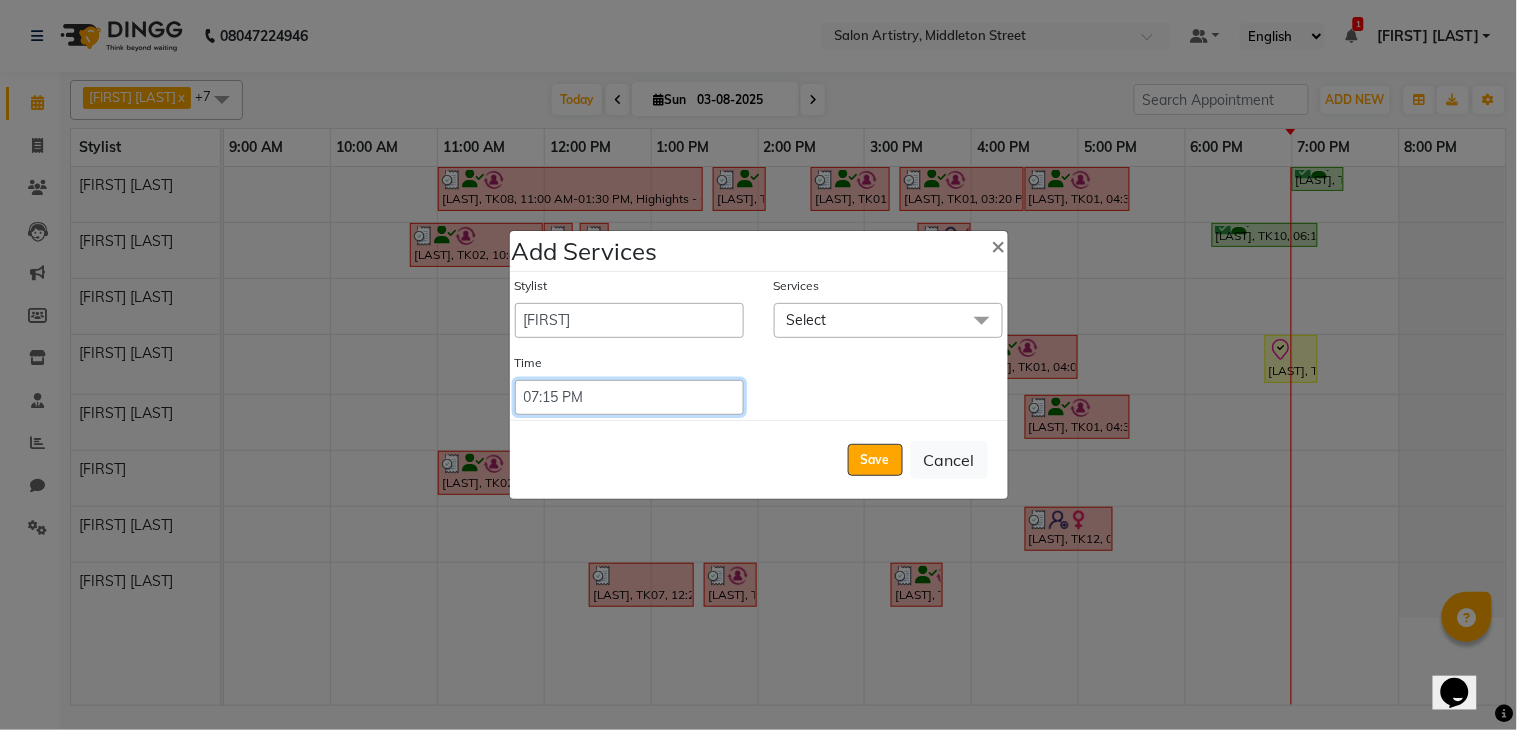 click on "Select 09:00 AM  09:05 AM  09:10 AM  09:15 AM  09:20 AM  09:25 AM  09:30 AM  09:35 AM  09:40 AM  09:45 AM  09:50 AM  09:55 AM  10:00 AM  10:05 AM  10:10 AM  10:15 AM  10:20 AM  10:25 AM  10:30 AM  10:35 AM  10:40 AM  10:45 AM  10:50 AM  10:55 AM  11:00 AM  11:05 AM  11:10 AM  11:15 AM  11:20 AM  11:25 AM  11:30 AM  11:35 AM  11:40 AM  11:45 AM  11:50 AM  11:55 AM  12:00 PM  12:05 PM  12:10 PM  12:15 PM  12:20 PM  12:25 PM  12:30 PM  12:35 PM  12:40 PM  12:45 PM  12:50 PM  12:55 PM  01:00 PM  01:05 PM  01:10 PM  01:15 PM  01:20 PM  01:25 PM  01:30 PM  01:35 PM  01:40 PM  01:45 PM  01:50 PM  01:55 PM  02:00 PM  02:05 PM  02:10 PM  02:15 PM  02:20 PM  02:25 PM  02:30 PM  02:35 PM  02:40 PM  02:45 PM  02:50 PM  02:55 PM  03:00 PM  03:05 PM  03:10 PM  03:15 PM  03:20 PM  03:25 PM  03:30 PM  03:35 PM  03:40 PM  03:45 PM  03:50 PM  03:55 PM  04:00 PM  04:05 PM  04:10 PM  04:15 PM  04:20 PM  04:25 PM  04:30 PM  04:35 PM  04:40 PM  04:45 PM  04:50 PM  04:55 PM  05:00 PM  05:05 PM  05:10 PM  05:15 PM  05:20 PM" at bounding box center [629, 397] 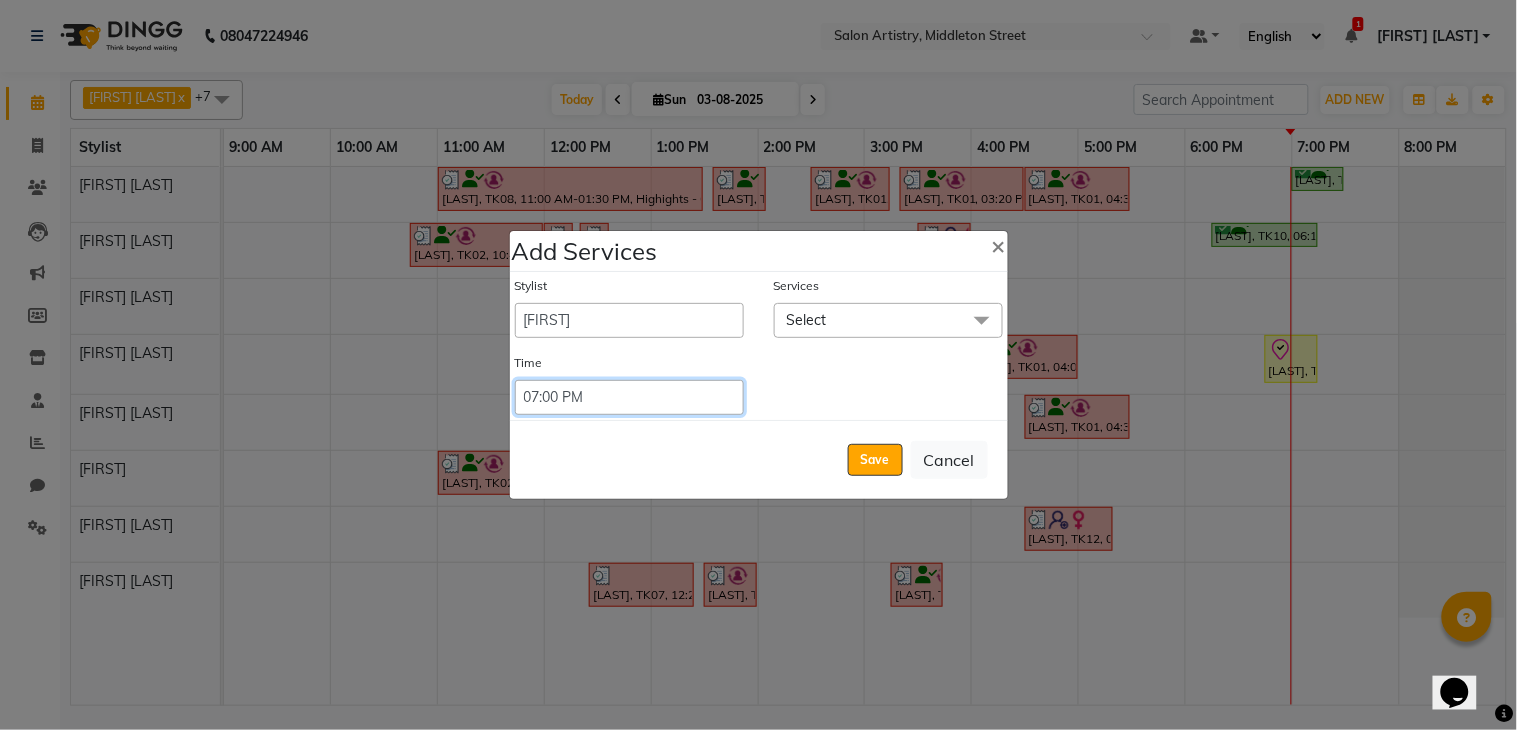 click on "Select 09:00 AM  09:05 AM  09:10 AM  09:15 AM  09:20 AM  09:25 AM  09:30 AM  09:35 AM  09:40 AM  09:45 AM  09:50 AM  09:55 AM  10:00 AM  10:05 AM  10:10 AM  10:15 AM  10:20 AM  10:25 AM  10:30 AM  10:35 AM  10:40 AM  10:45 AM  10:50 AM  10:55 AM  11:00 AM  11:05 AM  11:10 AM  11:15 AM  11:20 AM  11:25 AM  11:30 AM  11:35 AM  11:40 AM  11:45 AM  11:50 AM  11:55 AM  12:00 PM  12:05 PM  12:10 PM  12:15 PM  12:20 PM  12:25 PM  12:30 PM  12:35 PM  12:40 PM  12:45 PM  12:50 PM  12:55 PM  01:00 PM  01:05 PM  01:10 PM  01:15 PM  01:20 PM  01:25 PM  01:30 PM  01:35 PM  01:40 PM  01:45 PM  01:50 PM  01:55 PM  02:00 PM  02:05 PM  02:10 PM  02:15 PM  02:20 PM  02:25 PM  02:30 PM  02:35 PM  02:40 PM  02:45 PM  02:50 PM  02:55 PM  03:00 PM  03:05 PM  03:10 PM  03:15 PM  03:20 PM  03:25 PM  03:30 PM  03:35 PM  03:40 PM  03:45 PM  03:50 PM  03:55 PM  04:00 PM  04:05 PM  04:10 PM  04:15 PM  04:20 PM  04:25 PM  04:30 PM  04:35 PM  04:40 PM  04:45 PM  04:50 PM  04:55 PM  05:00 PM  05:05 PM  05:10 PM  05:15 PM  05:20 PM" at bounding box center [629, 397] 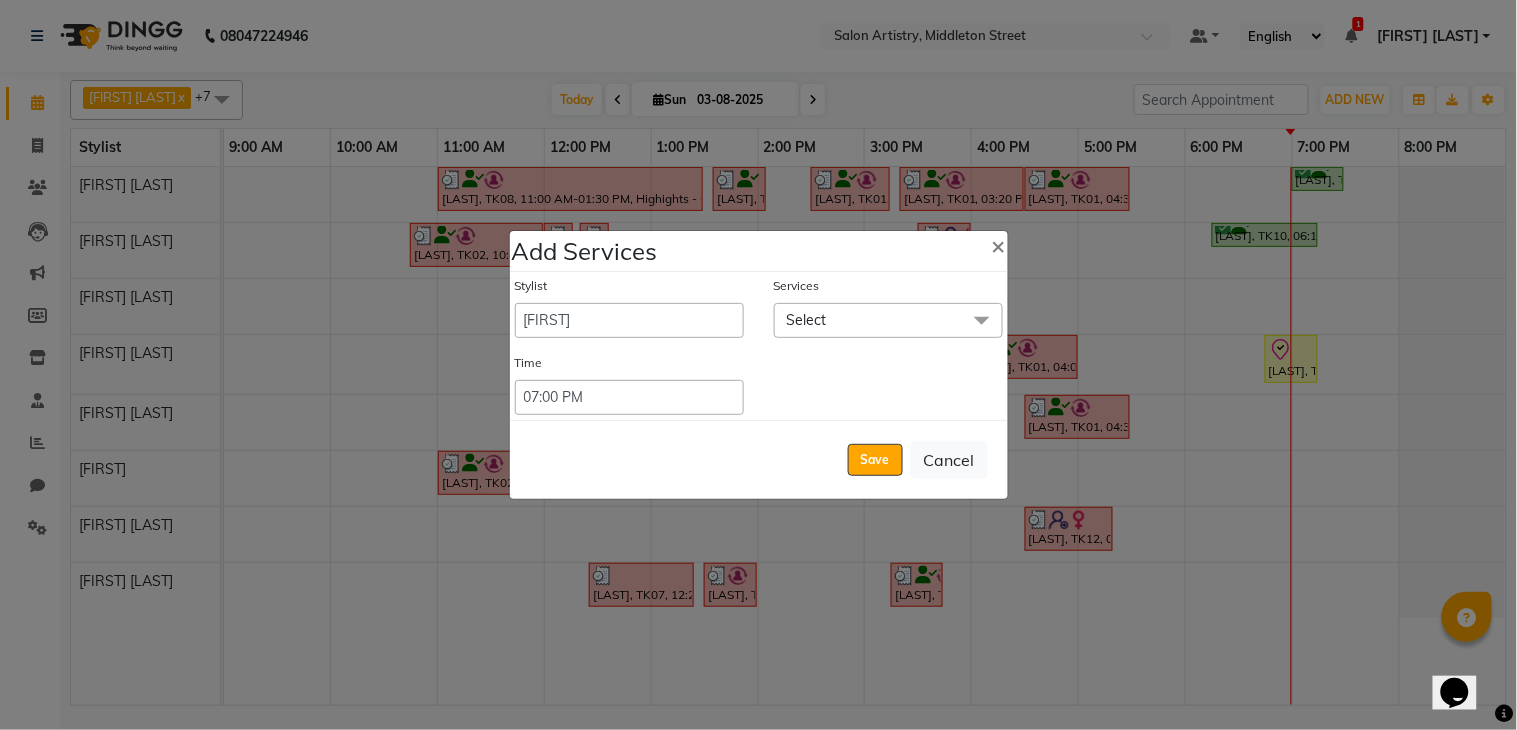 click on "Select" 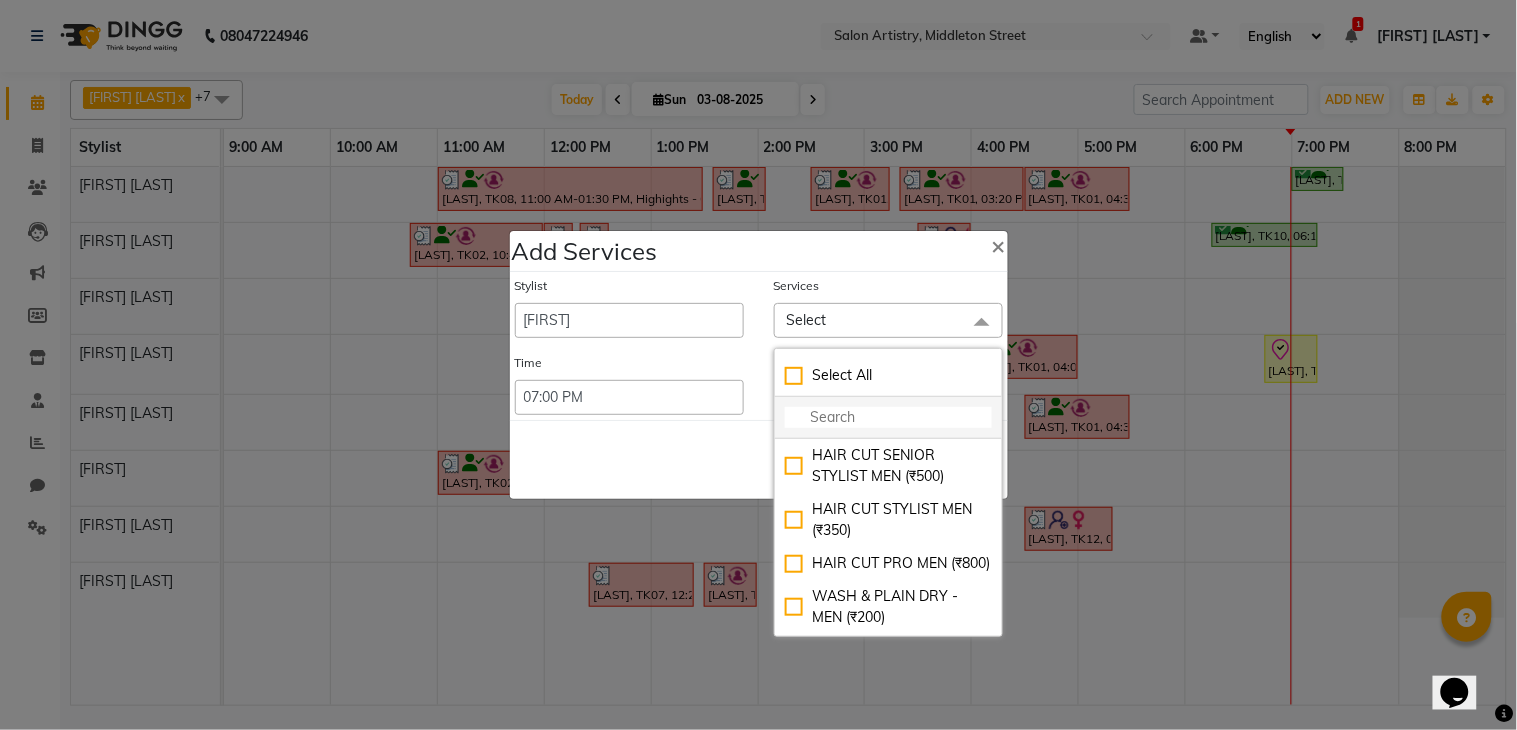 click 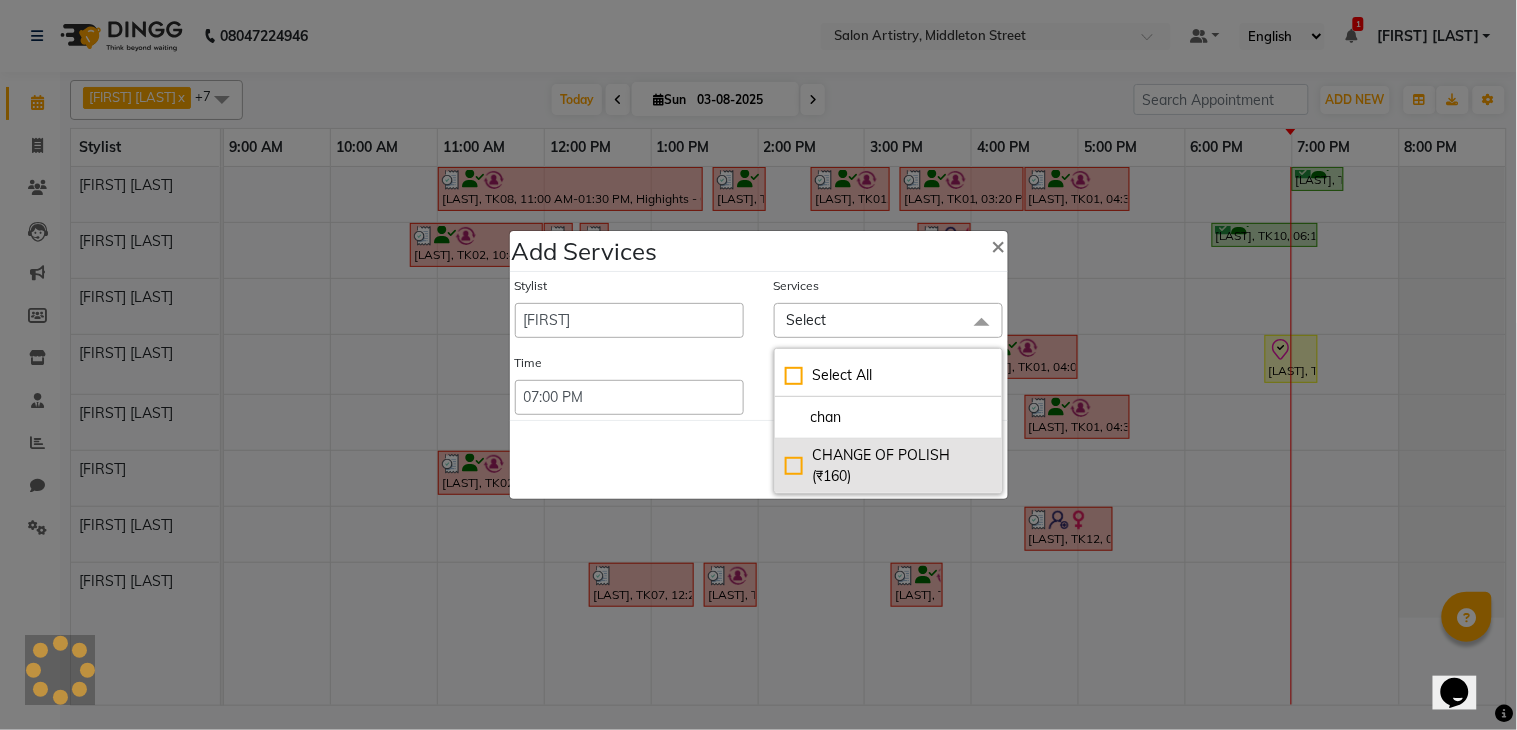 type on "chan" 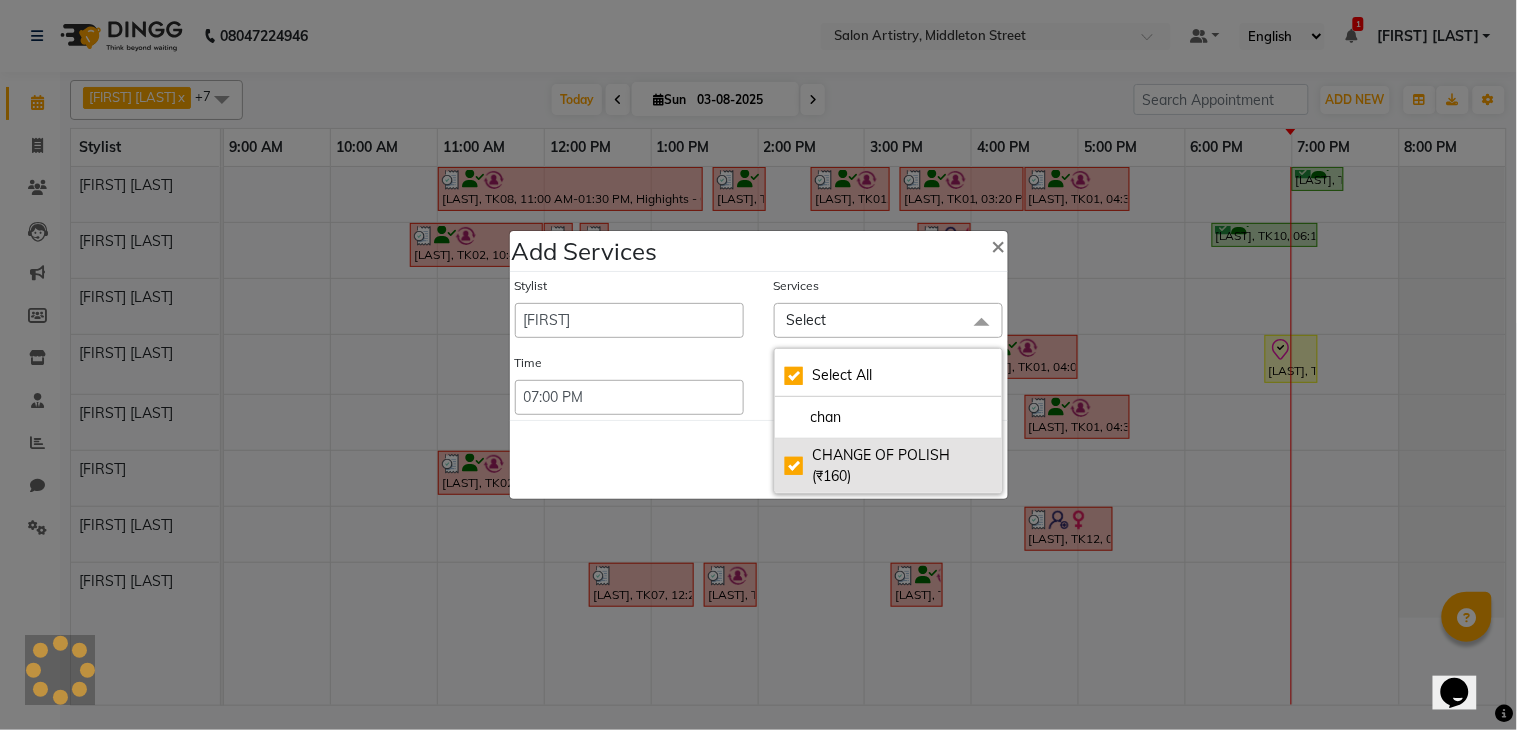 checkbox on "true" 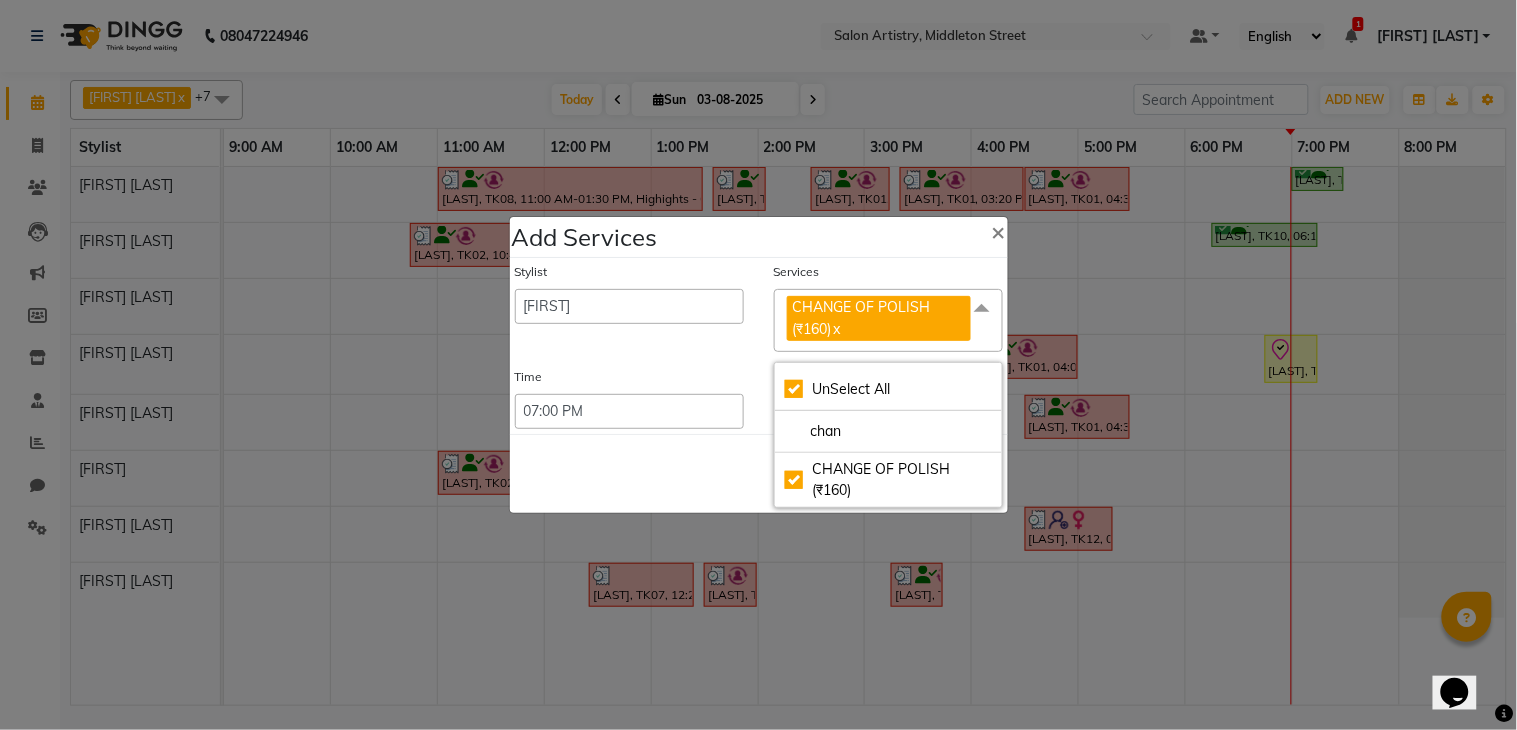 click on "Save   Cancel" 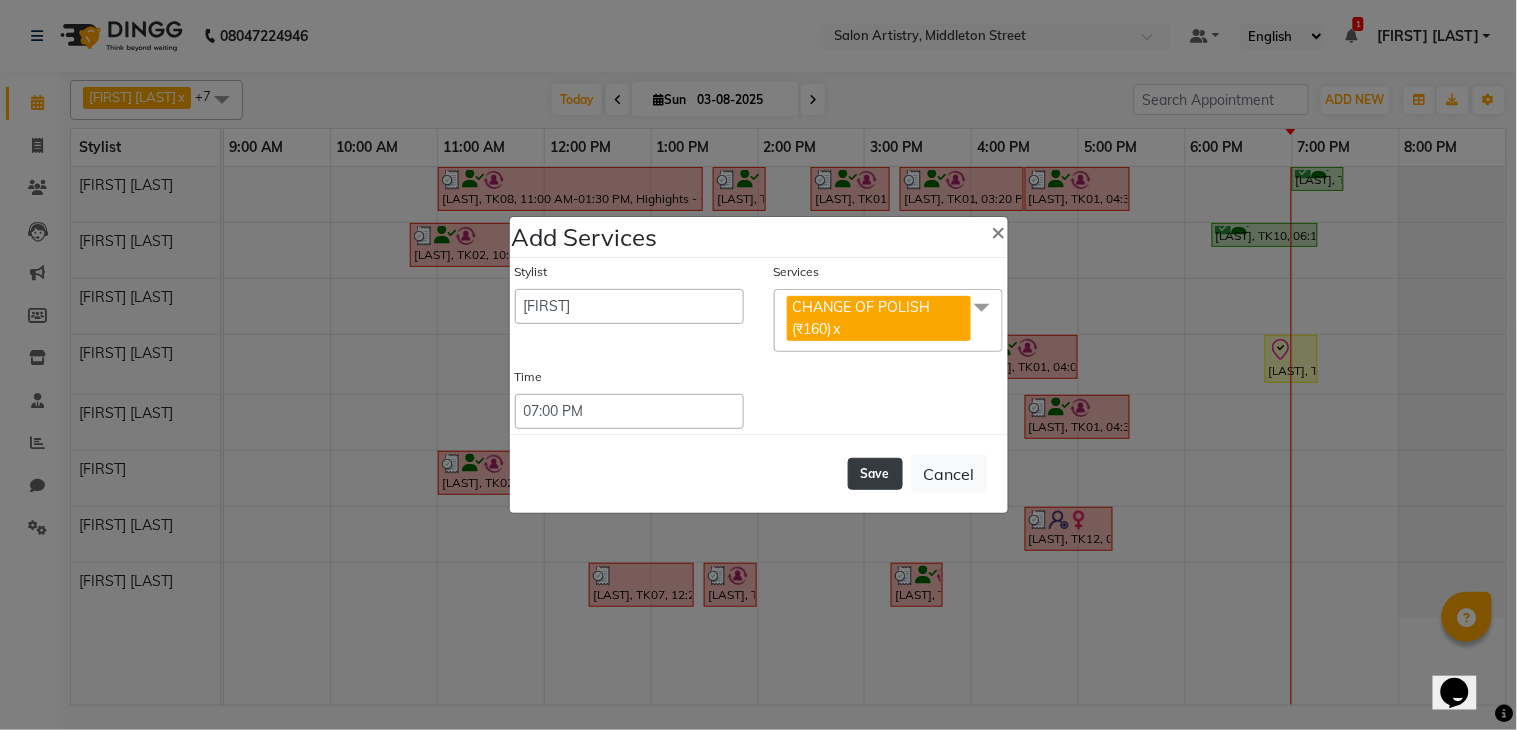 click on "Save" 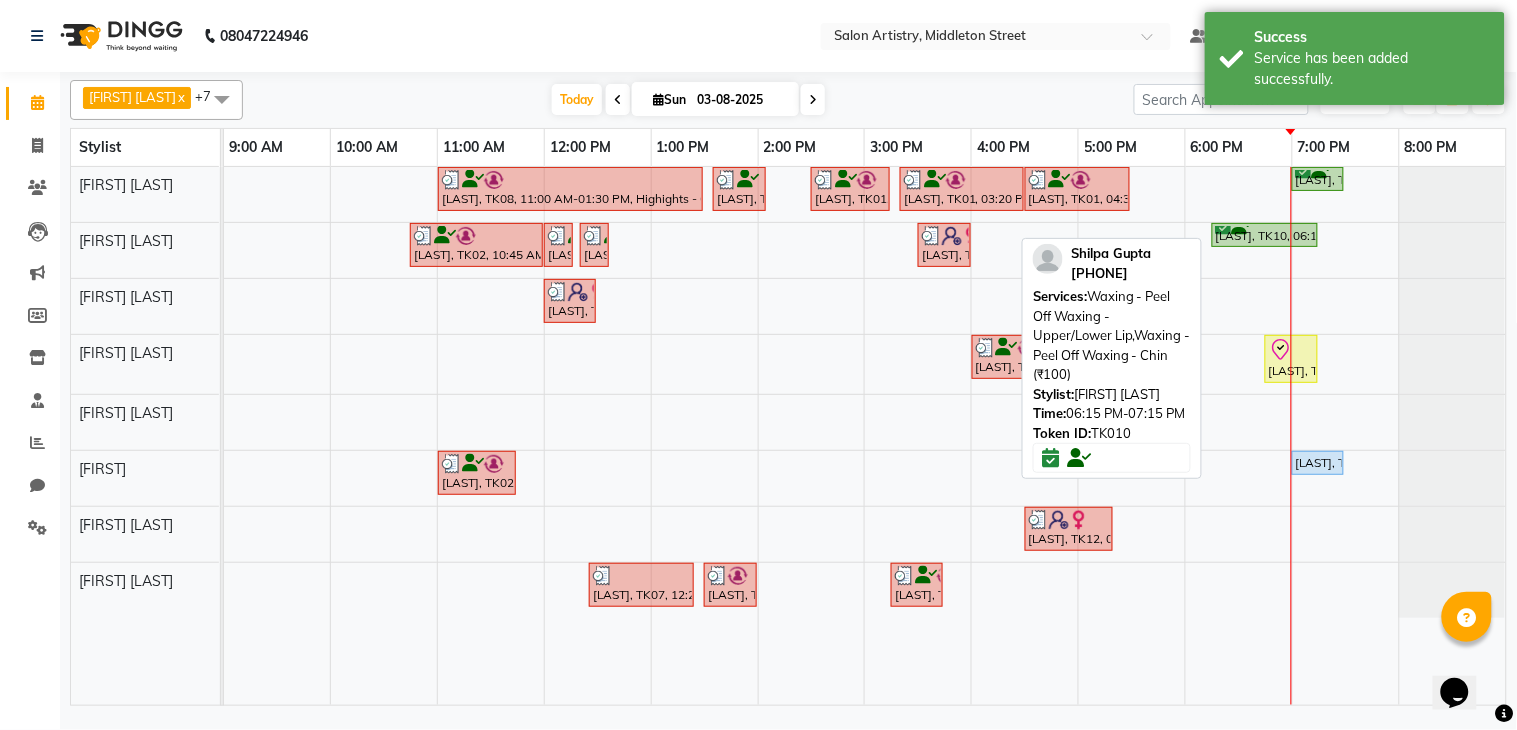 click on "[LAST], TK10, 06:15 PM-07:15 PM, Waxing - Peel Off Waxing - Upper/Lower Lip,Waxing - Peel Off Waxing - Chin (₹100)" at bounding box center [1265, 235] 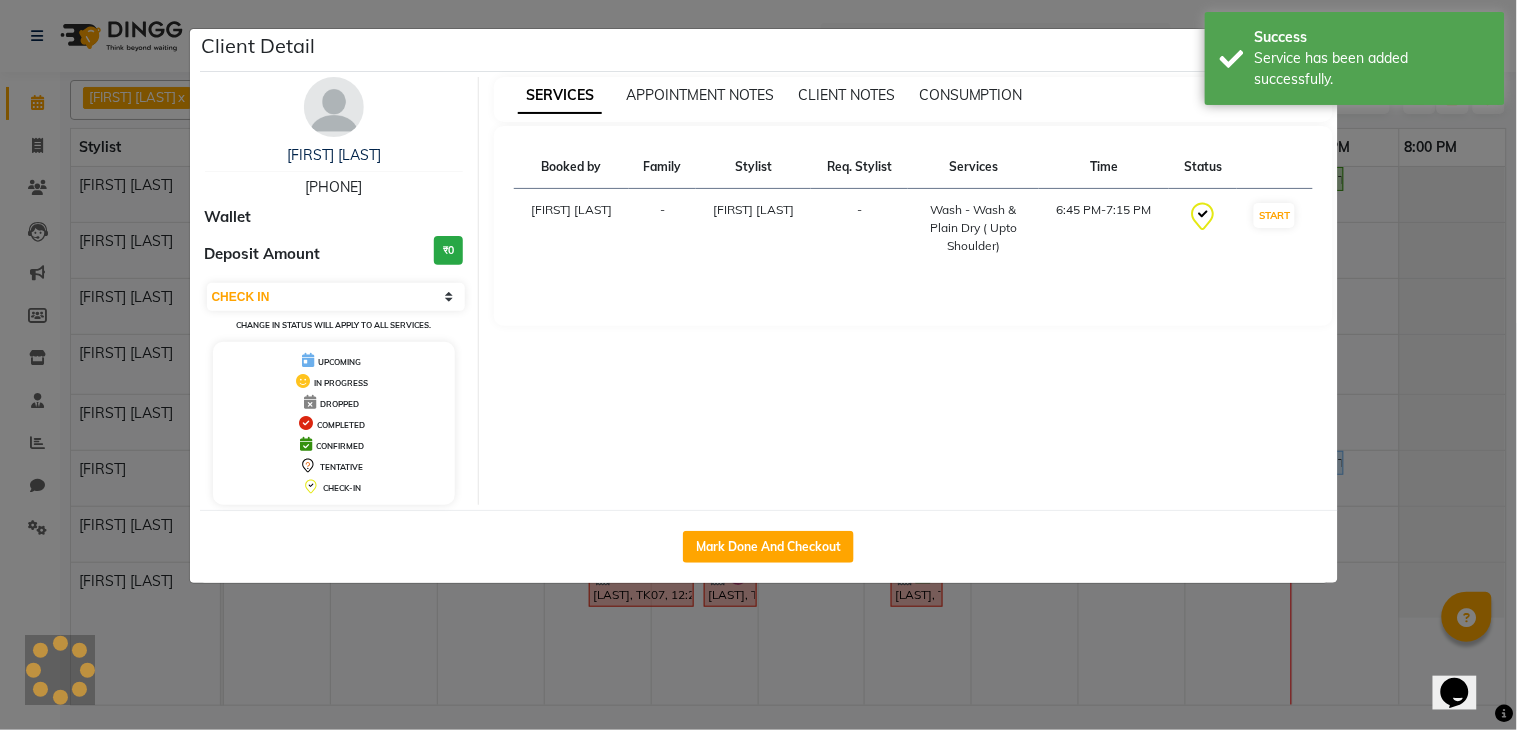 select on "6" 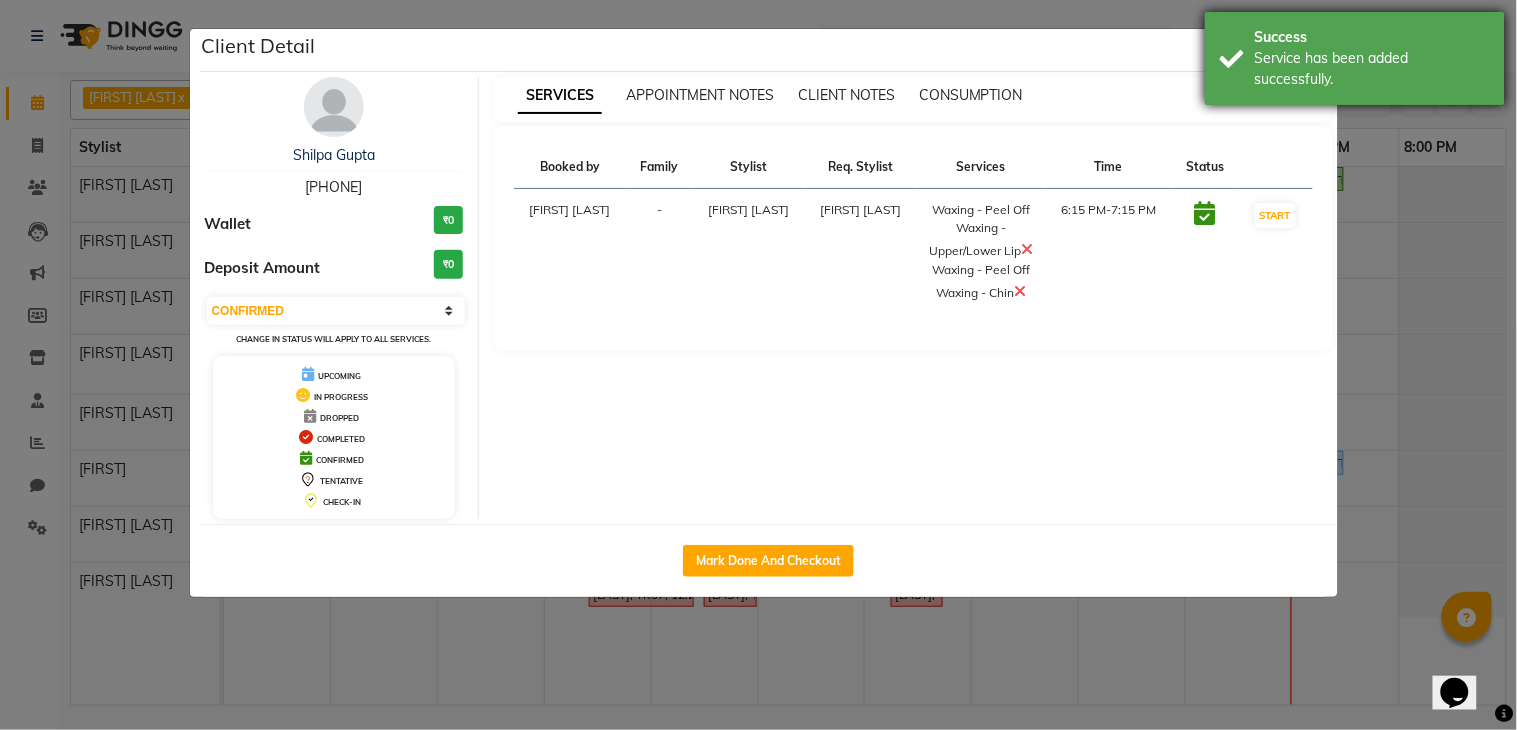 click on "Service has been added successfully." at bounding box center (1372, 69) 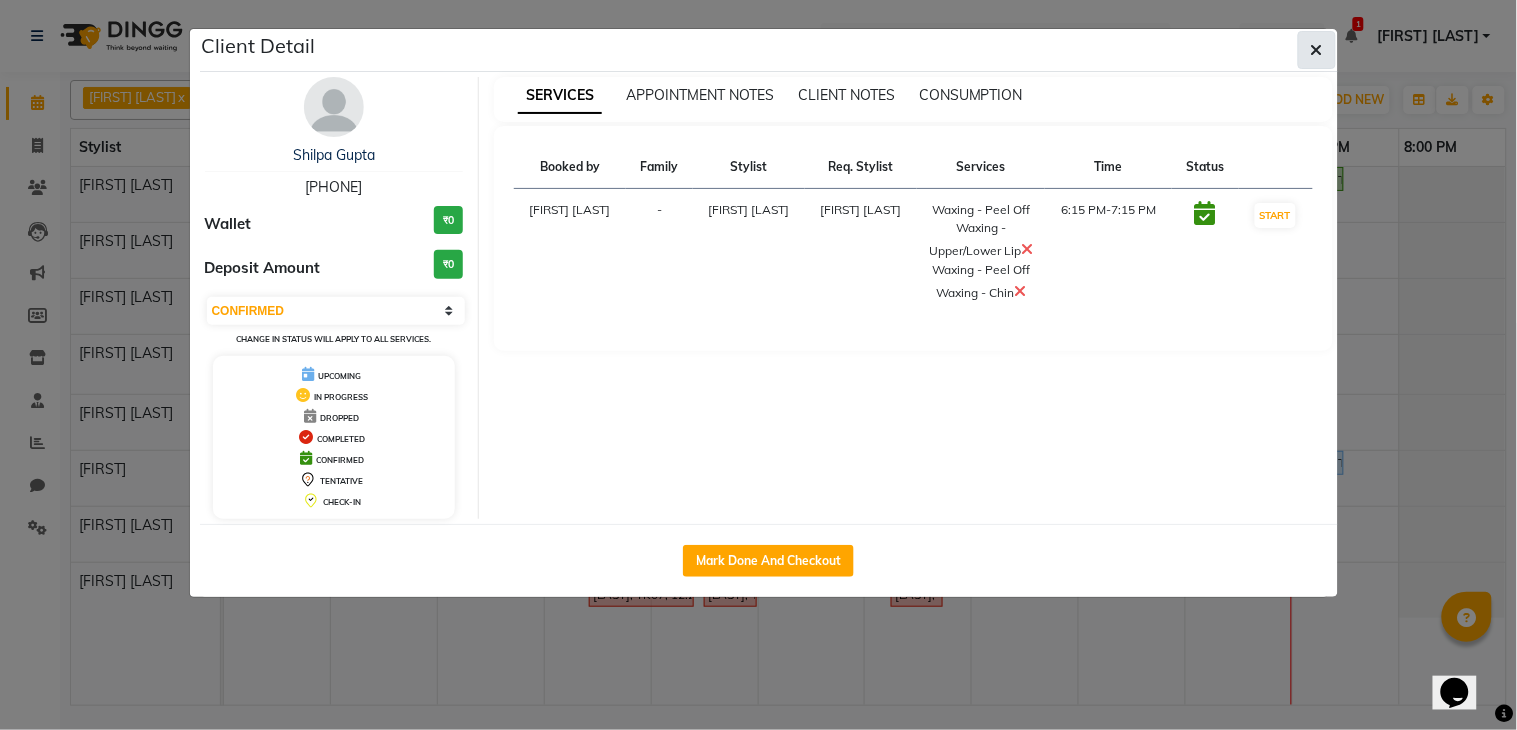 click 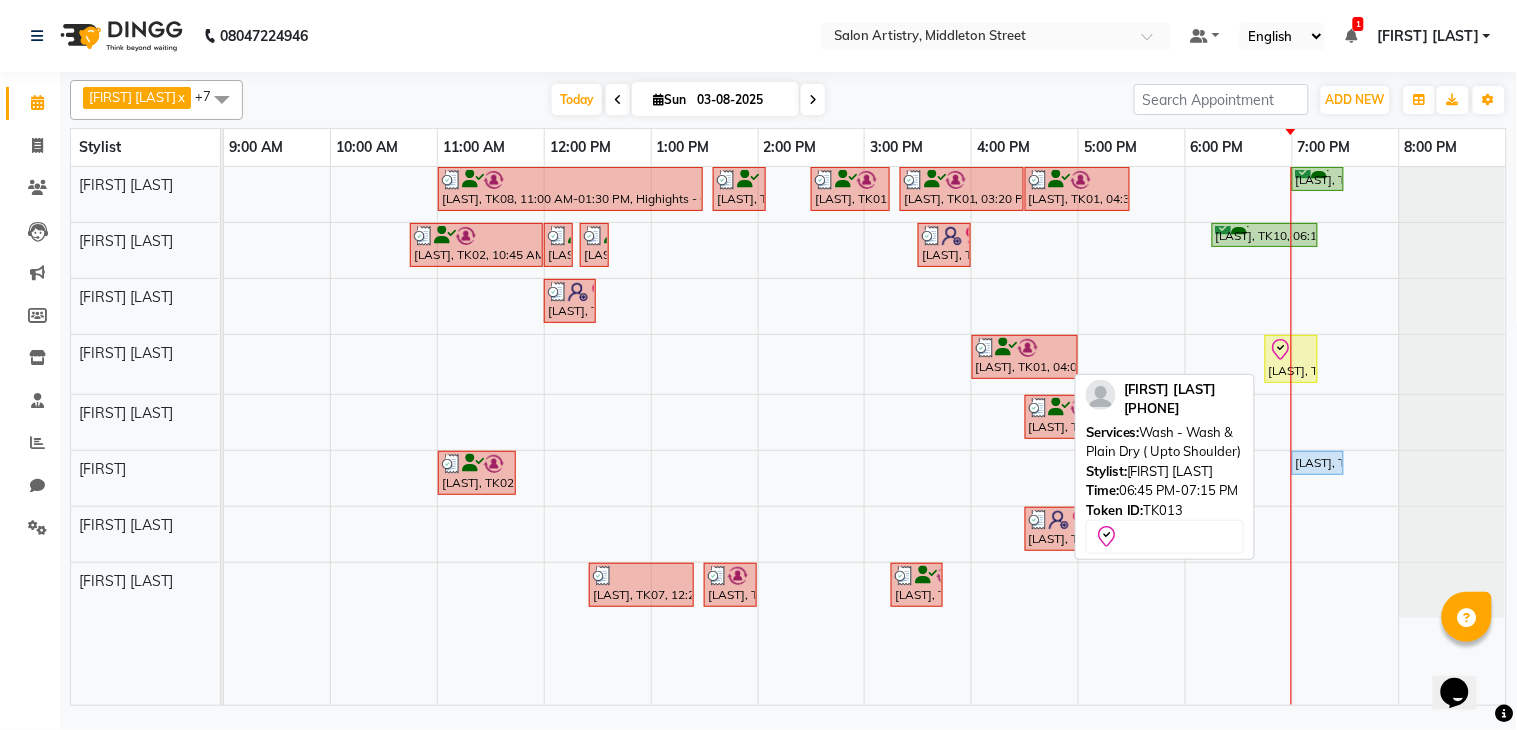 click on "[LAST], TK13, 06:45 PM-07:15 PM, Wash  - Wash & Plain Dry ( Upto Shoulder)" at bounding box center (1291, 359) 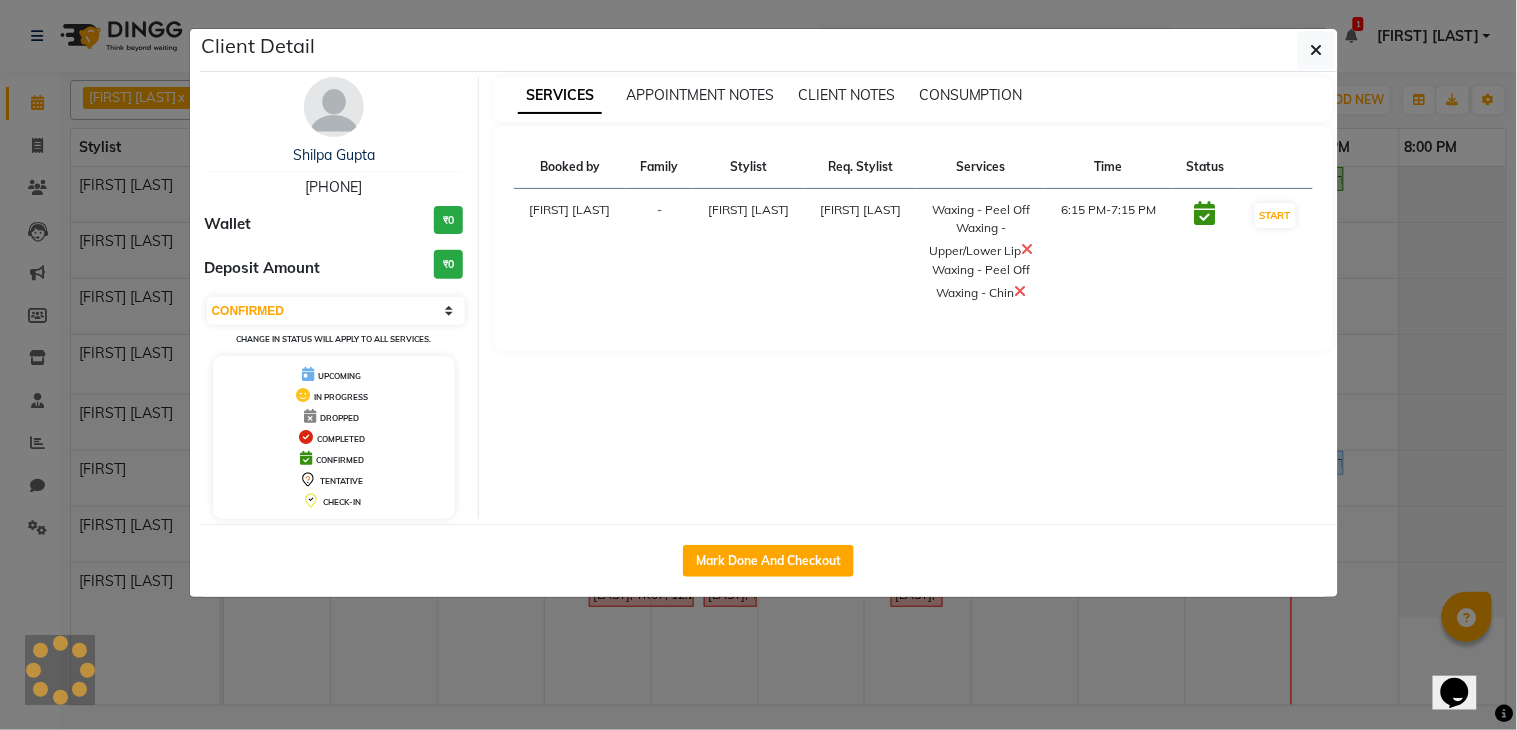select on "select" 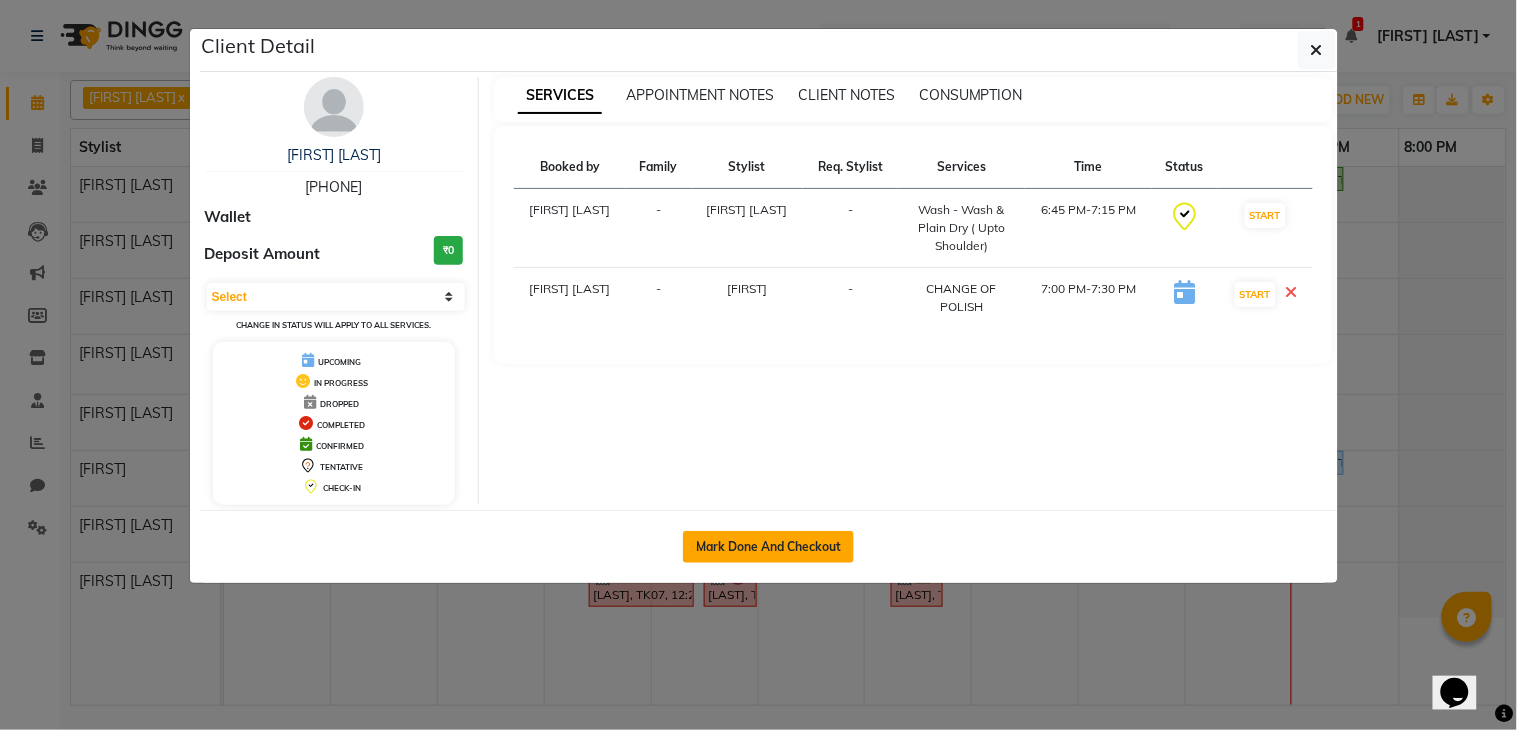 click on "Mark Done And Checkout" 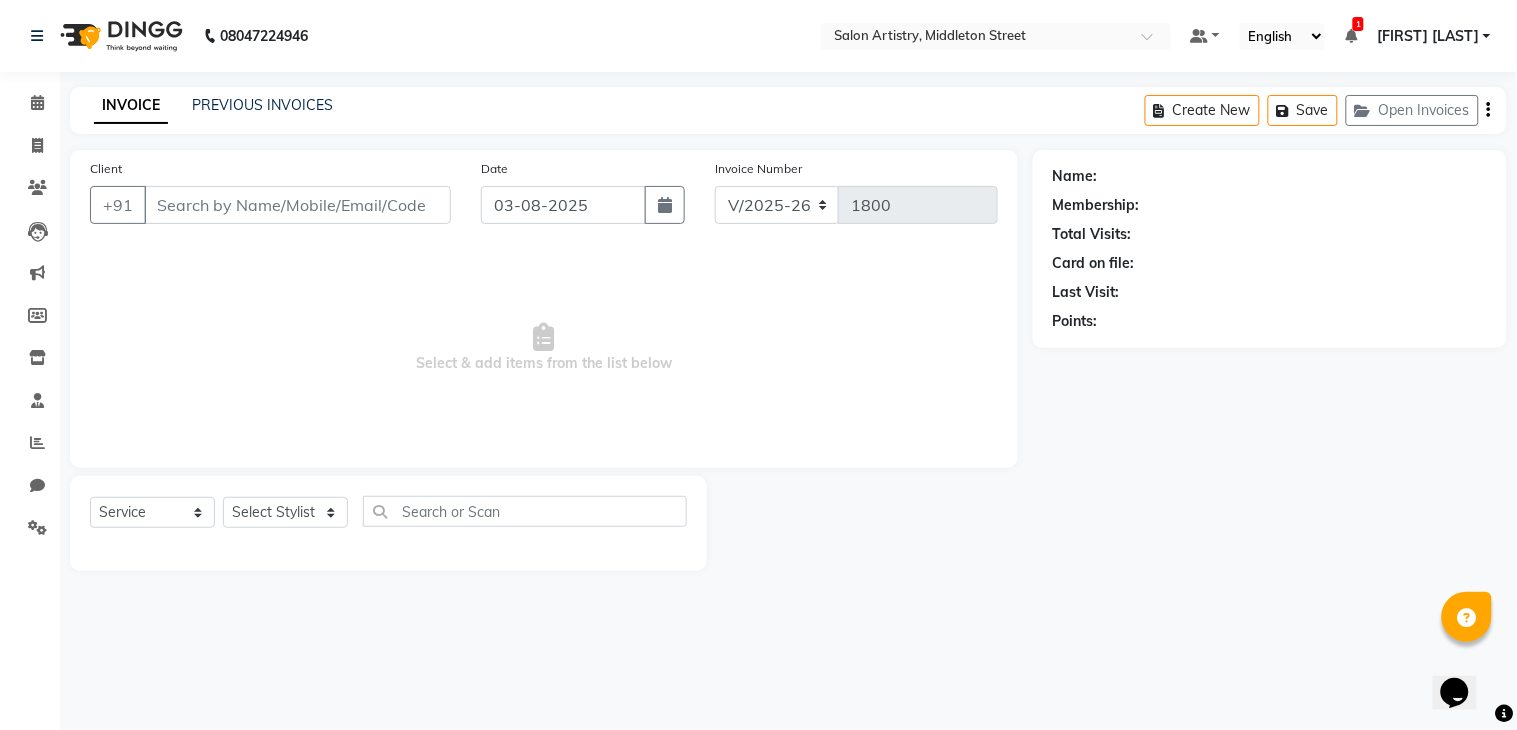 select on "79865" 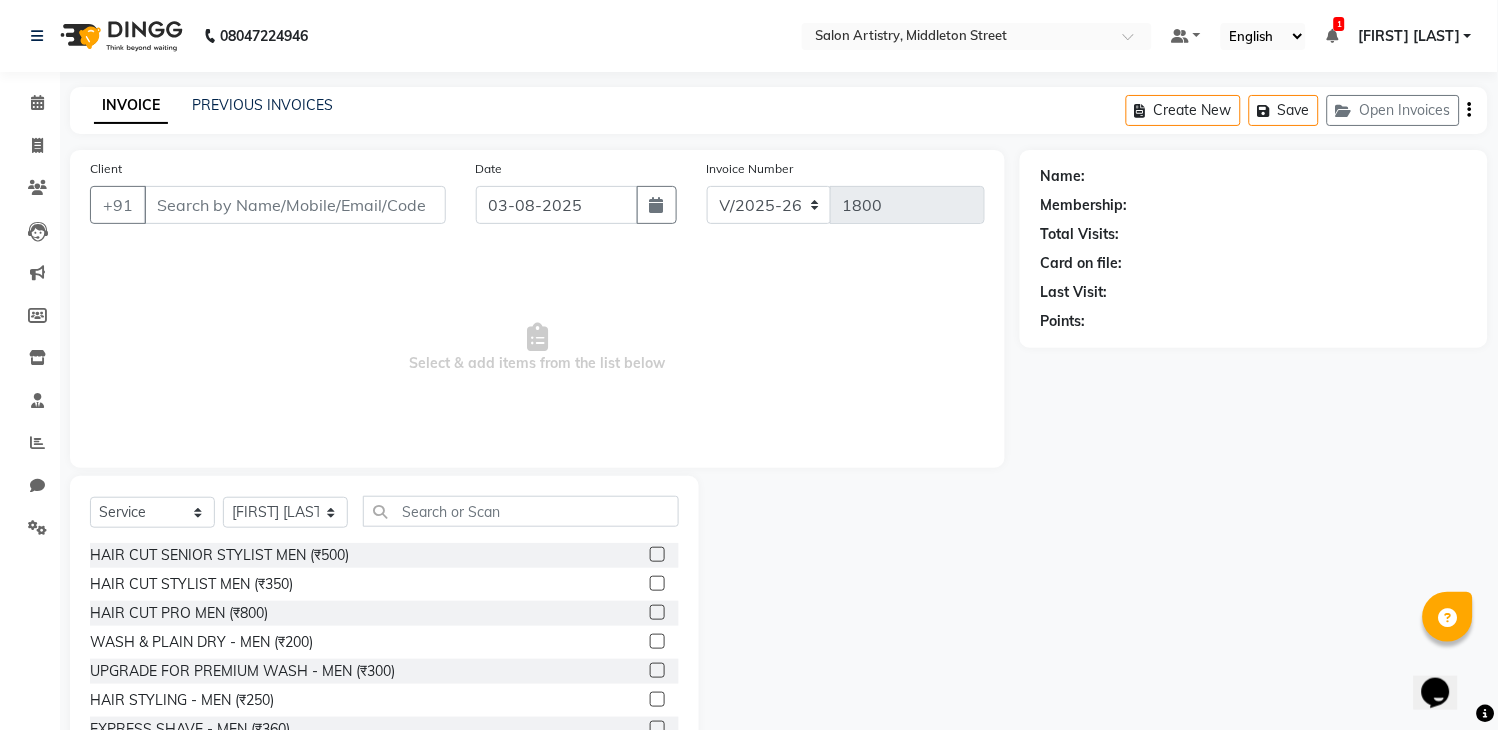 type on "[PHONE]" 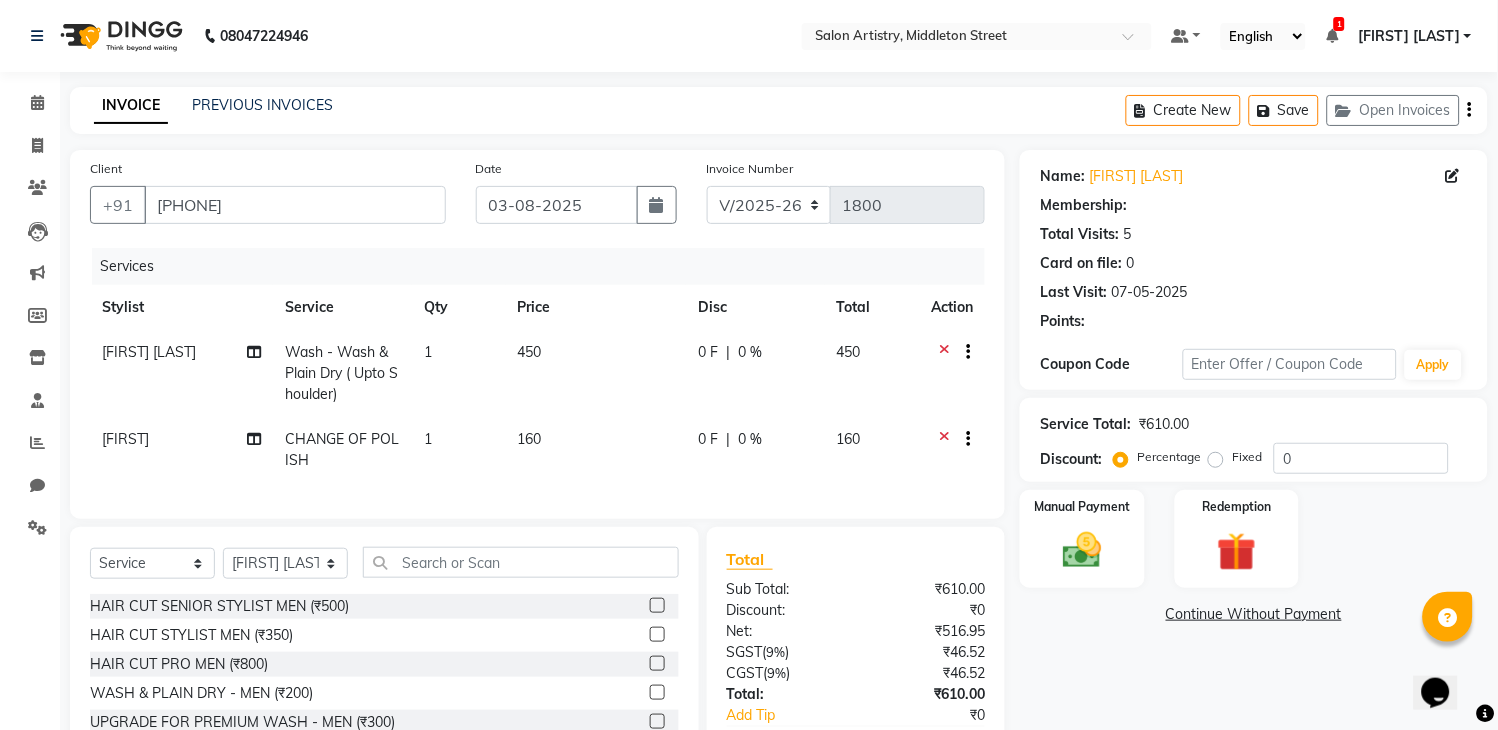 select on "1: Object" 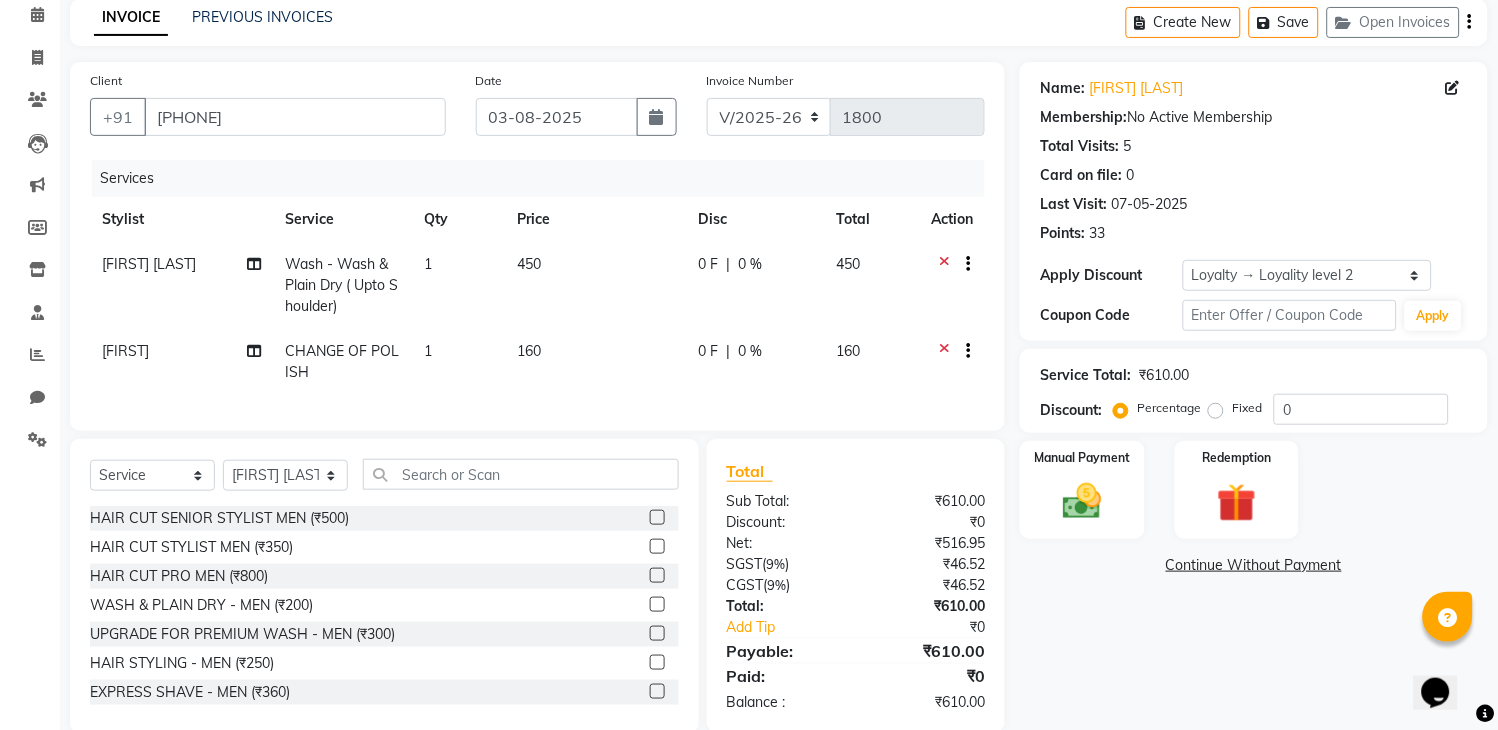 scroll, scrollTop: 111, scrollLeft: 0, axis: vertical 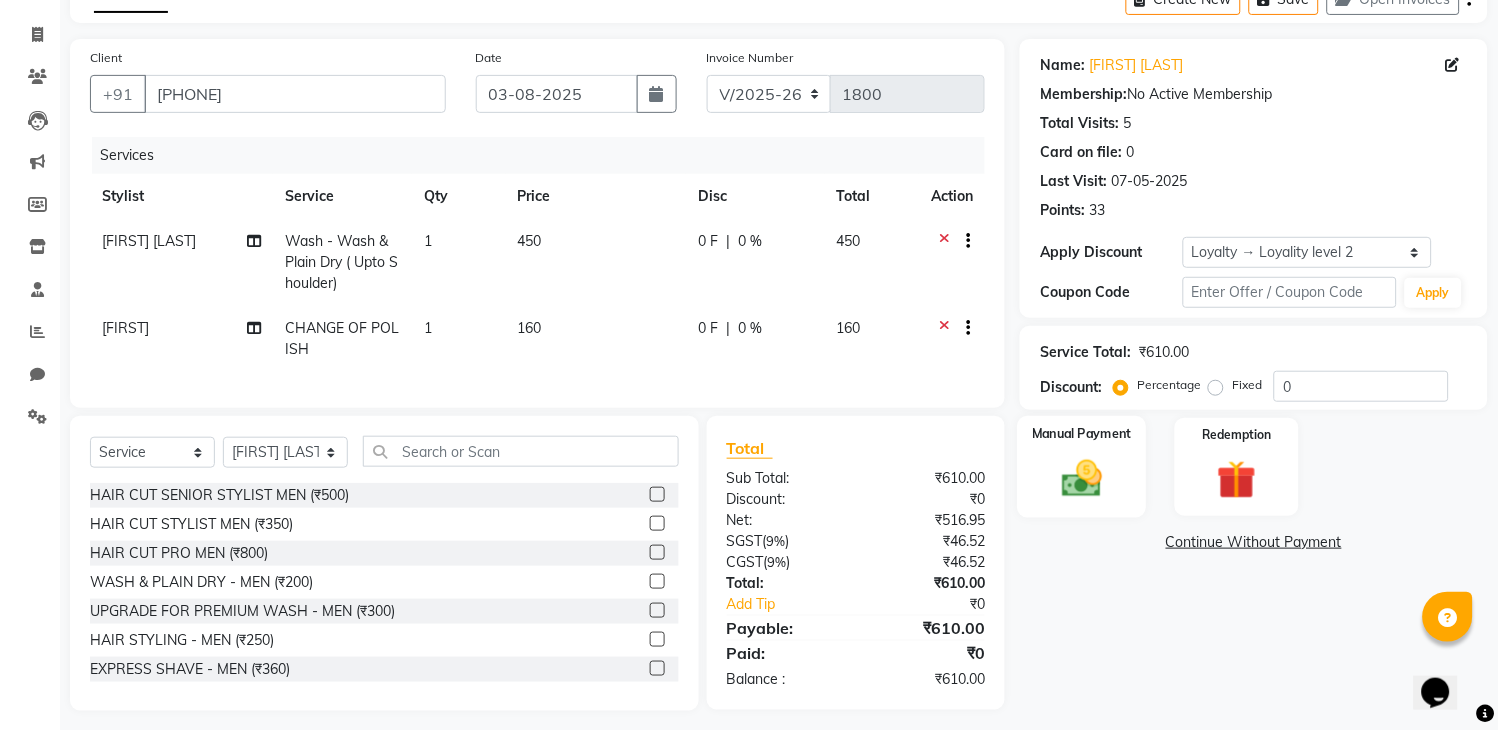 click 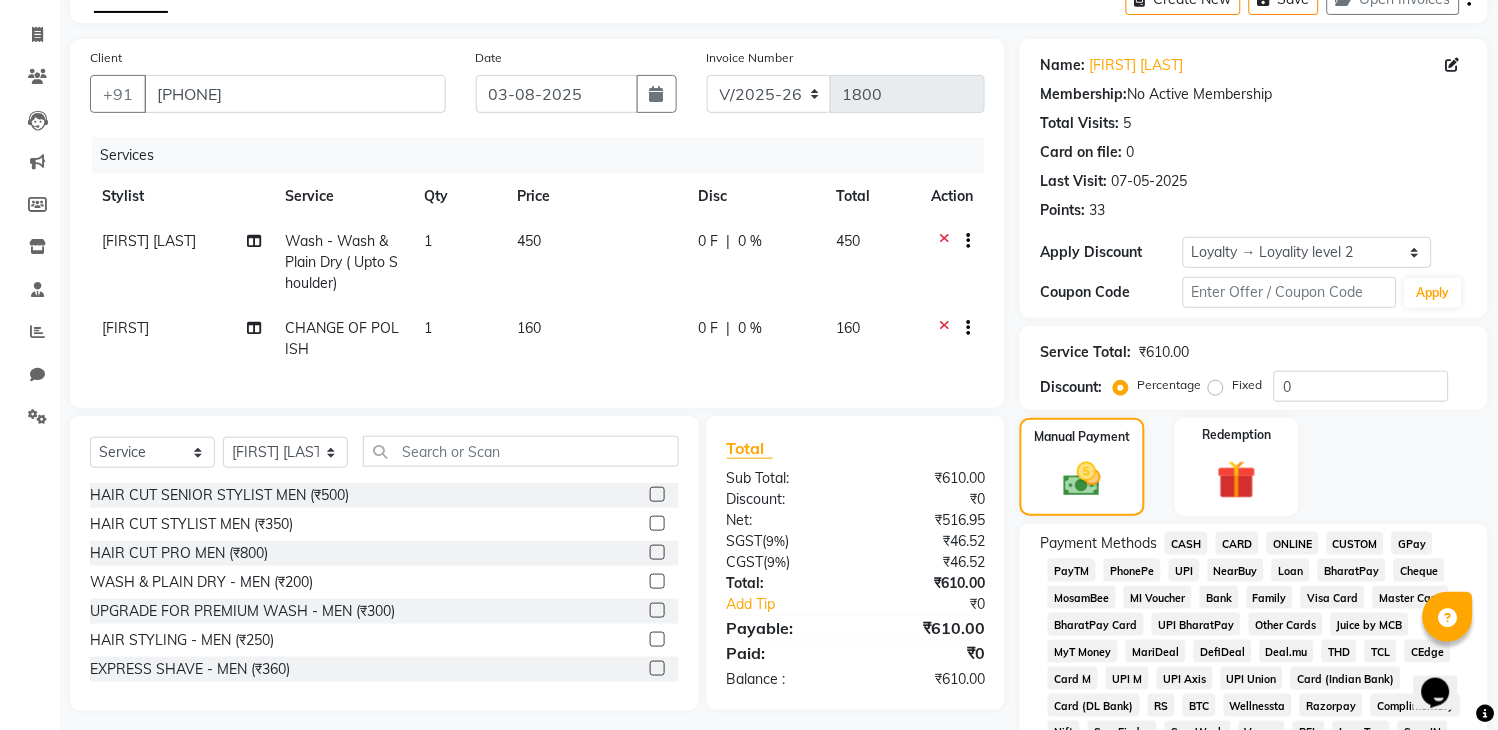 click on "CASH" 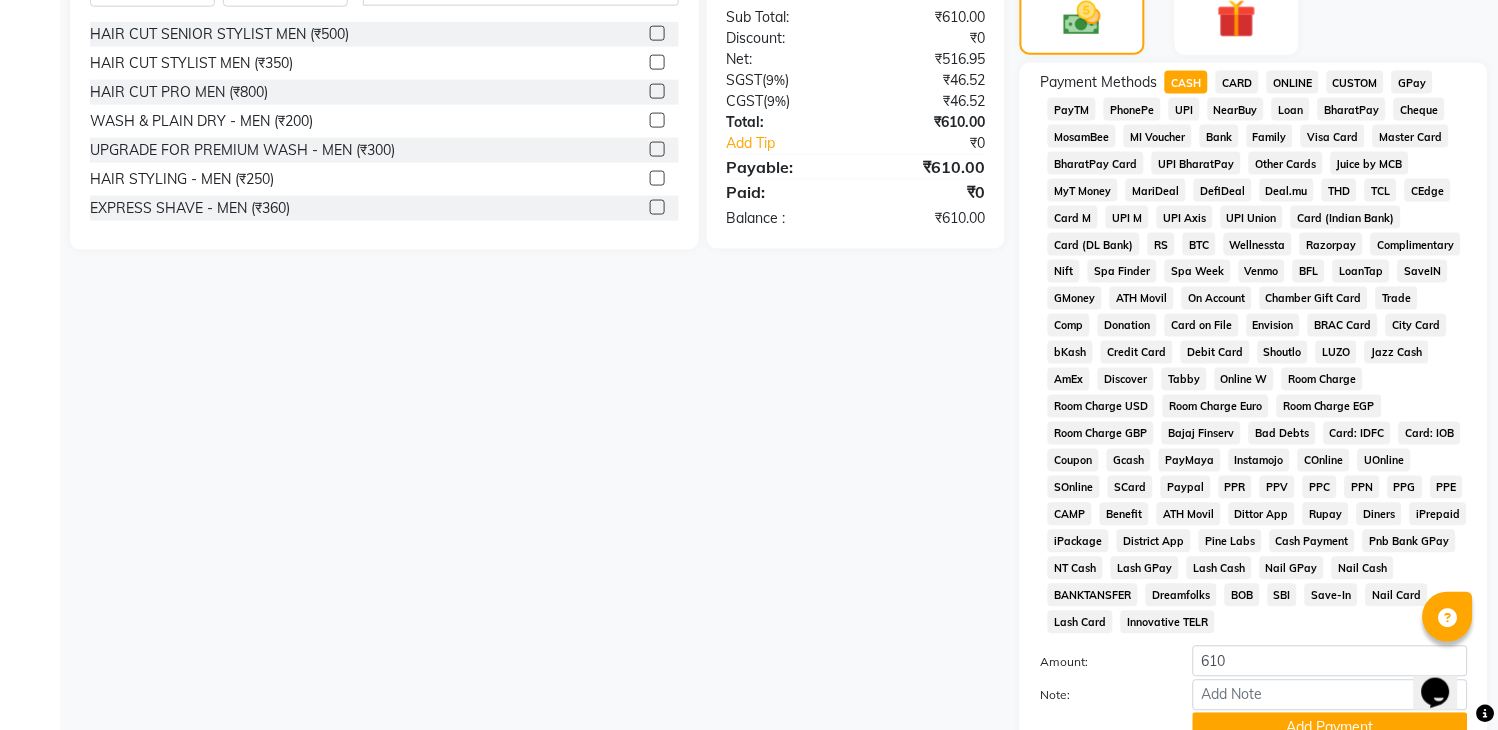 scroll, scrollTop: 746, scrollLeft: 0, axis: vertical 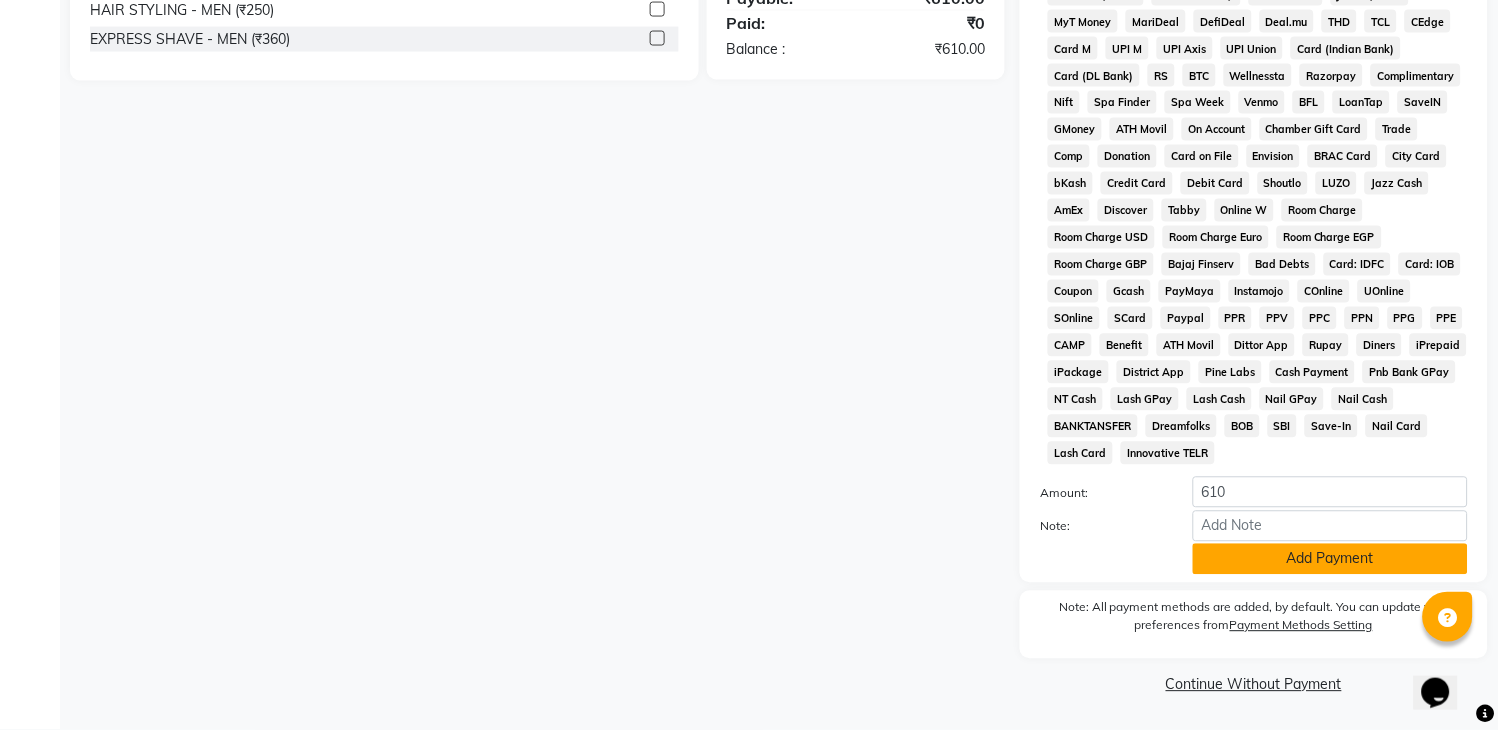 click on "Add Payment" 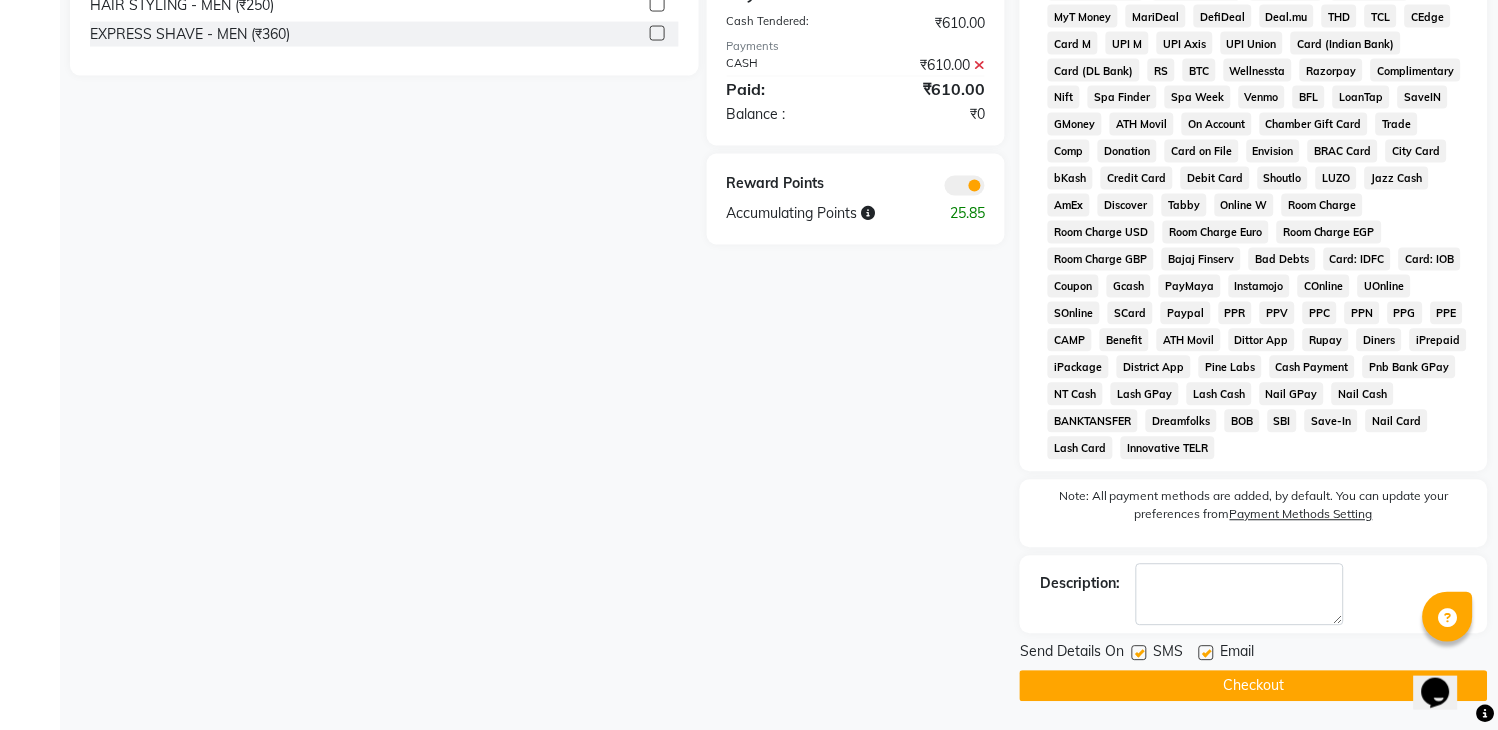 click on "Checkout" 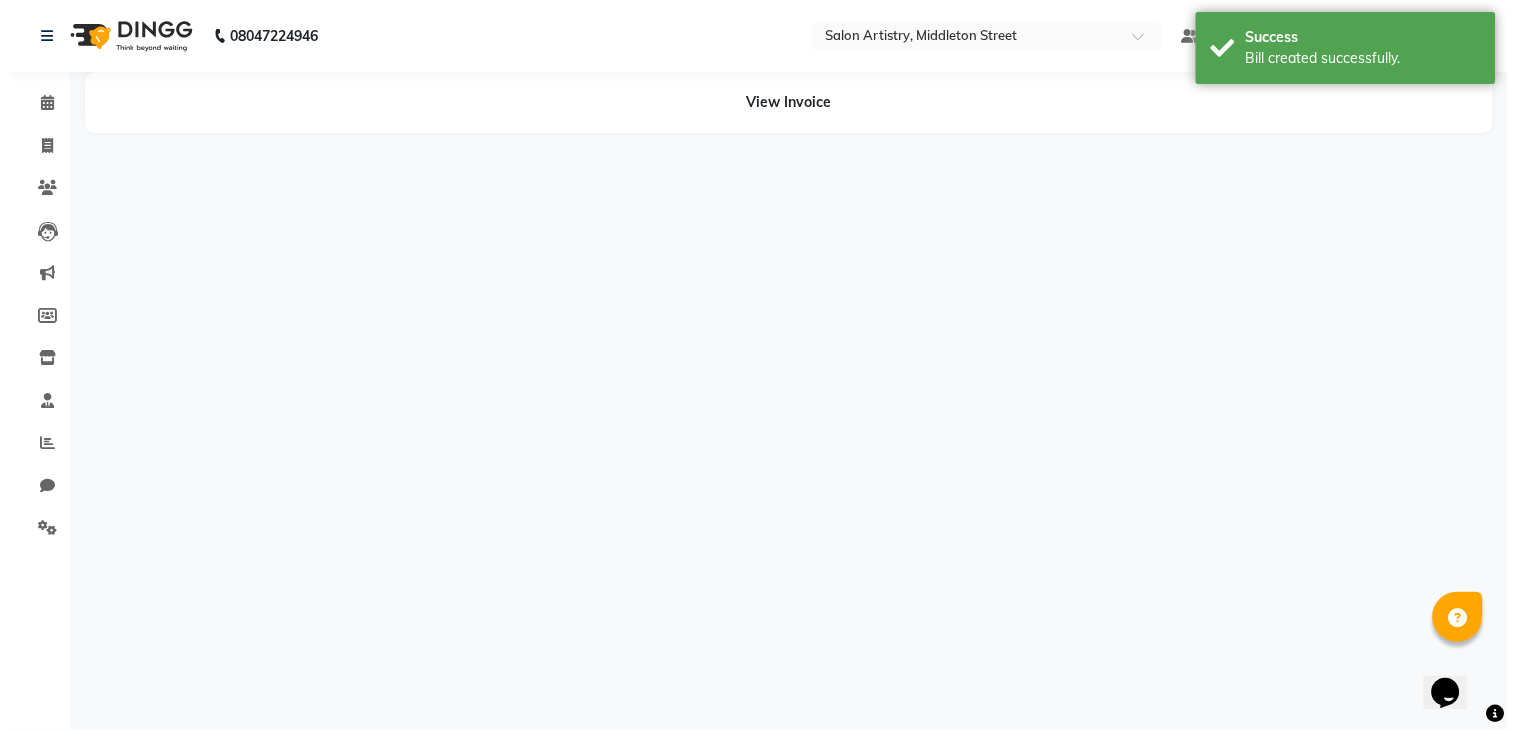 scroll, scrollTop: 0, scrollLeft: 0, axis: both 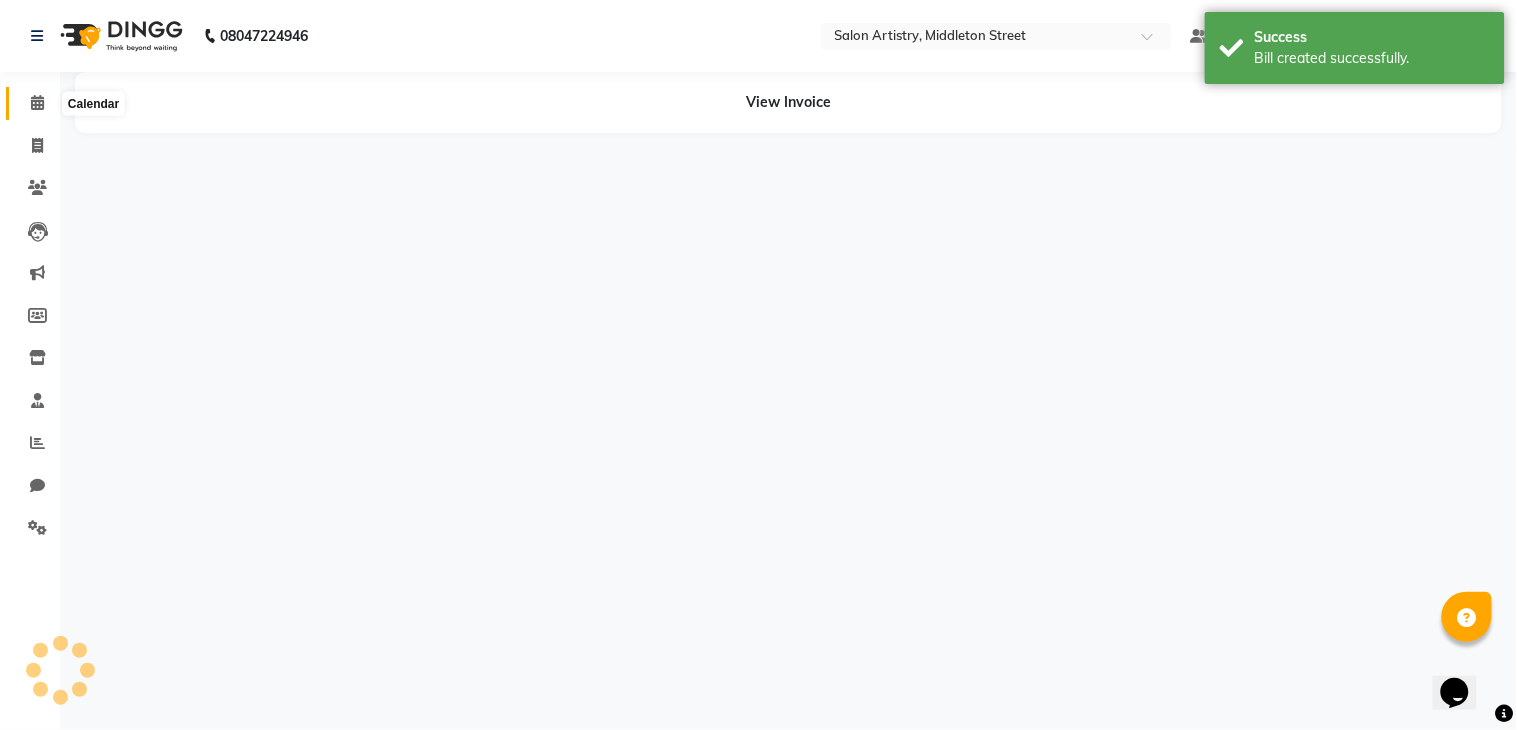 click 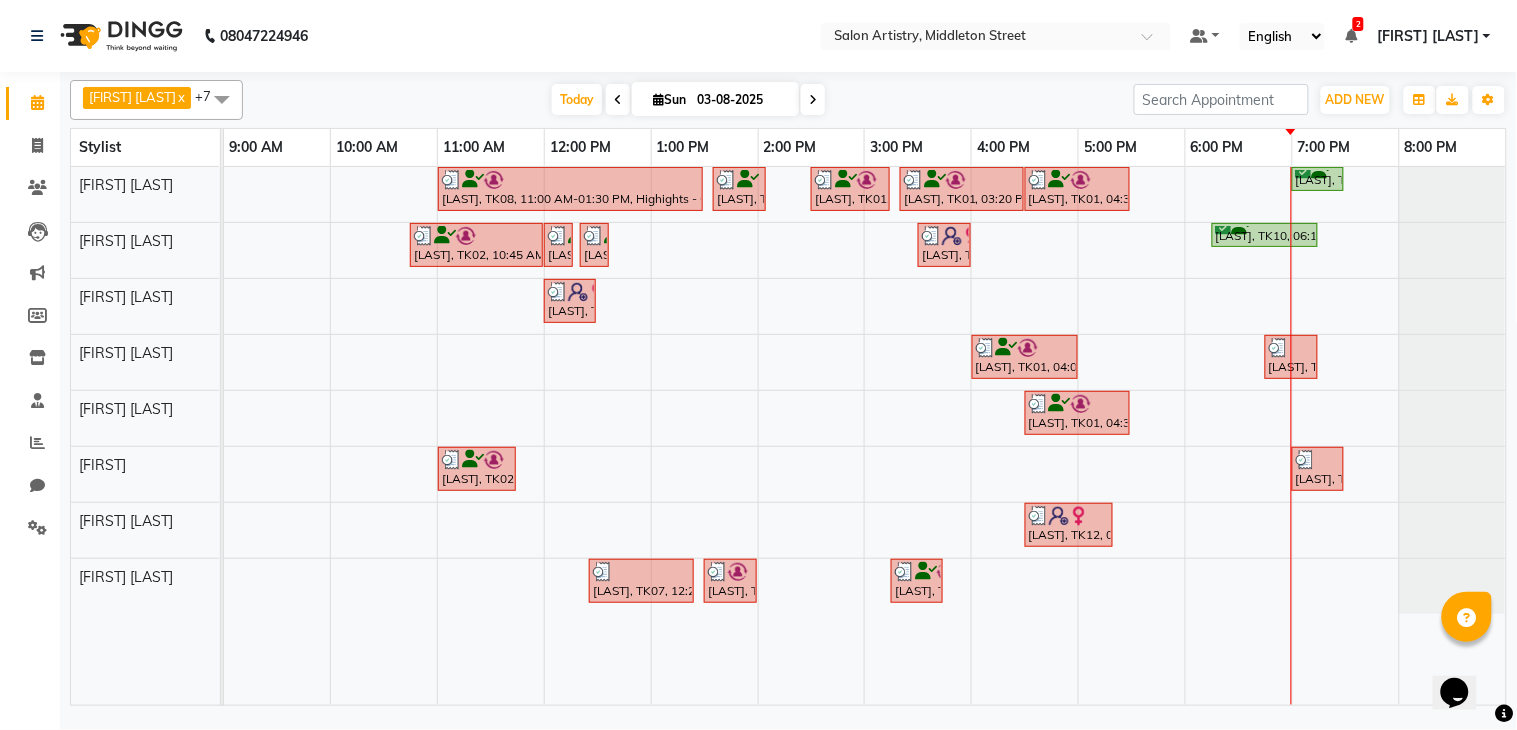 click on "[LAST], TK08, 11:00 AM-01:30 PM, Highights - Global + Highlights _ Upto Shoulder (Customise)     [LAST], TK09, 01:35 PM-02:05 PM, UPGRADE FOR PREMIUM WASH - MEN     [LAST], TK01, 02:30 PM-03:15 PM, HAIR CUT PRO MEN     [LAST], TK01, 03:20 PM-04:30 PM, Hair Colour - Root Touch Up (Without Ammonia)     [LAST], TK01, 04:30 PM-05:30 PM, Olaplex Stand Alone - Mid Back     [LAST], TK06, 07:00 PM-07:30 PM, HAIR CUT PRO MEN     [LAST], TK02, 10:45 AM-12:00 PM, Hair Colour - Root Touch Up (Without Ammonia)     [LAST], TK02, 12:00 PM-12:10 PM, Threading - Eyebrows     [LAST], TK02, 12:20 PM-12:30 PM, Threading - Eyebrows     [LAST], TK11, 03:30 PM-04:00 PM, Wash  - Wash & Blow Dry (Upto Waist And Below)     [LAST], TK10, 06:15 PM-07:15 PM, Waxing - Peel Off Waxing - Upper/Lower Lip,Waxing - Peel Off Waxing - Chin (₹100)     [LAST], TK03, 12:00 PM-12:30 PM, Cut - Hair Cut (Sr Stylist) (Wash & Conditioning)" at bounding box center [865, 436] 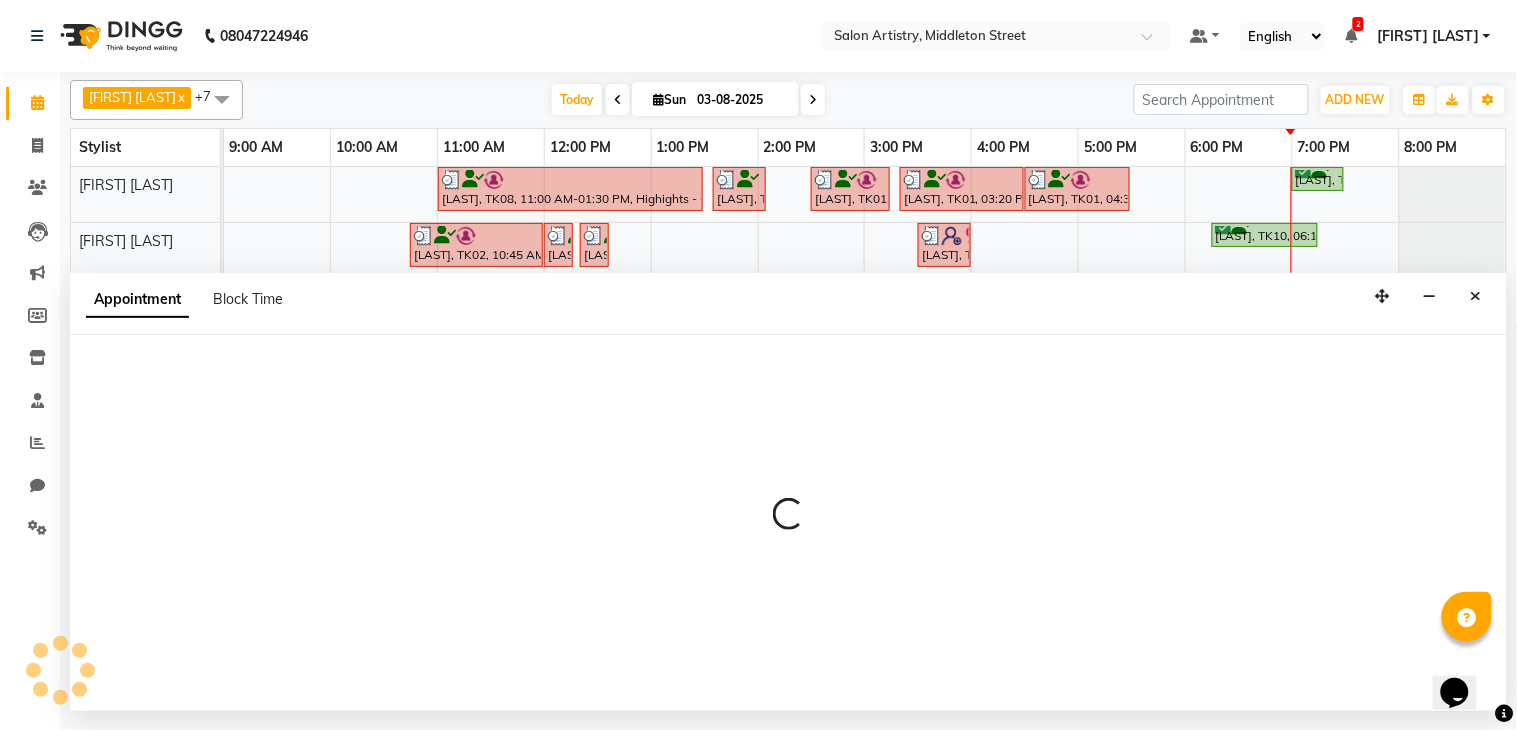 select on "79865" 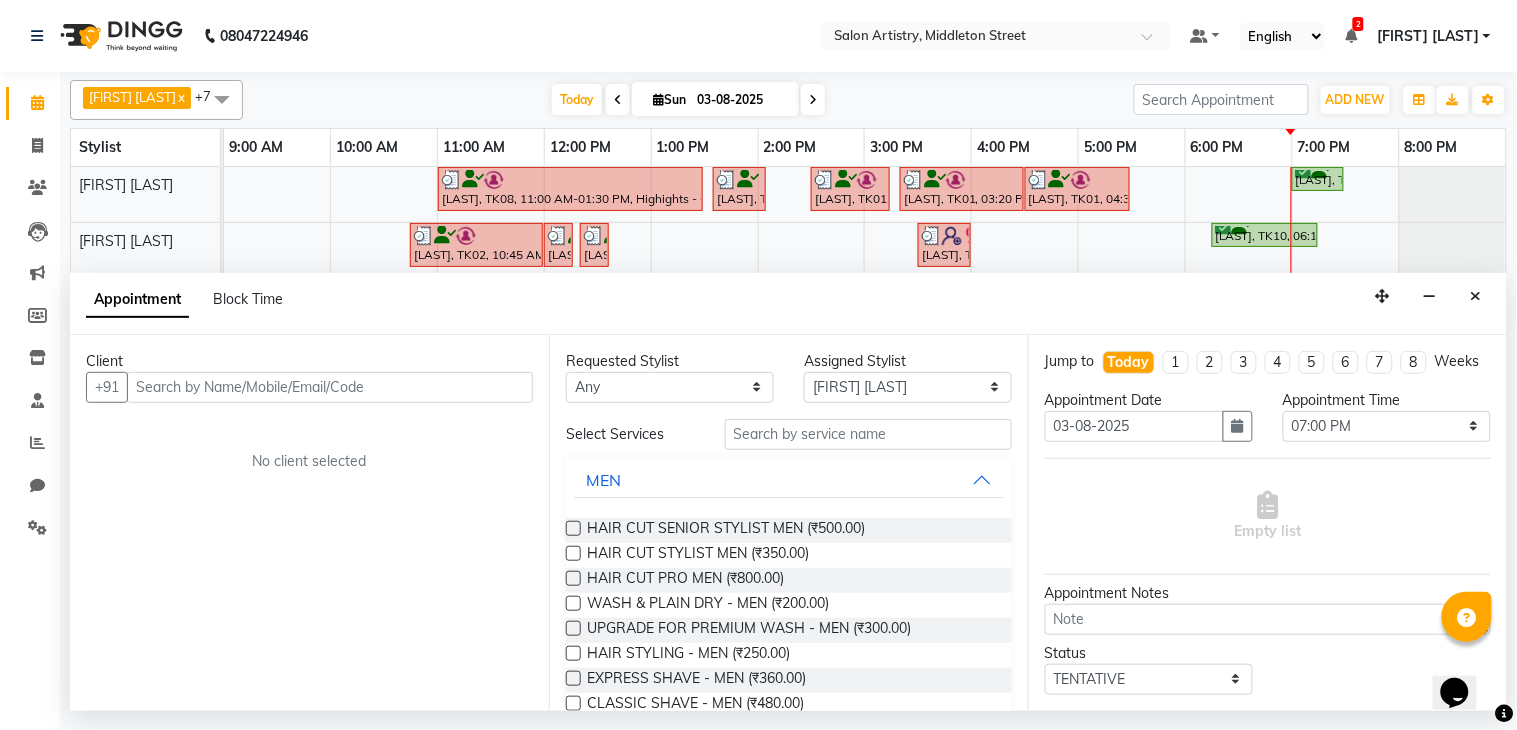 click at bounding box center (330, 387) 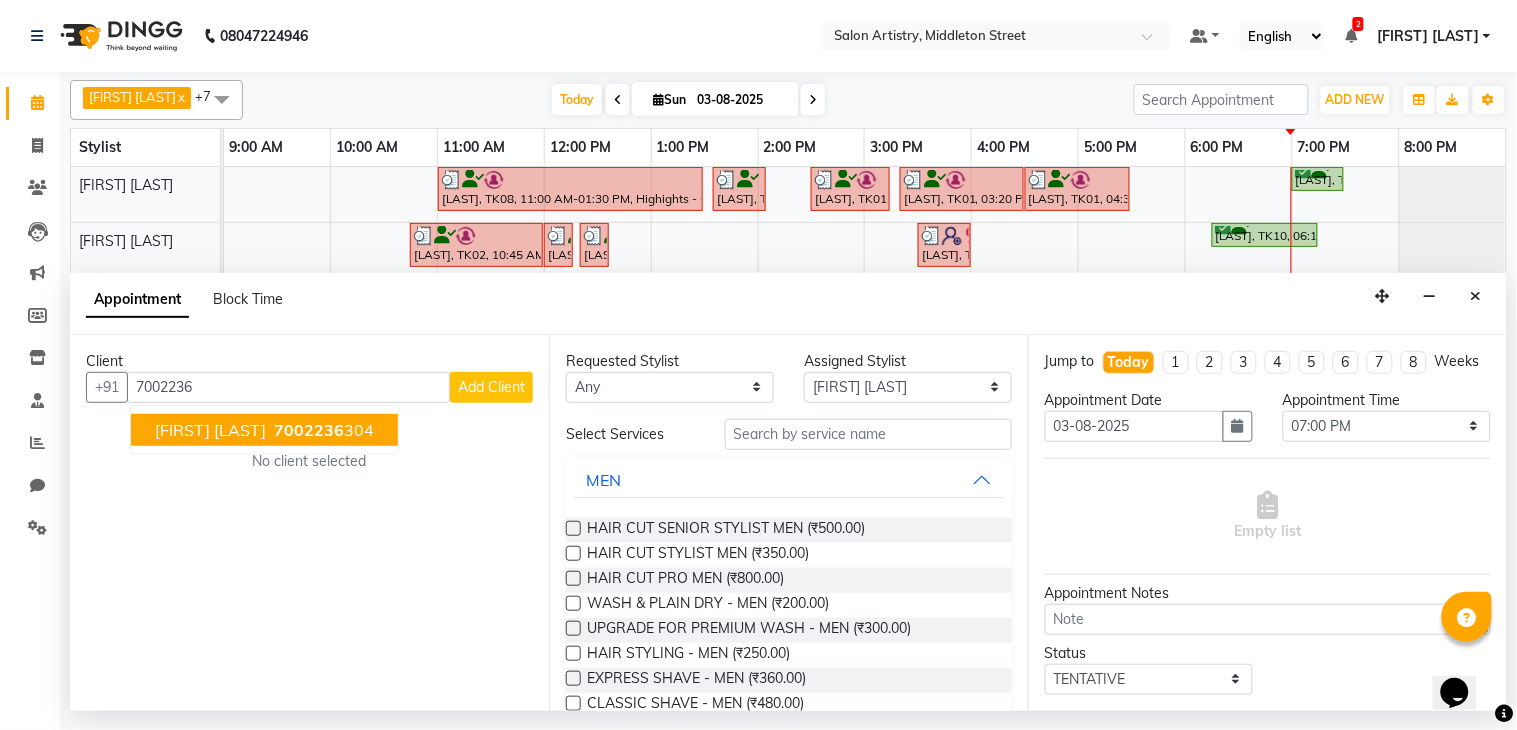 click on "[FIRST] [LAST]" at bounding box center (210, 430) 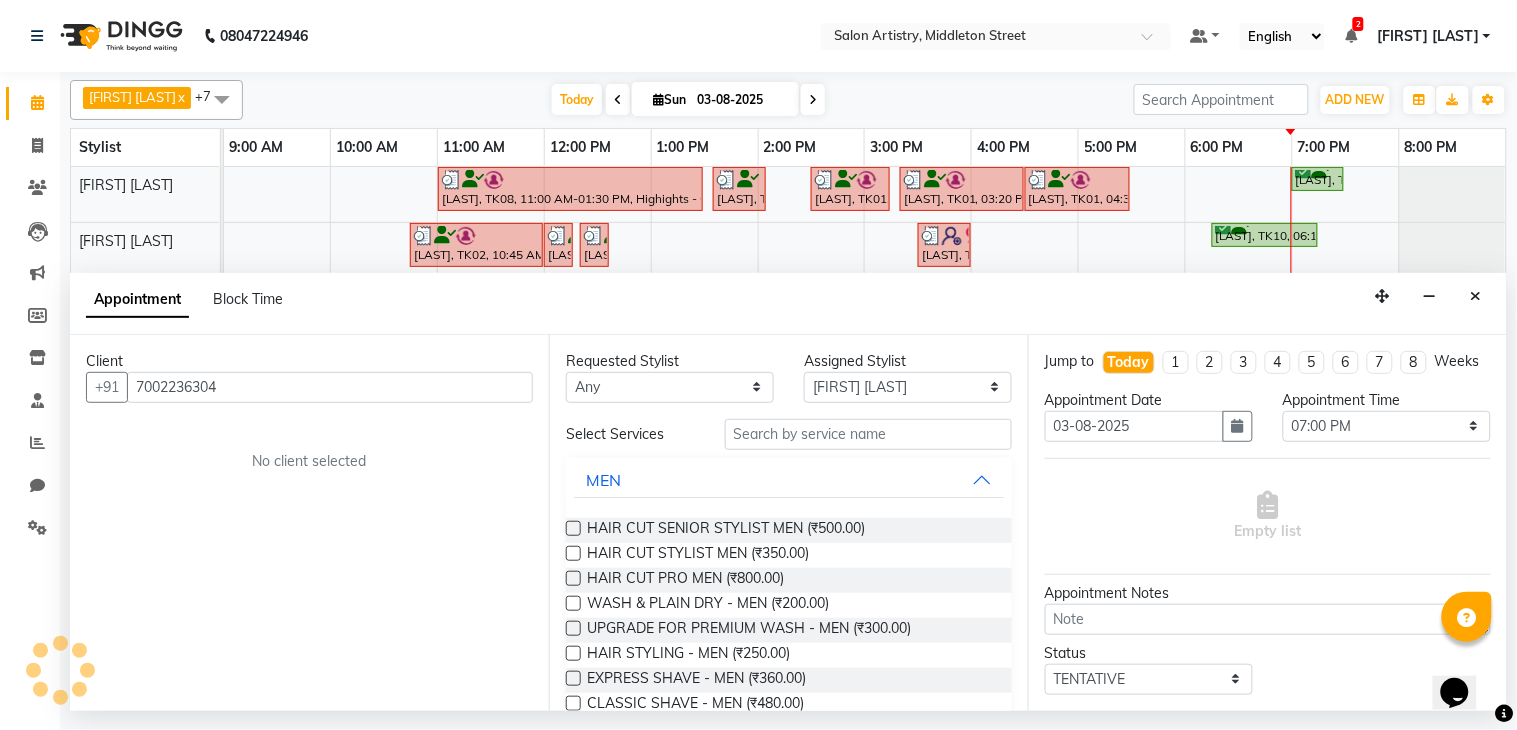 type on "7002236304" 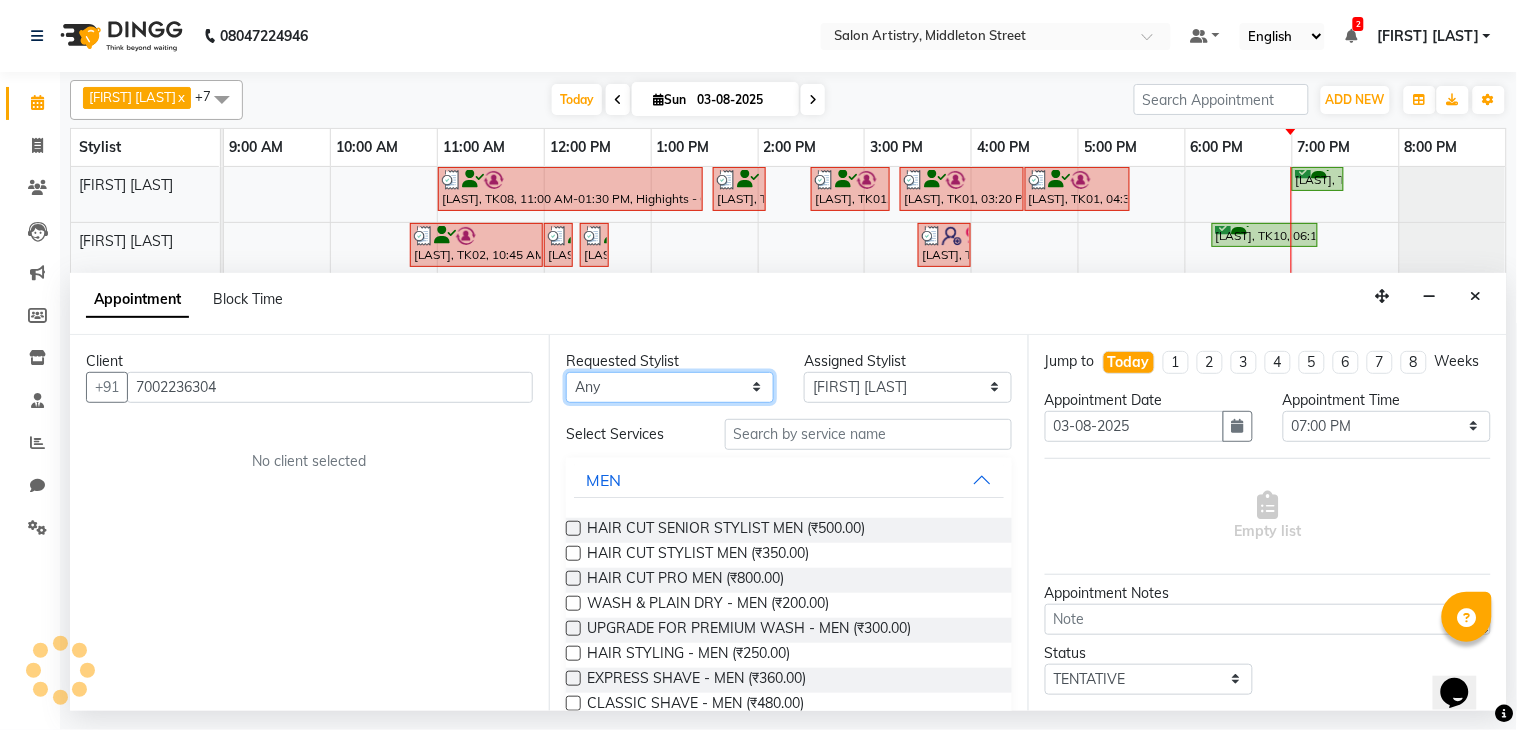 click on "Any Anupriya Ghosh Iqbal Ahmed Irshad Khan Mannu Kumar Gupta Mekhla Bhattacharya Minika Das Puja Debnath Reception Rekha Singh Ricky Das Rony Das Sangeeta Lodh Sharfaraz Ata Waris Simmy Rai Tapasi" at bounding box center [670, 387] 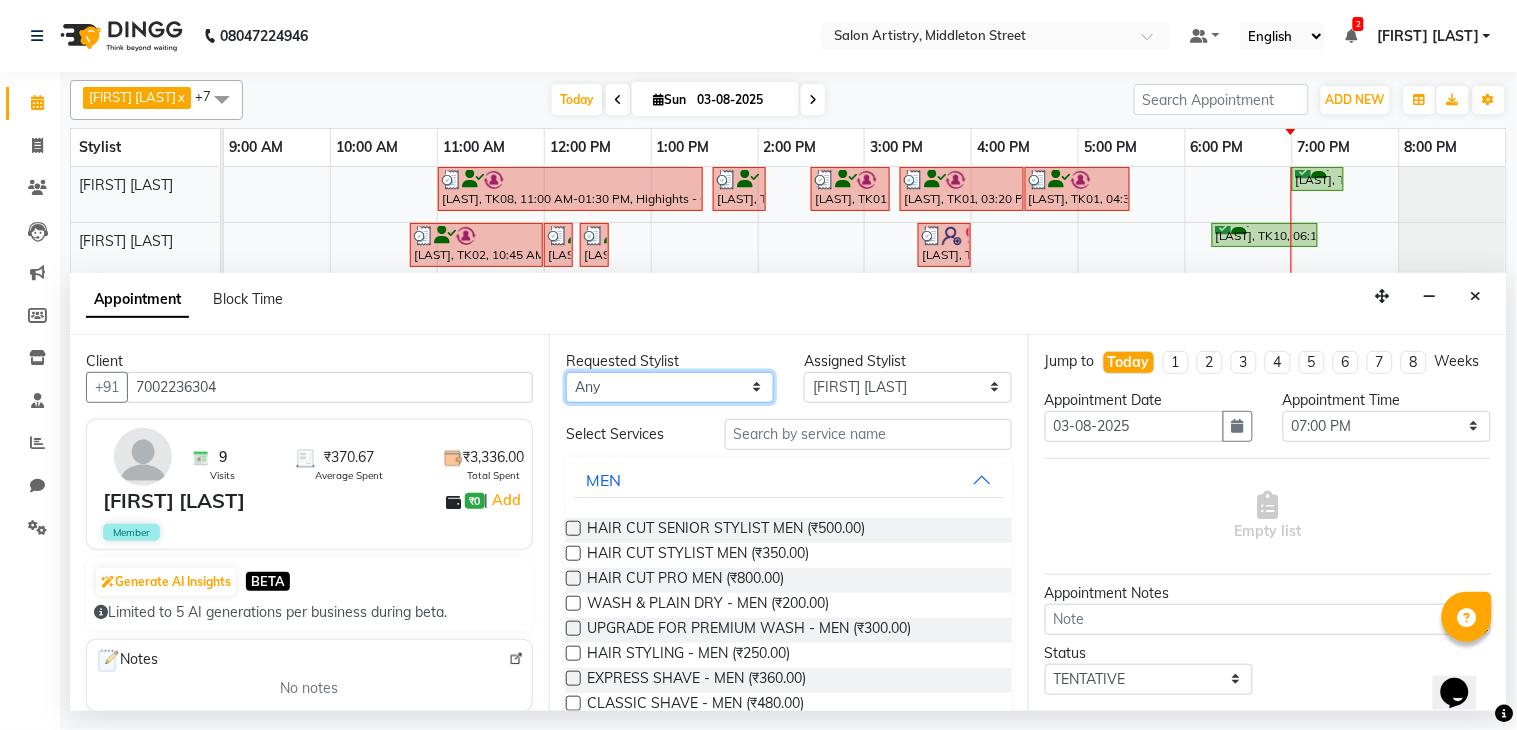 select on "79865" 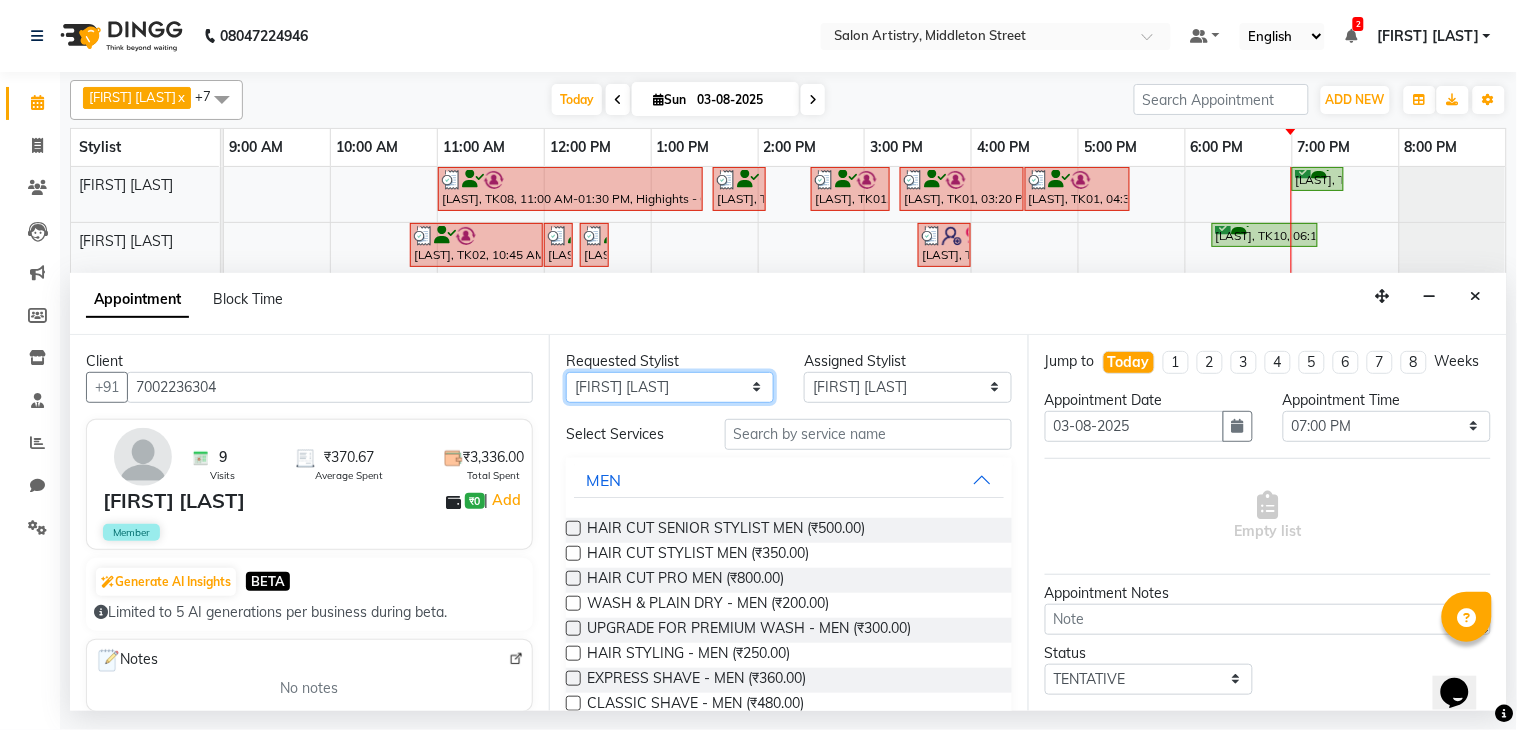 click on "Any Anupriya Ghosh Iqbal Ahmed Irshad Khan Mannu Kumar Gupta Mekhla Bhattacharya Minika Das Puja Debnath Reception Rekha Singh Ricky Das Rony Das Sangeeta Lodh Sharfaraz Ata Waris Simmy Rai Tapasi" at bounding box center [670, 387] 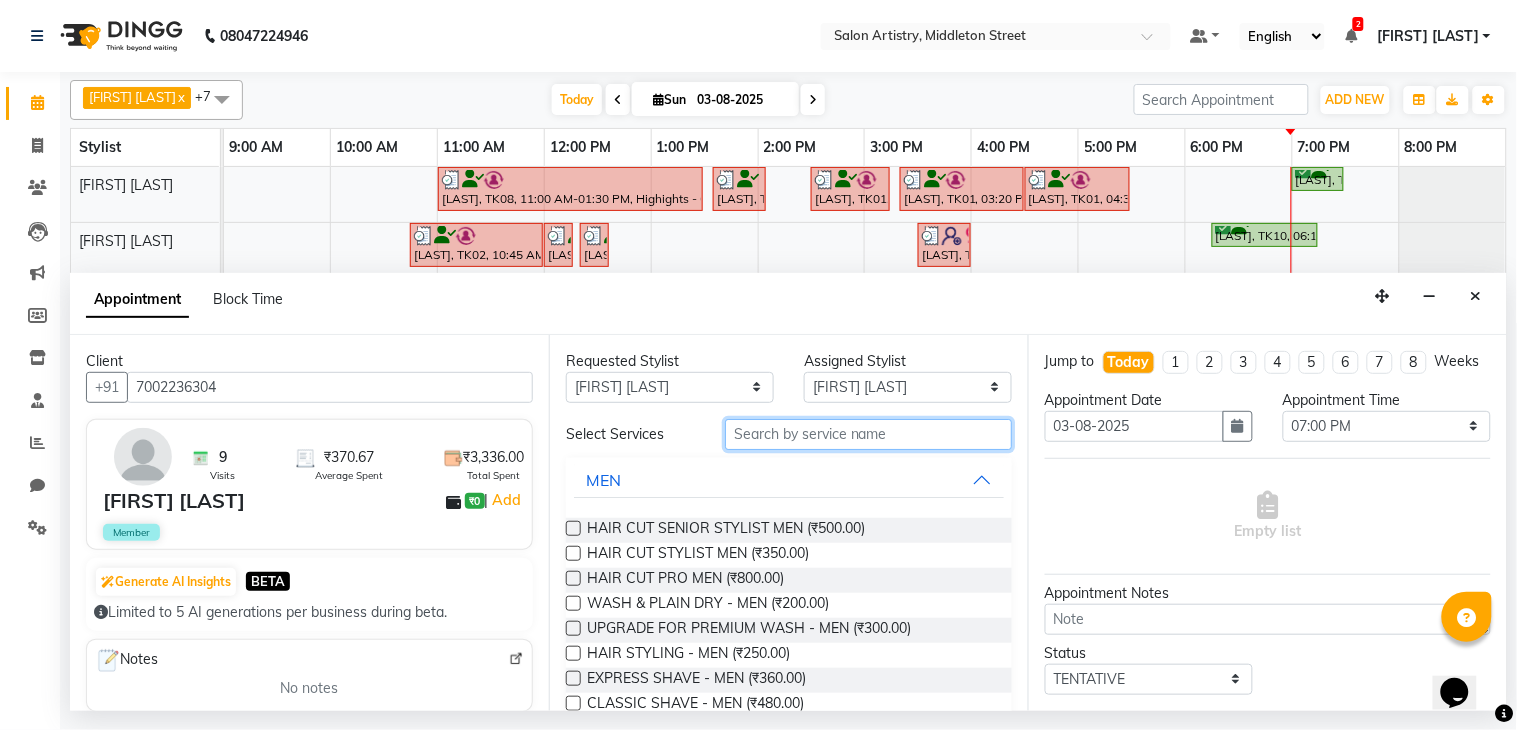 click at bounding box center (868, 434) 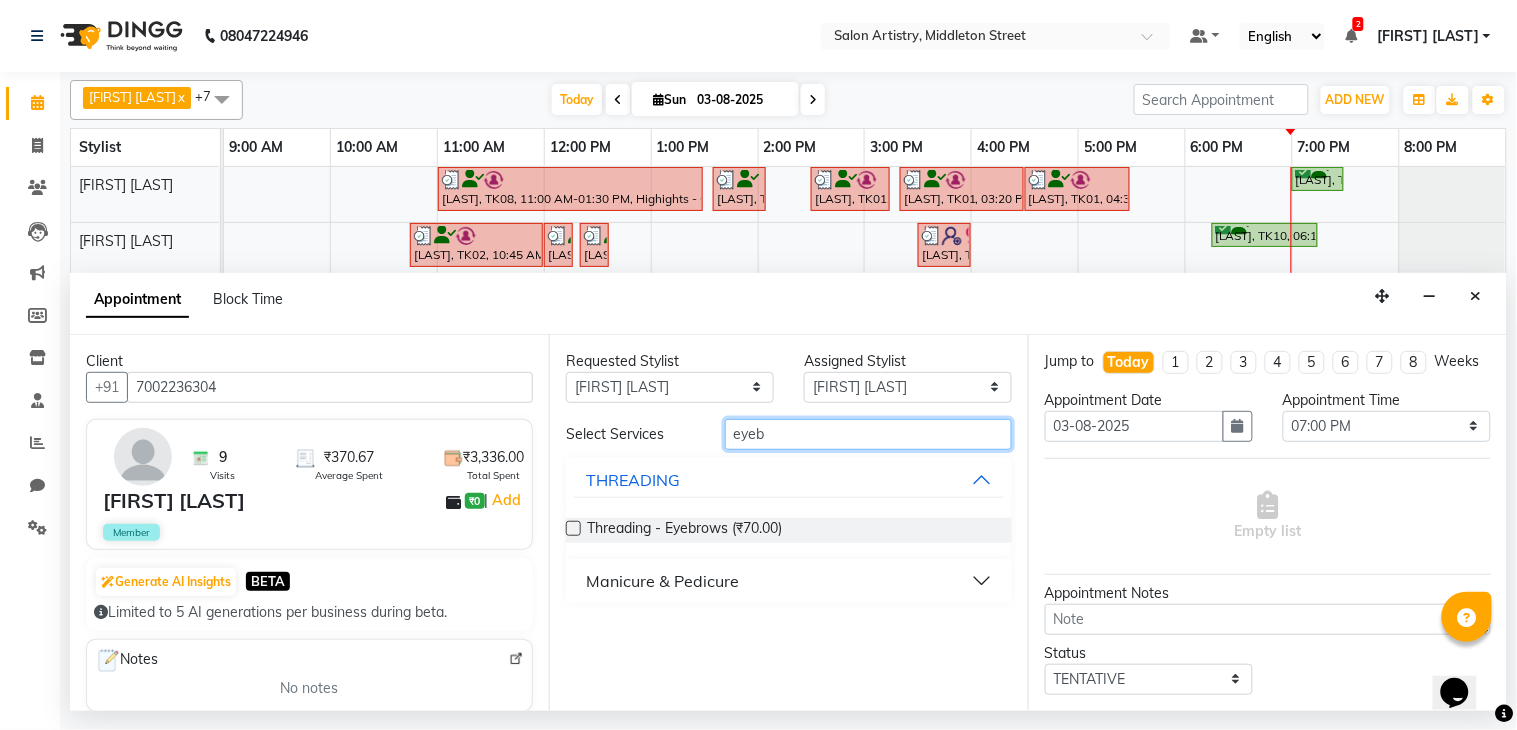 type on "eyeb" 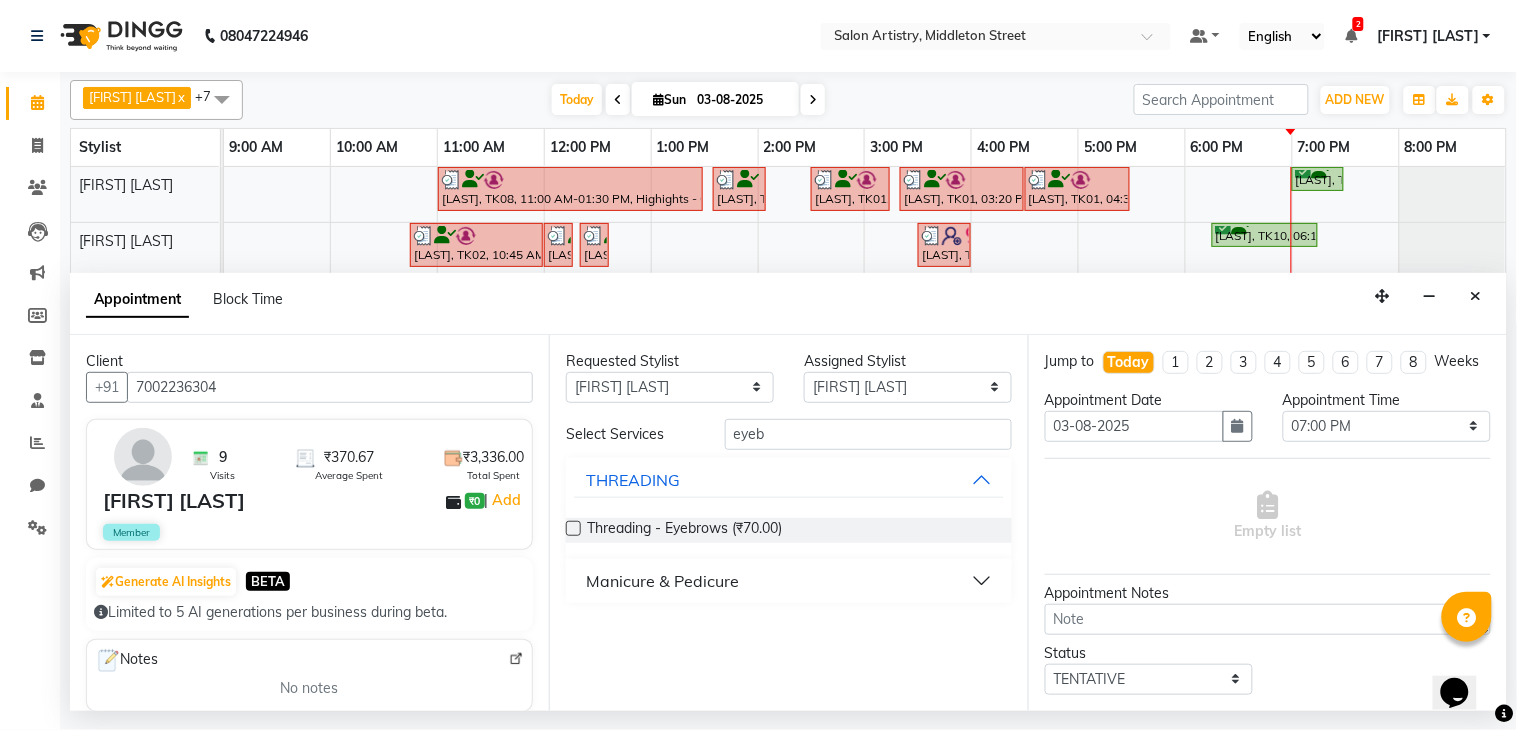 click at bounding box center (573, 528) 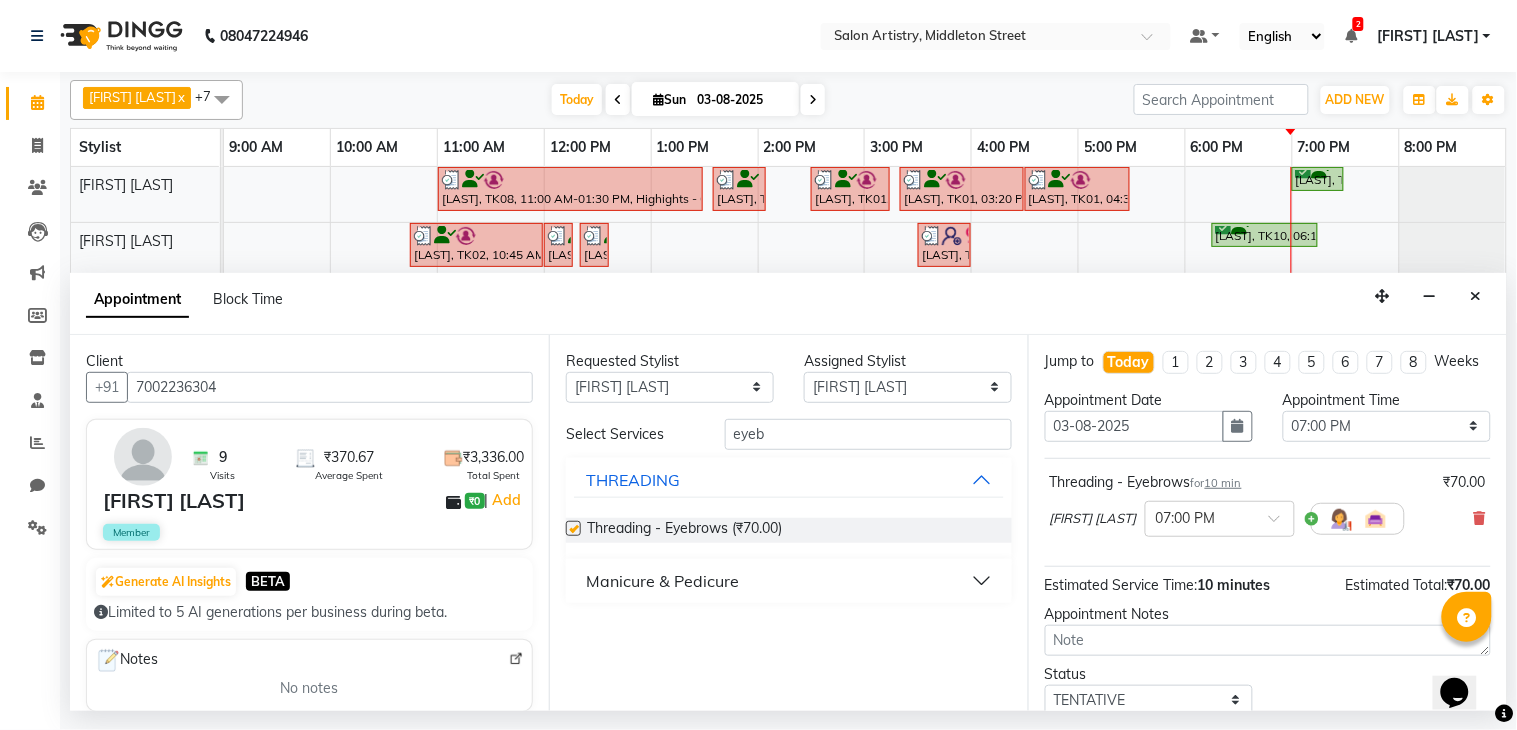 checkbox on "false" 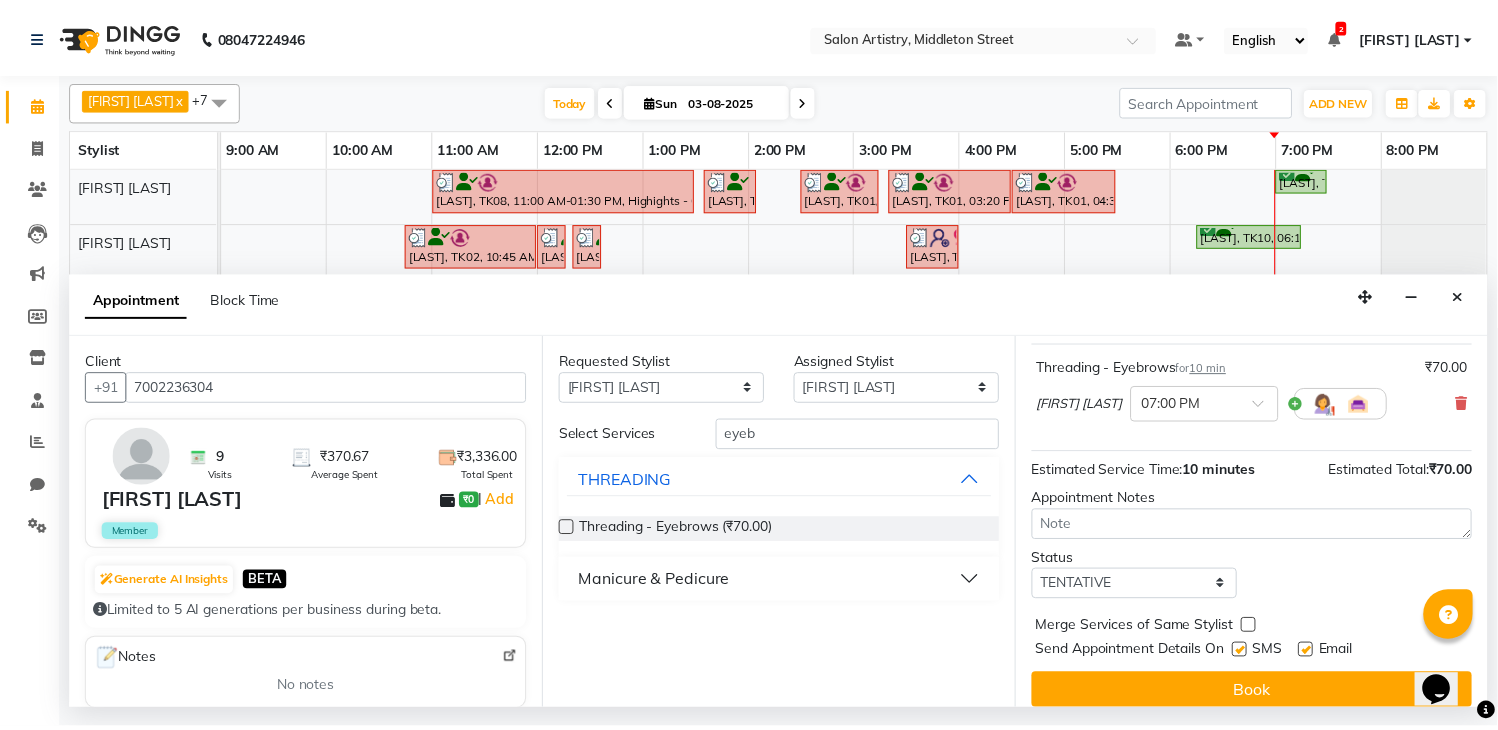 scroll, scrollTop: 150, scrollLeft: 0, axis: vertical 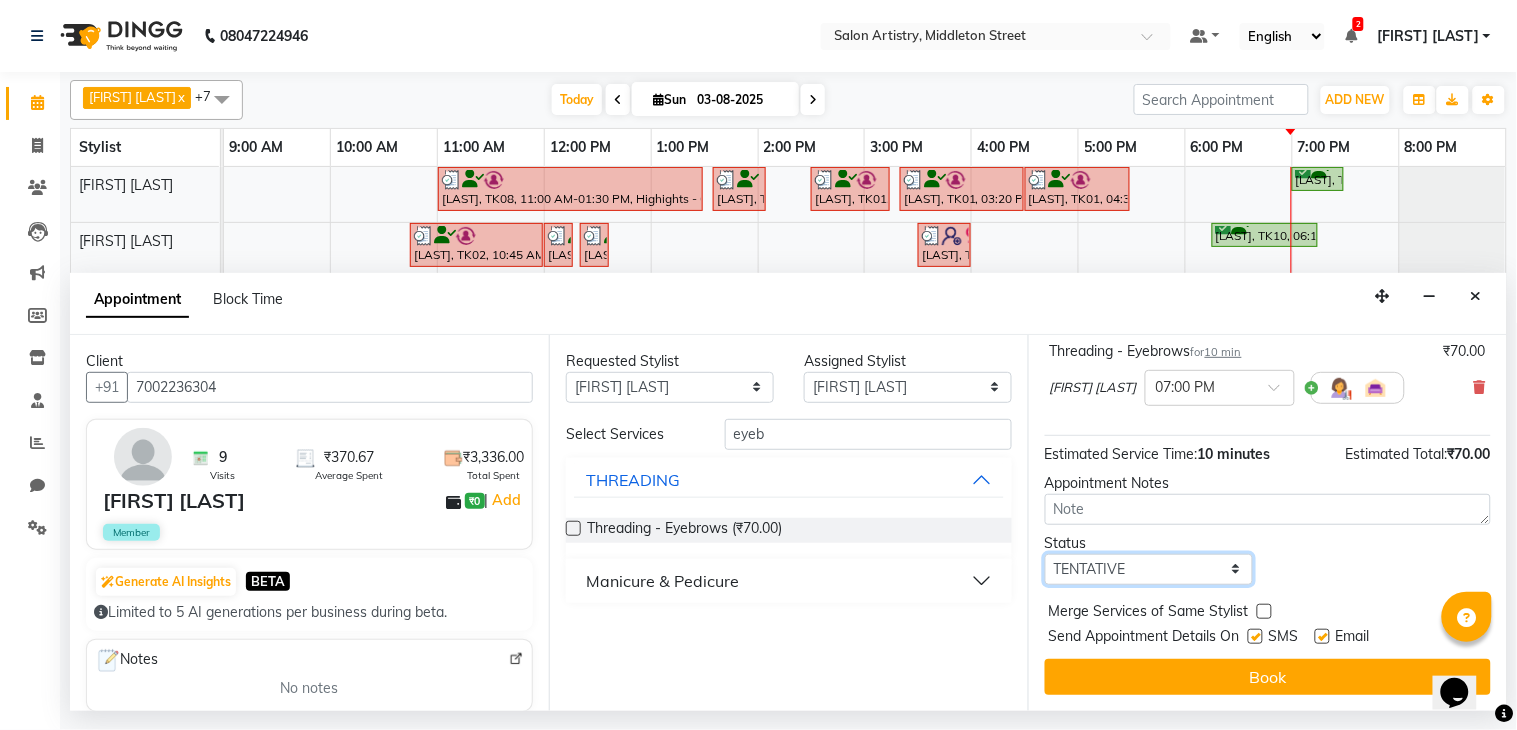 click on "Select TENTATIVE CONFIRM CHECK-IN UPCOMING" at bounding box center [1149, 569] 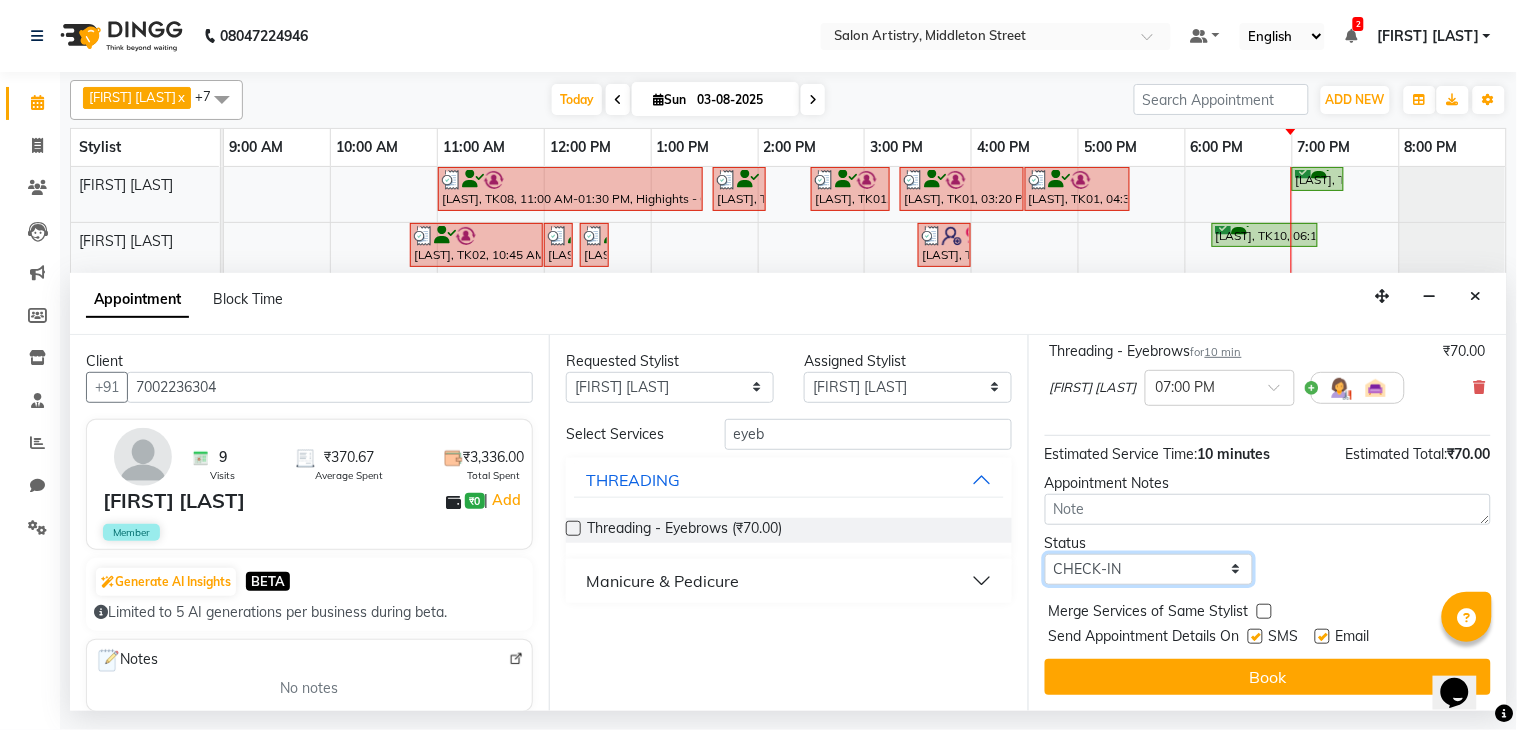 click on "Select TENTATIVE CONFIRM CHECK-IN UPCOMING" at bounding box center [1149, 569] 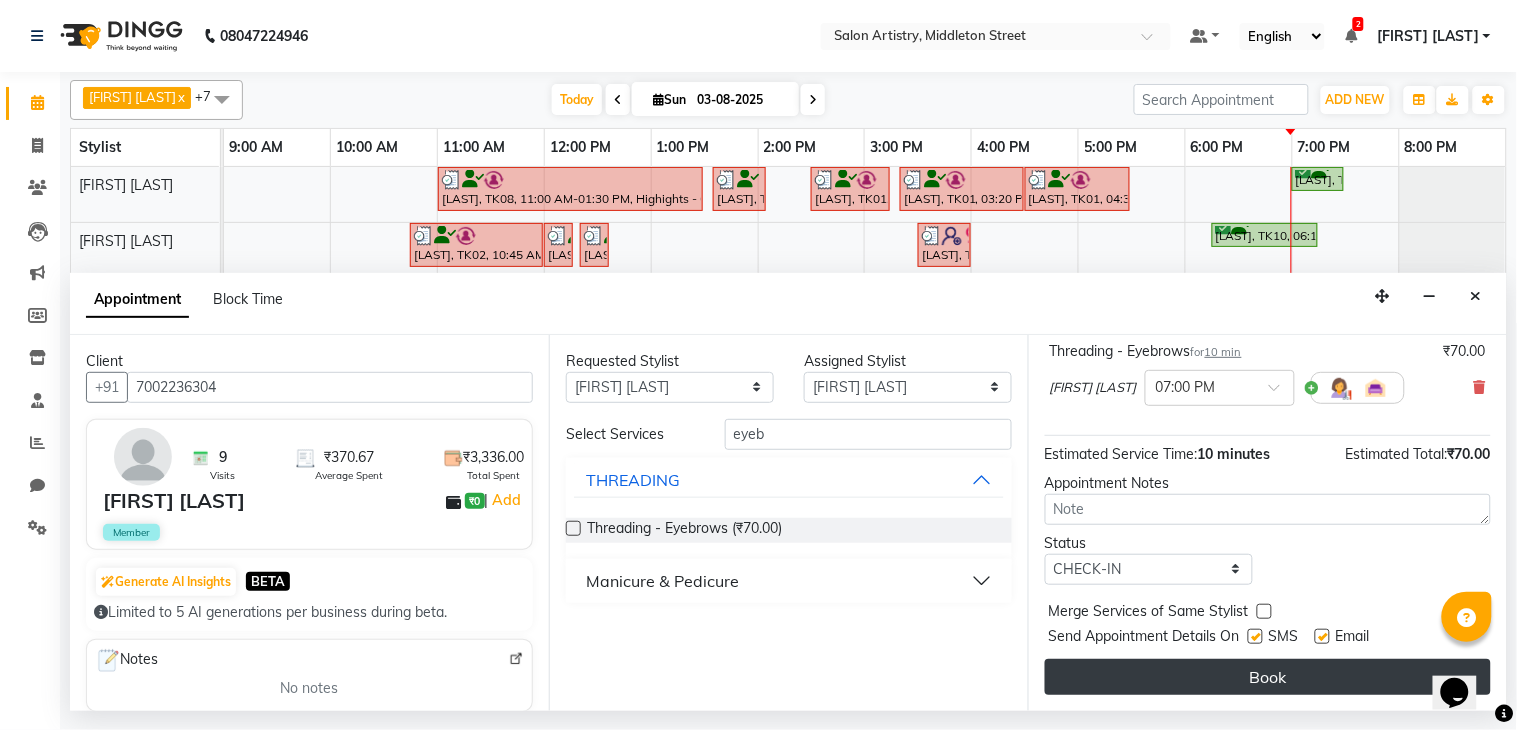 click on "Book" at bounding box center (1268, 677) 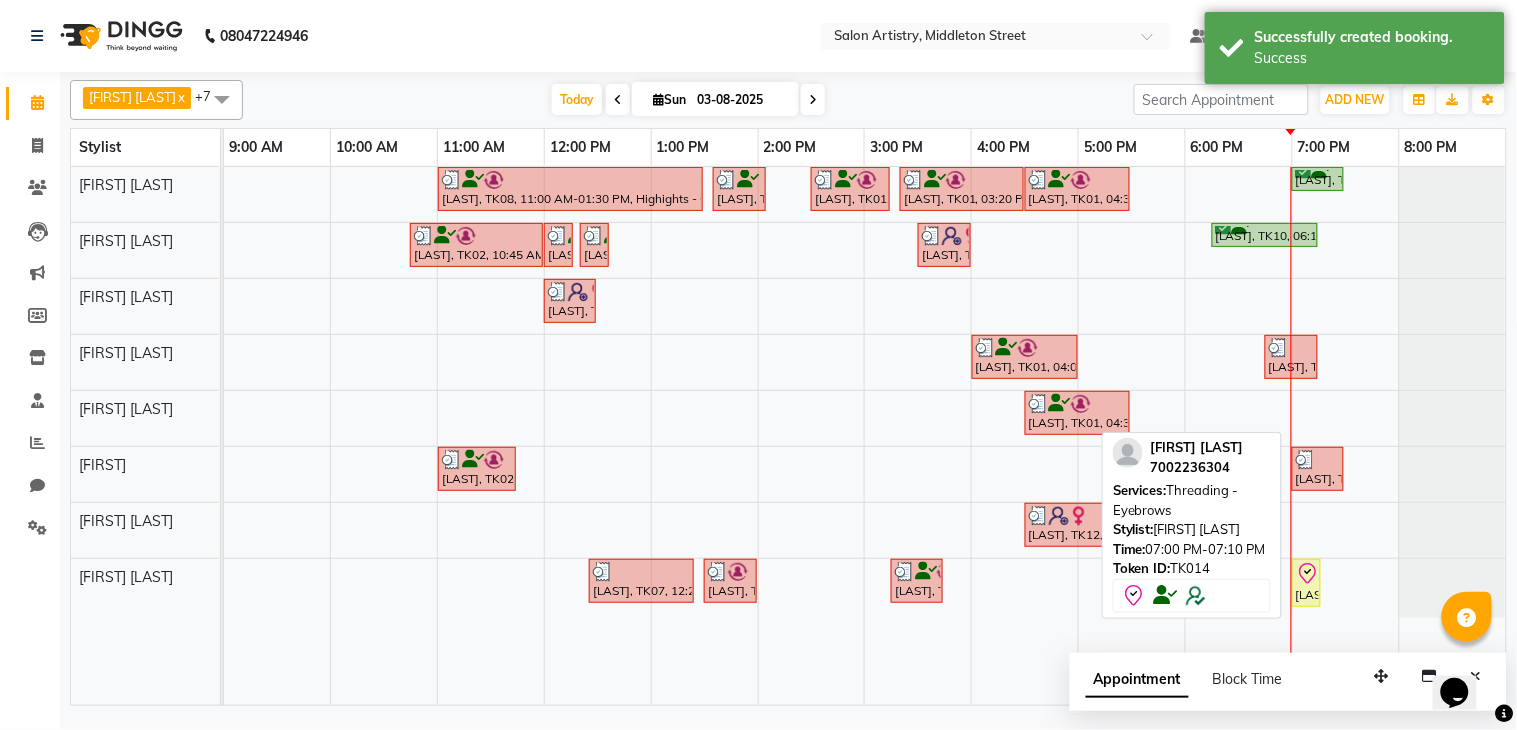 click 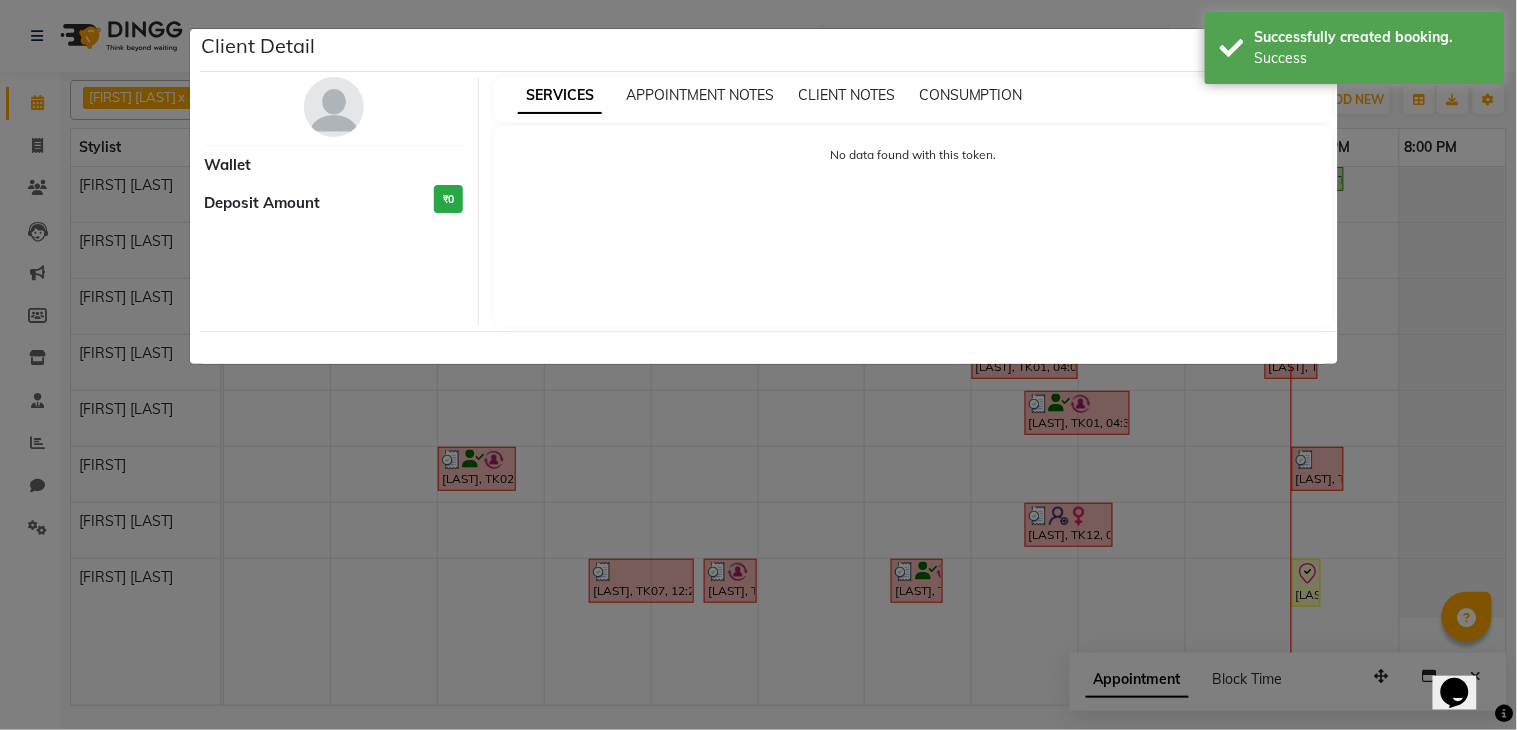 select on "8" 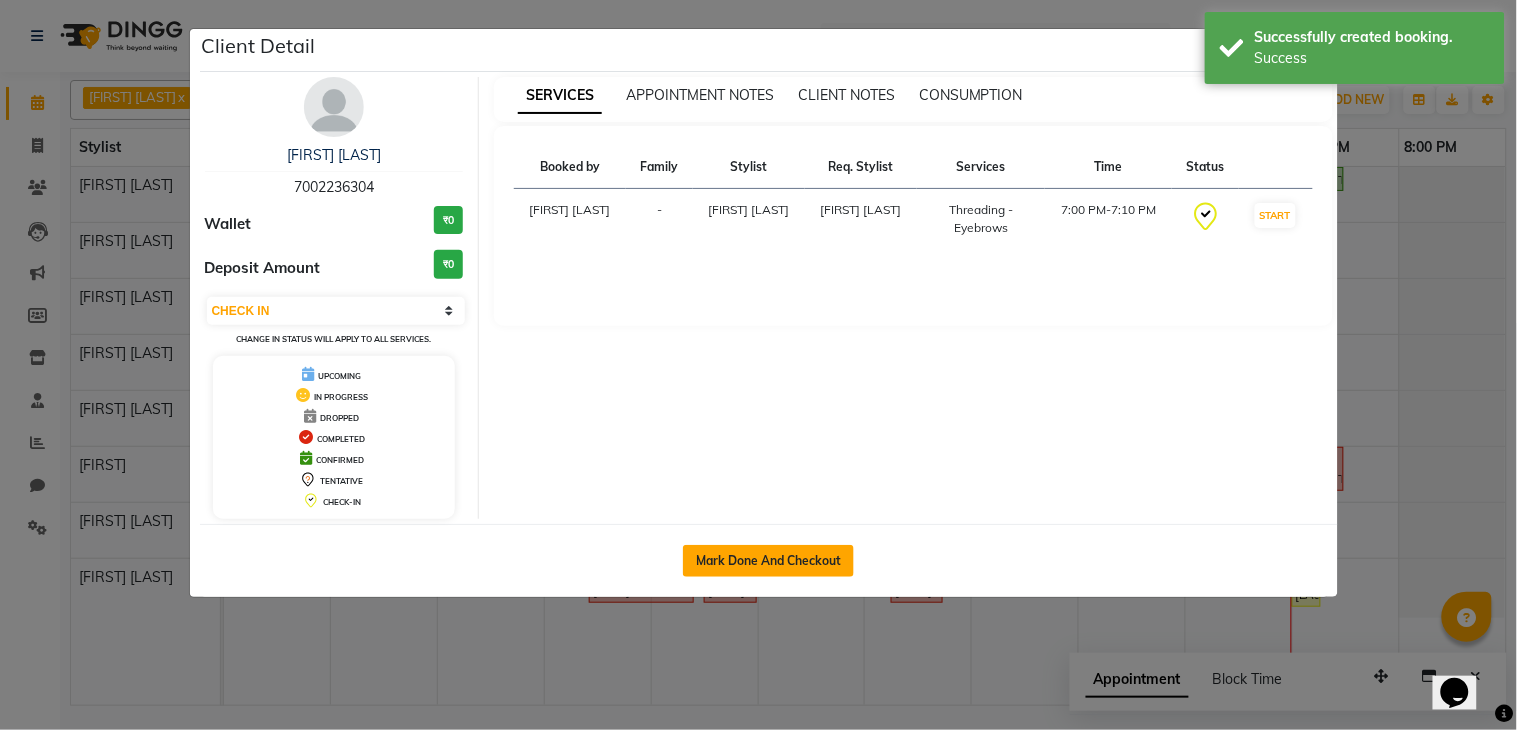 click on "Mark Done And Checkout" 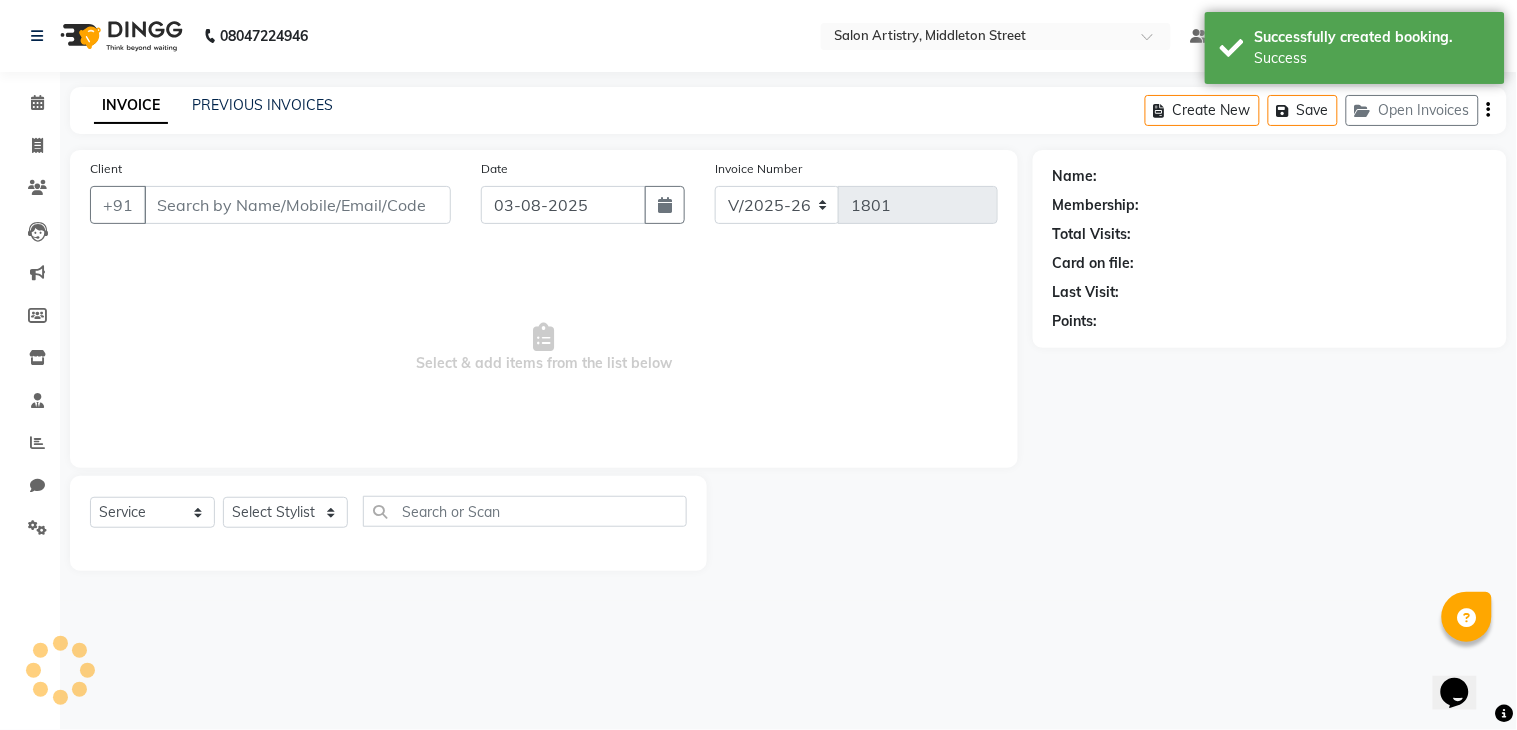 select on "79865" 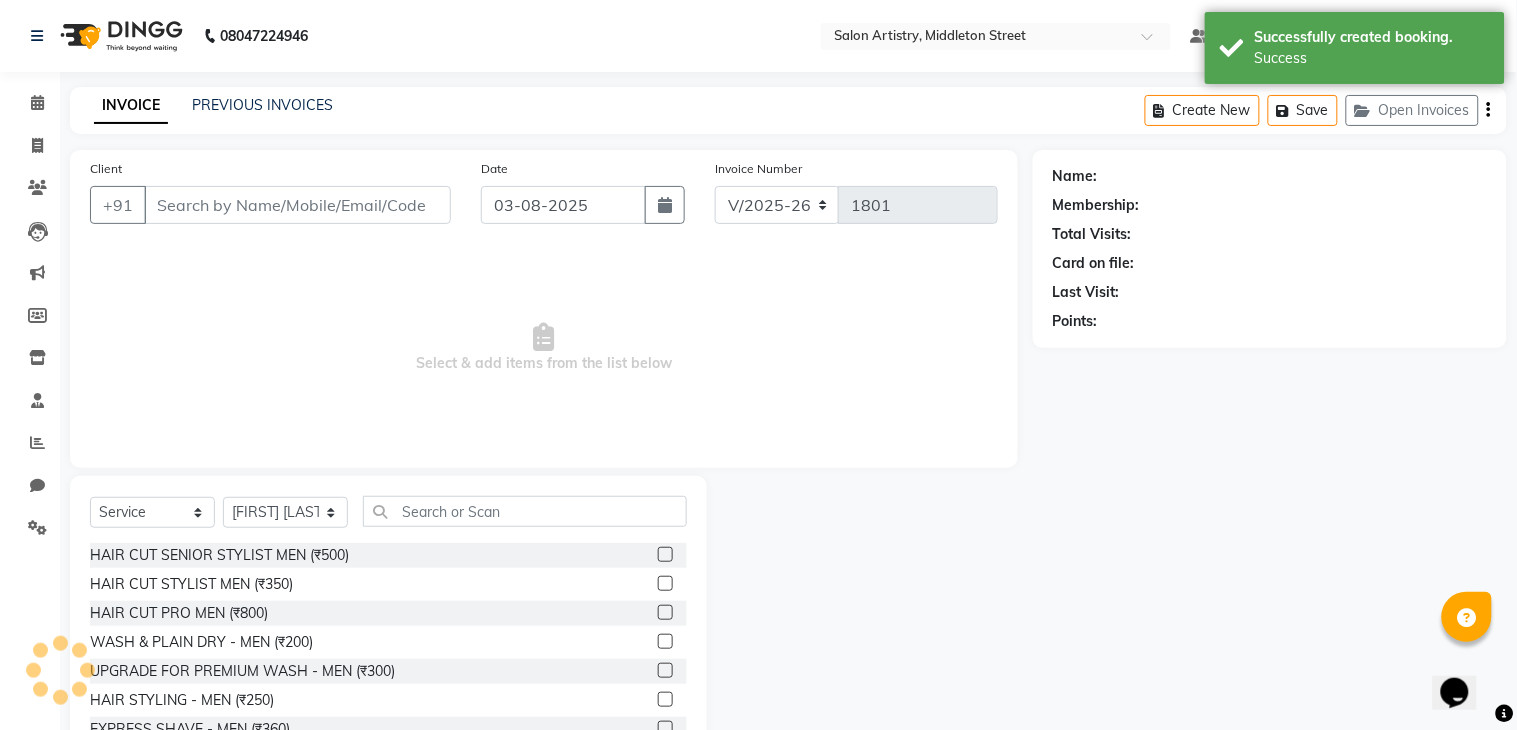 type on "7002236304" 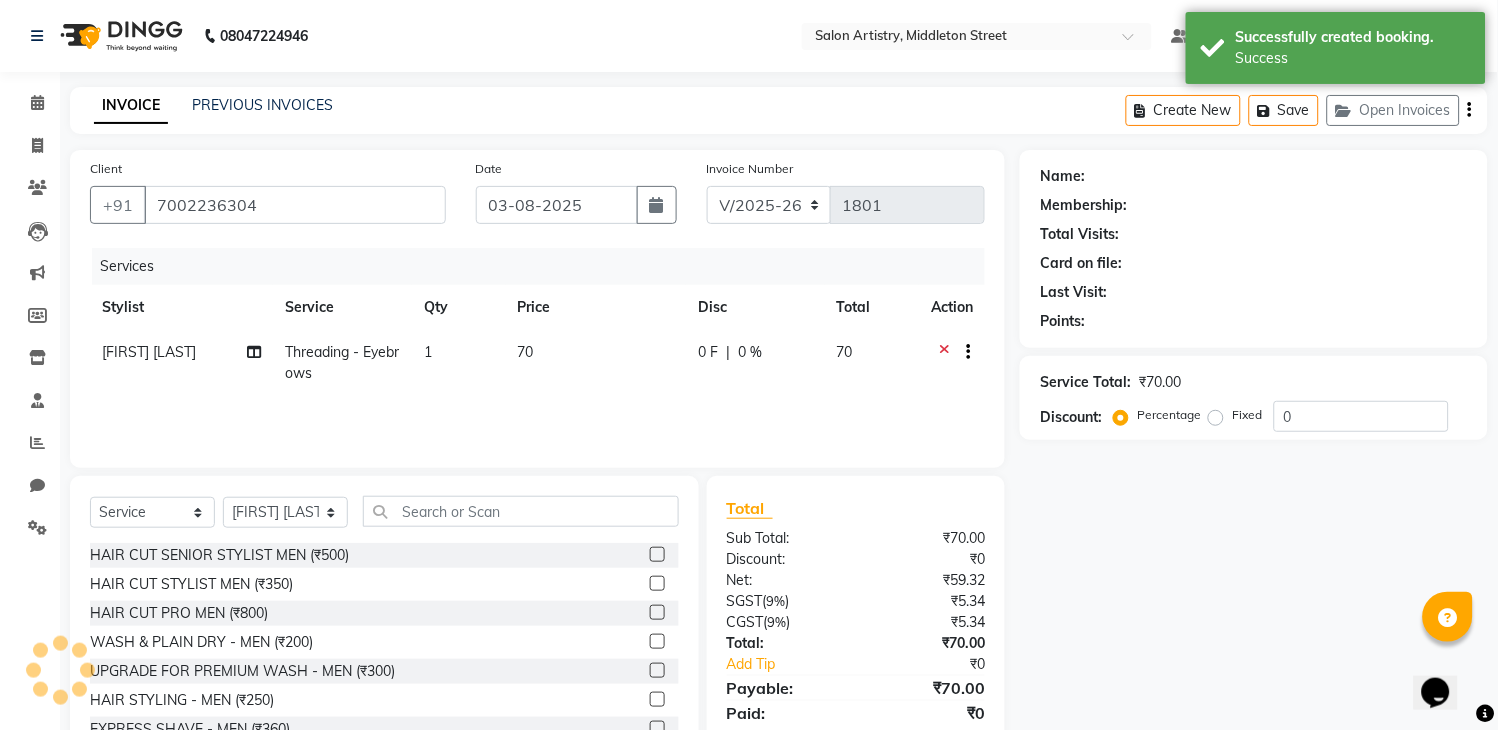 select on "2: Object" 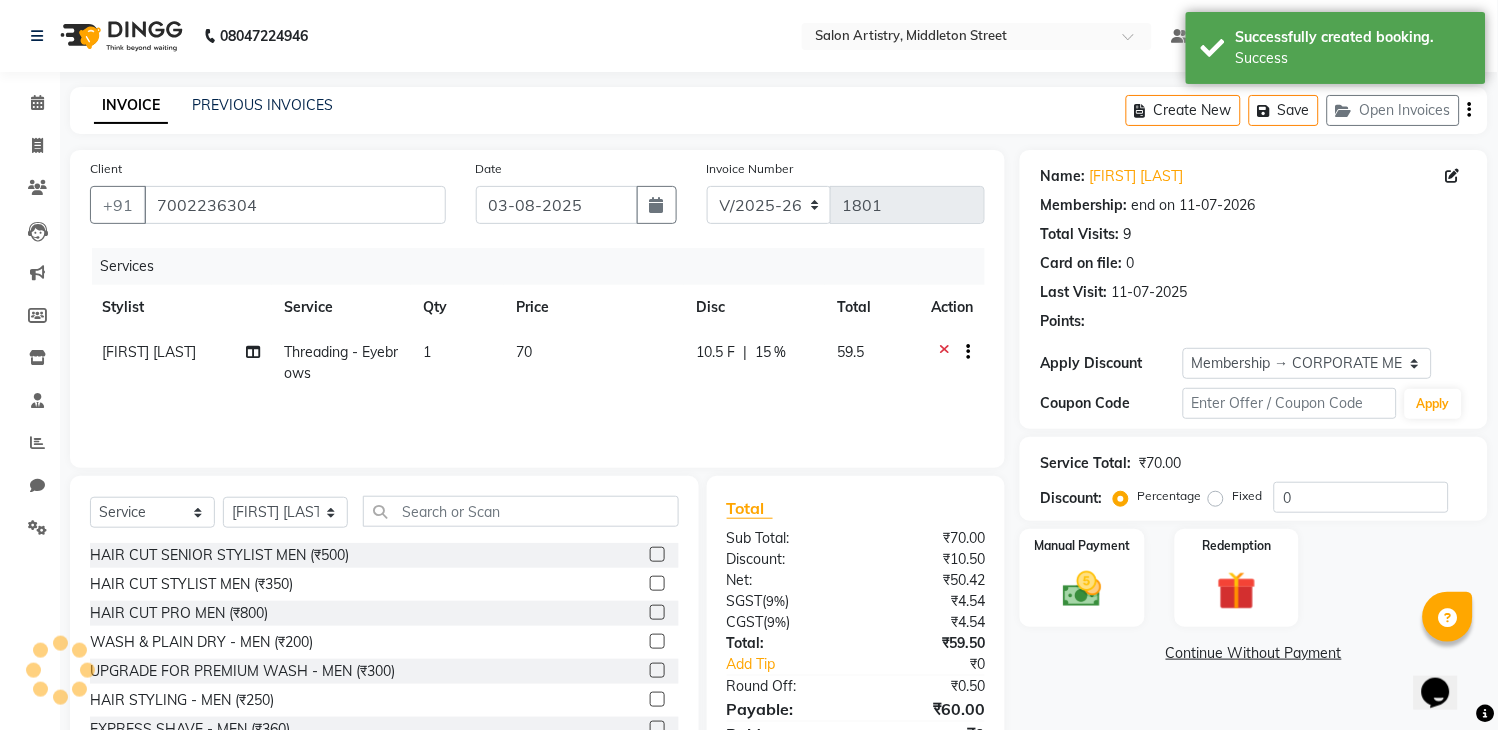 type on "15" 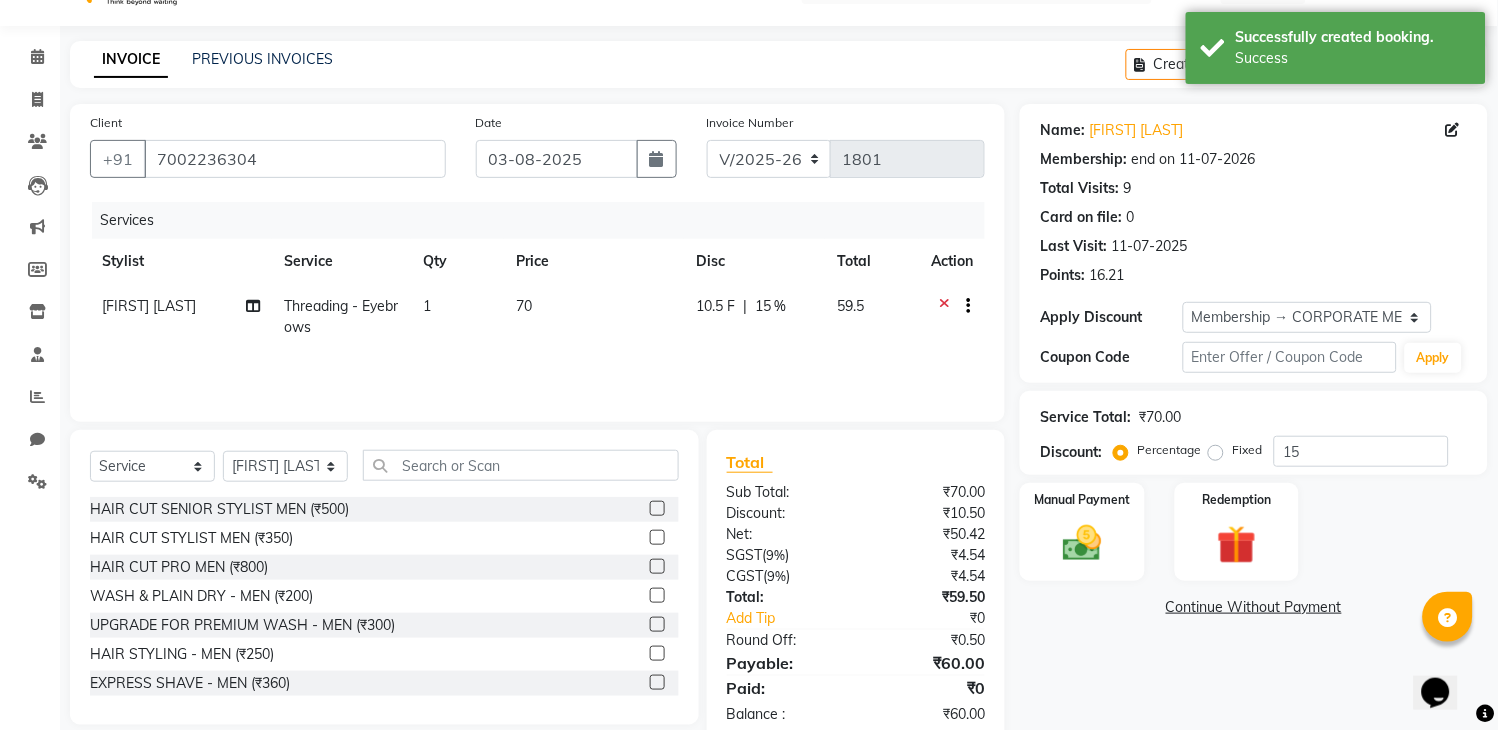 scroll, scrollTop: 91, scrollLeft: 0, axis: vertical 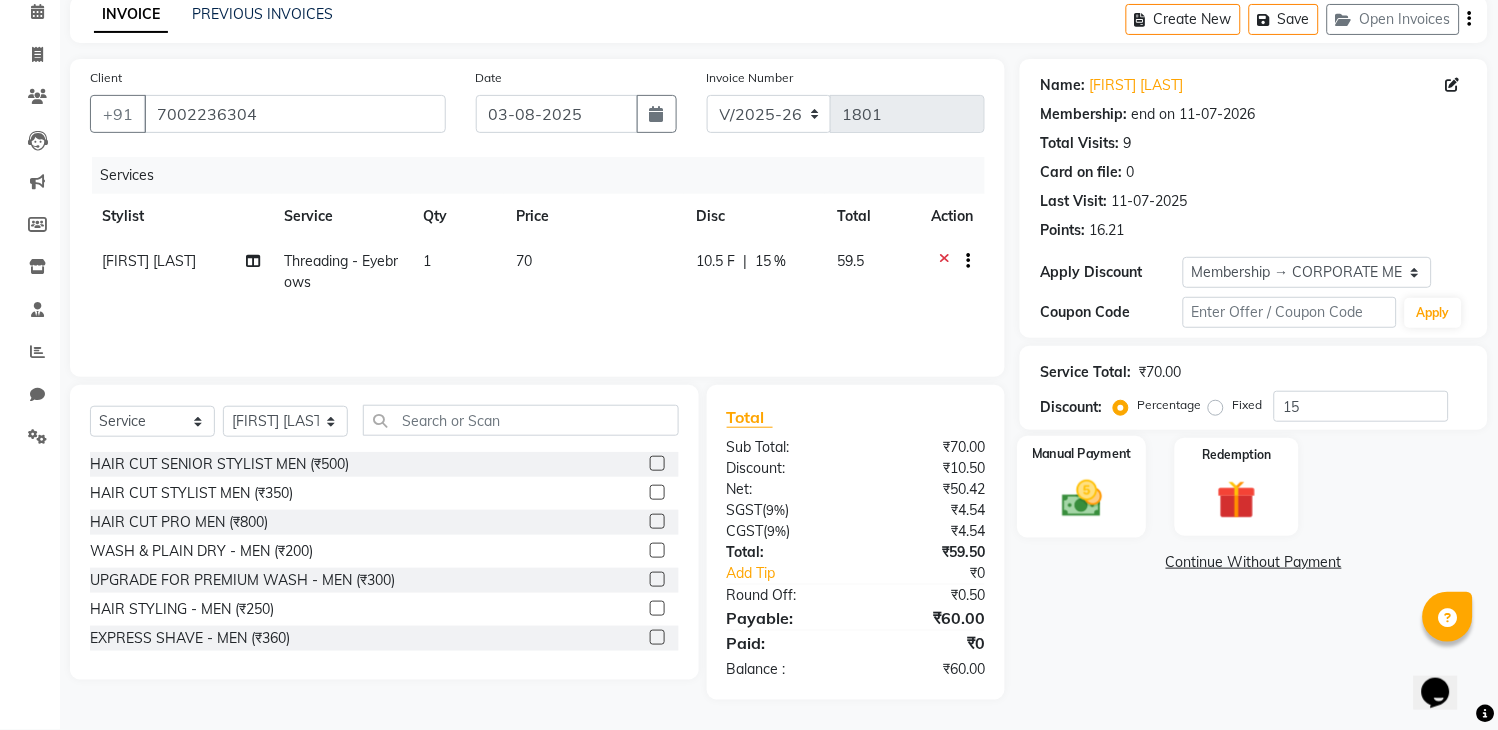 click 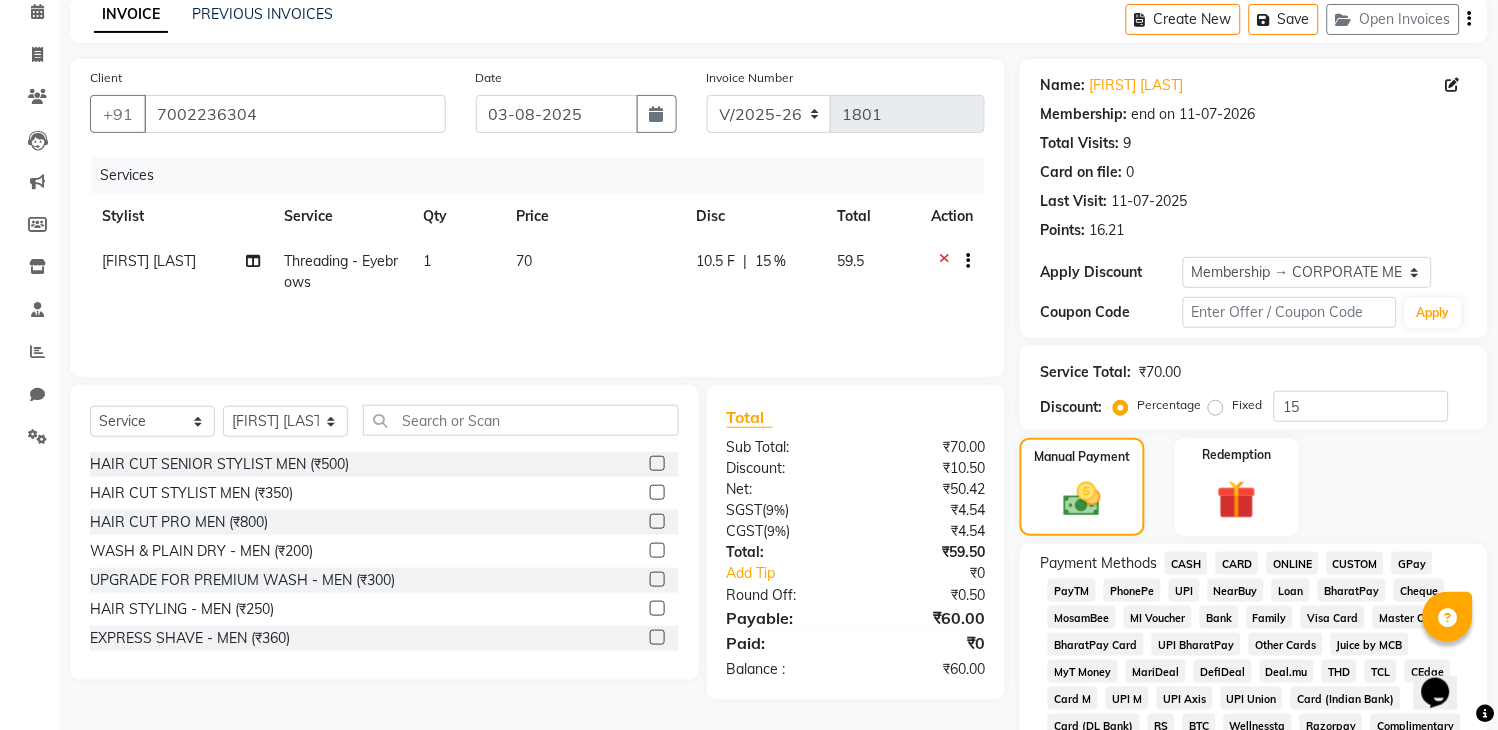 click on "Payment Methods  CASH   CARD   ONLINE   CUSTOM   GPay   PayTM   PhonePe   UPI   NearBuy   Loan   BharatPay   Cheque   MosamBee   MI Voucher   Bank   Family   Visa Card   Master Card   BharatPay Card   UPI BharatPay   Other Cards   Juice by MCB   MyT Money   MariDeal   DefiDeal   Deal.mu   THD   TCL   CEdge   Card M   UPI M   UPI Axis   UPI Union   Card (Indian Bank)   Card (DL Bank)   RS   BTC   Wellnessta   Razorpay   Complimentary   Nift   Spa Finder   Spa Week   Venmo   BFL   LoanTap   SaveIN   GMoney   ATH Movil   On Account   Chamber Gift Card   Trade   Comp   Donation   Card on File   Envision   BRAC Card   City Card   bKash   Credit Card   Debit Card   Shoutlo   LUZO   Jazz Cash   AmEx   Discover   Tabby   Online W   Room Charge   Room Charge USD   Room Charge Euro   Room Charge EGP   Room Charge GBP   Bajaj Finserv   Bad Debts   Card: IDFC   Card: IOB   Coupon   Gcash   PayMaya   Instamojo   COnline   UOnline   SOnline   SCard   Paypal   PPR   PPV   PPC   PPN   PPG   PPE   CAMP   Benefit   ATH Movil" 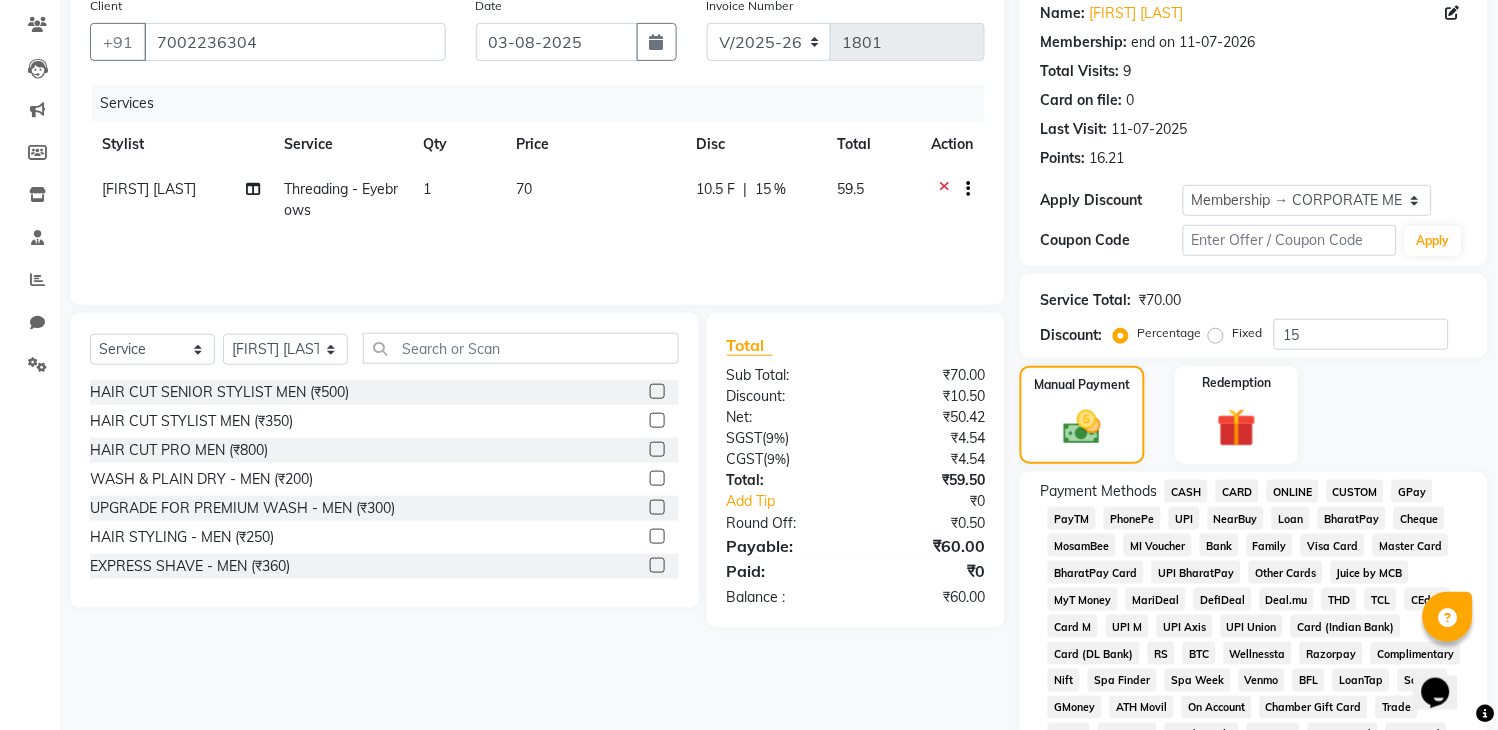 scroll, scrollTop: 202, scrollLeft: 0, axis: vertical 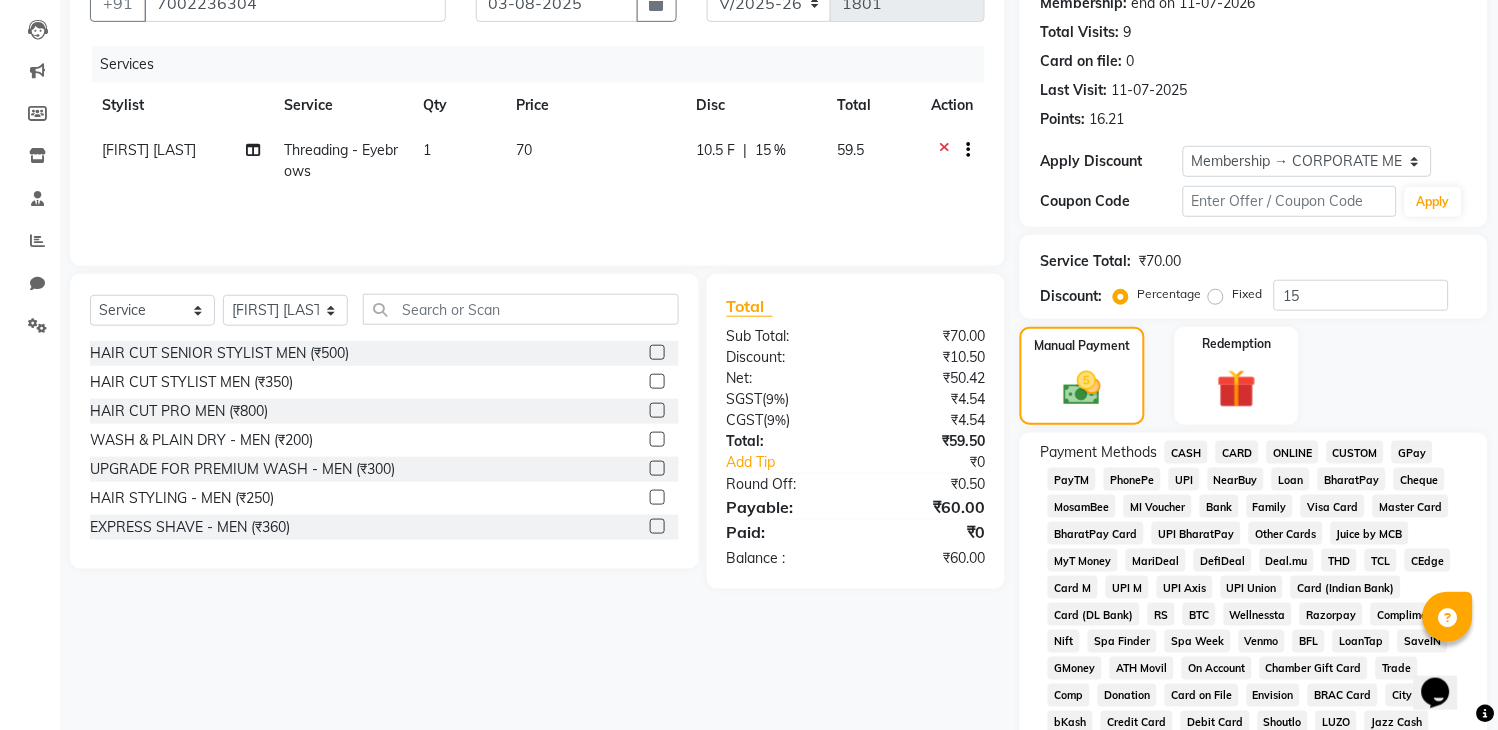 click on "GPay" 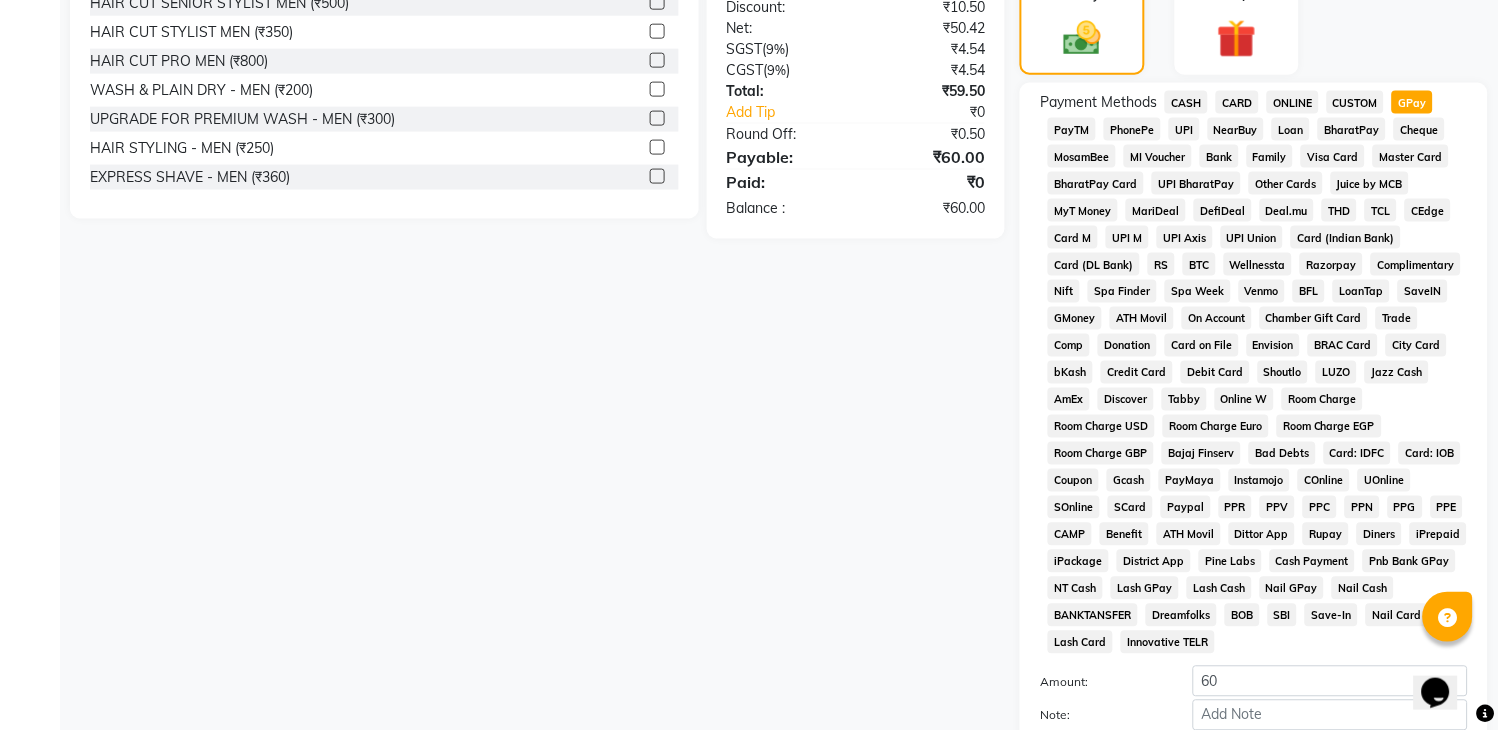 scroll, scrollTop: 746, scrollLeft: 0, axis: vertical 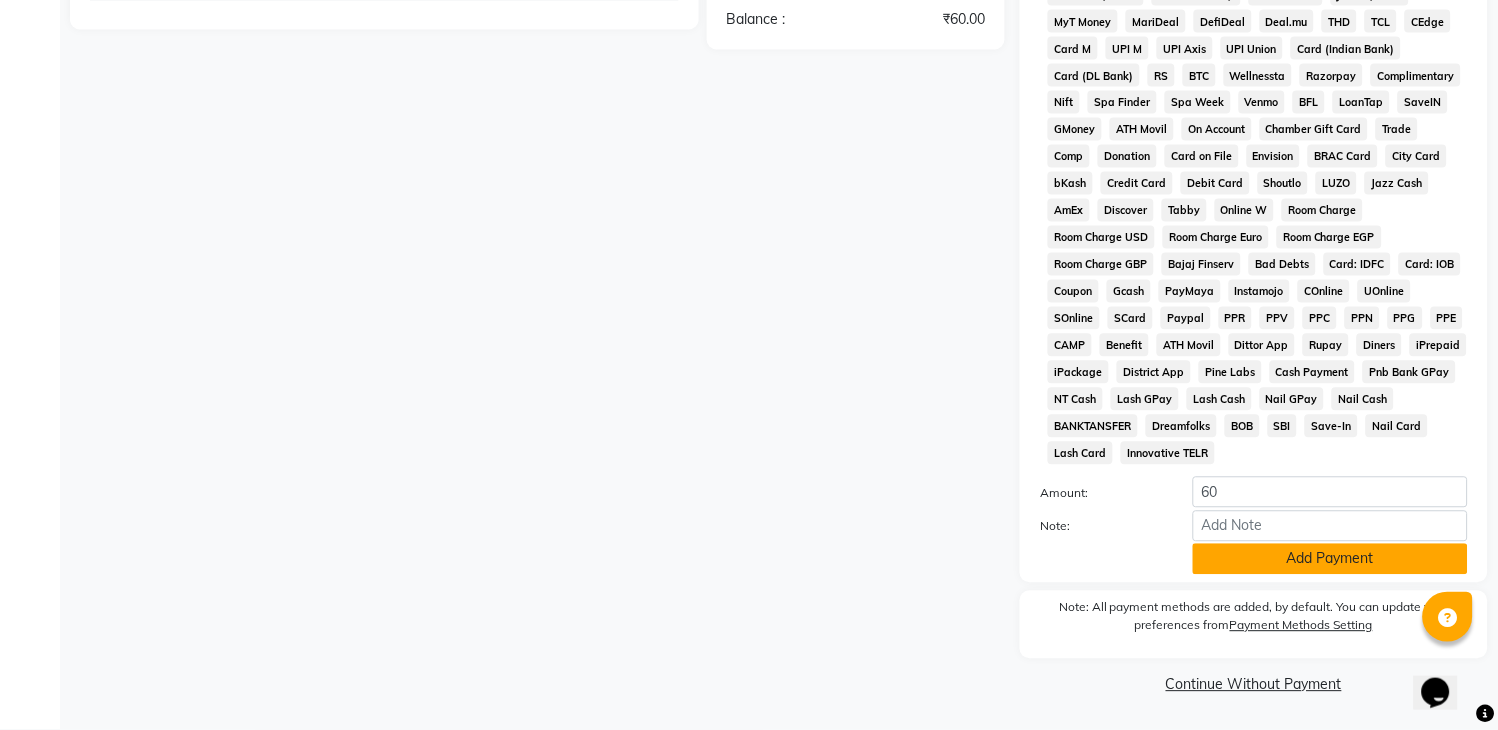 click on "Add Payment" 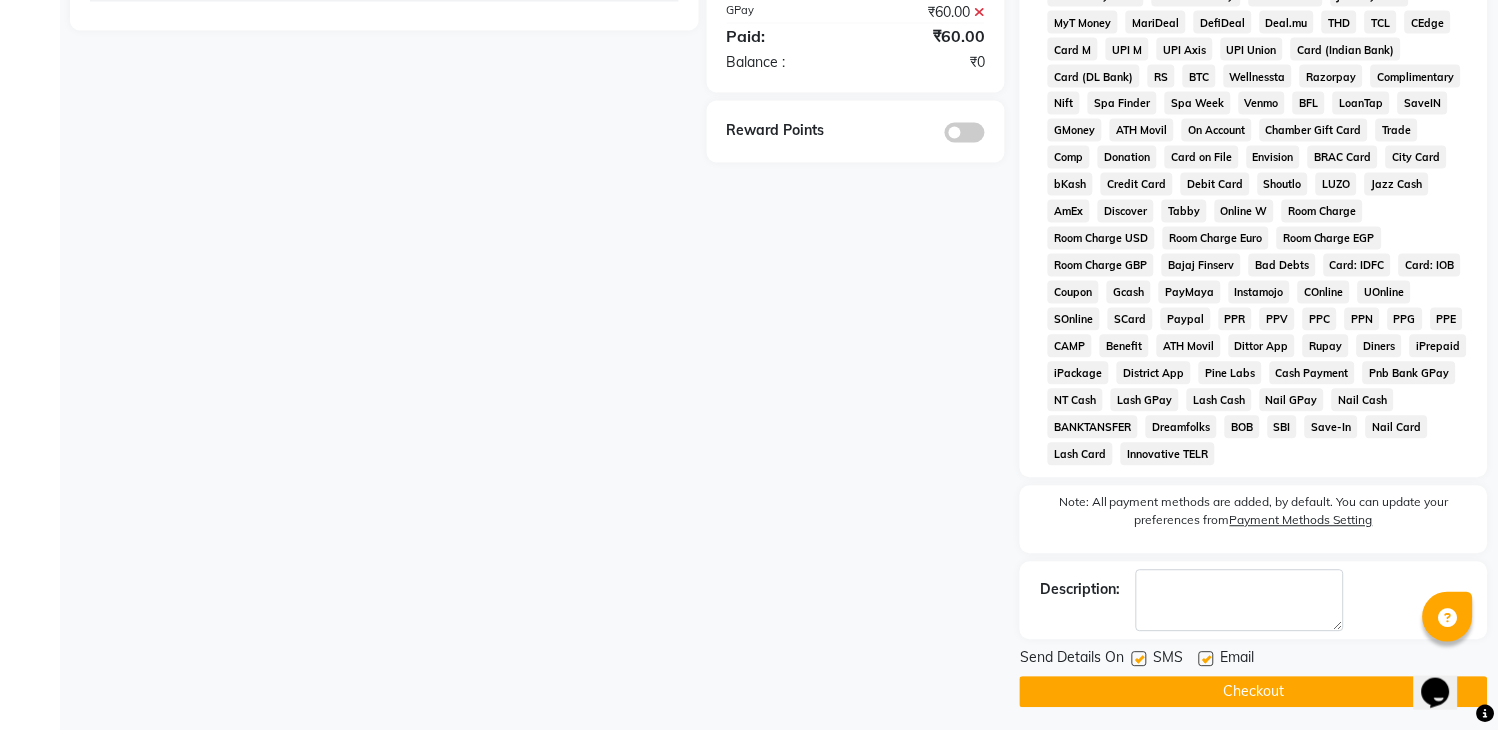 scroll, scrollTop: 753, scrollLeft: 0, axis: vertical 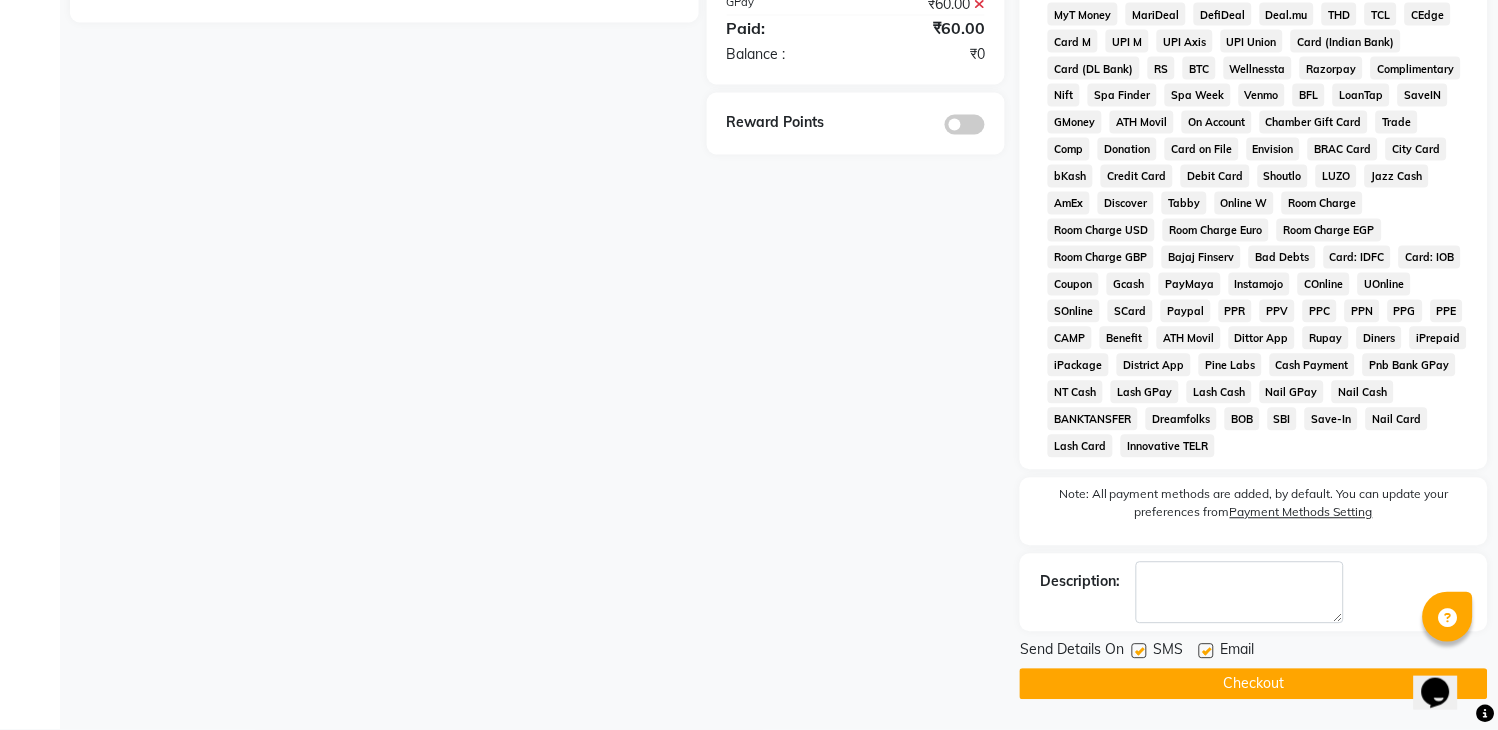 click on "Checkout" 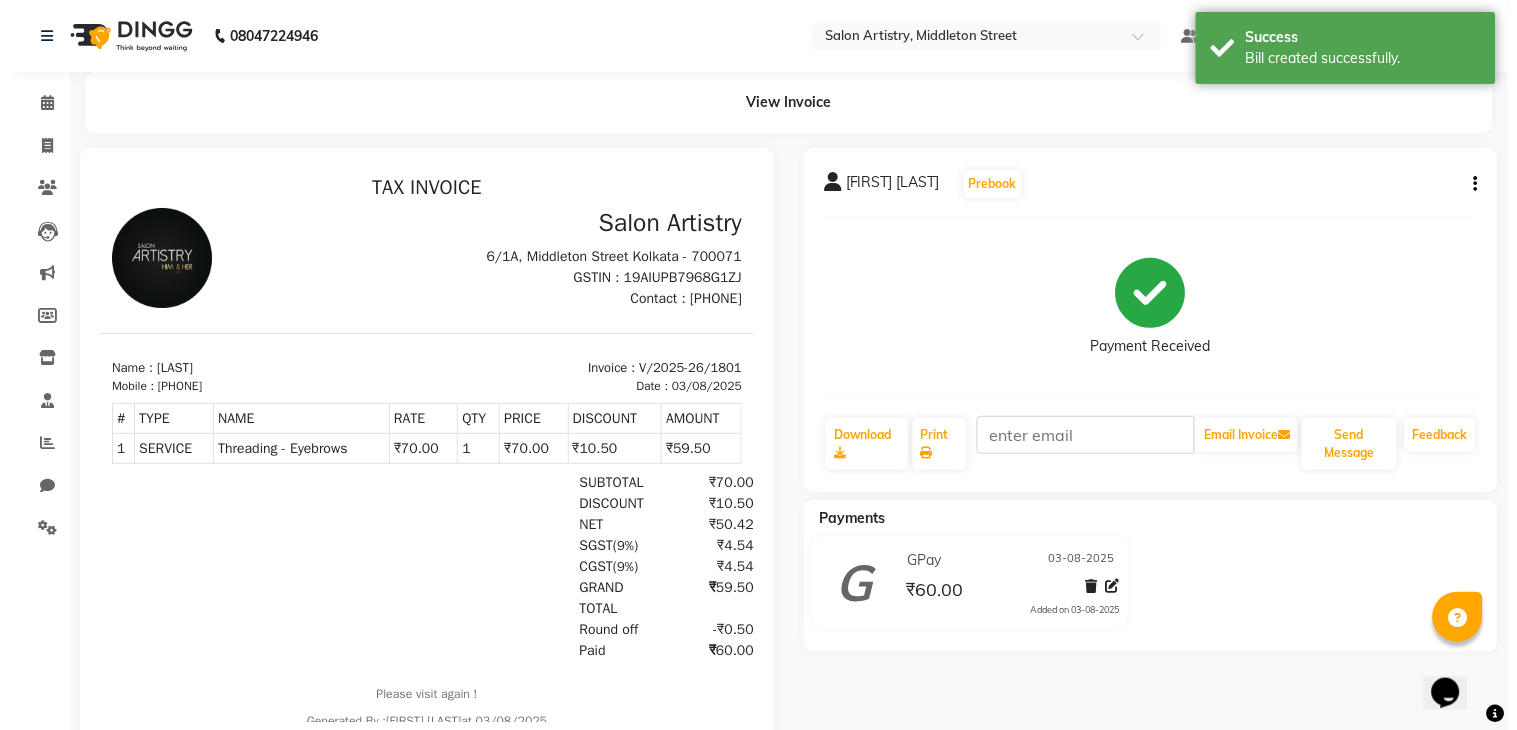 scroll, scrollTop: 0, scrollLeft: 0, axis: both 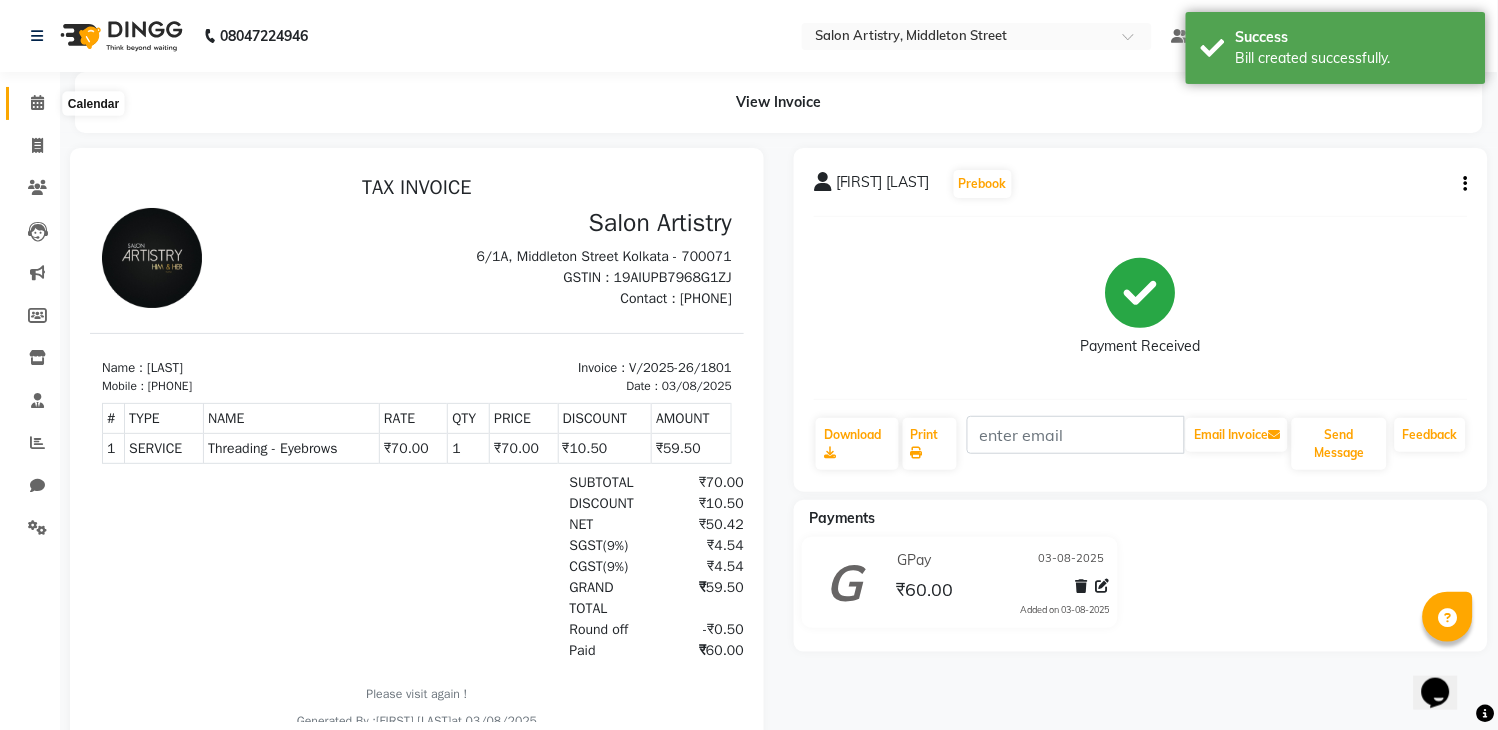 click 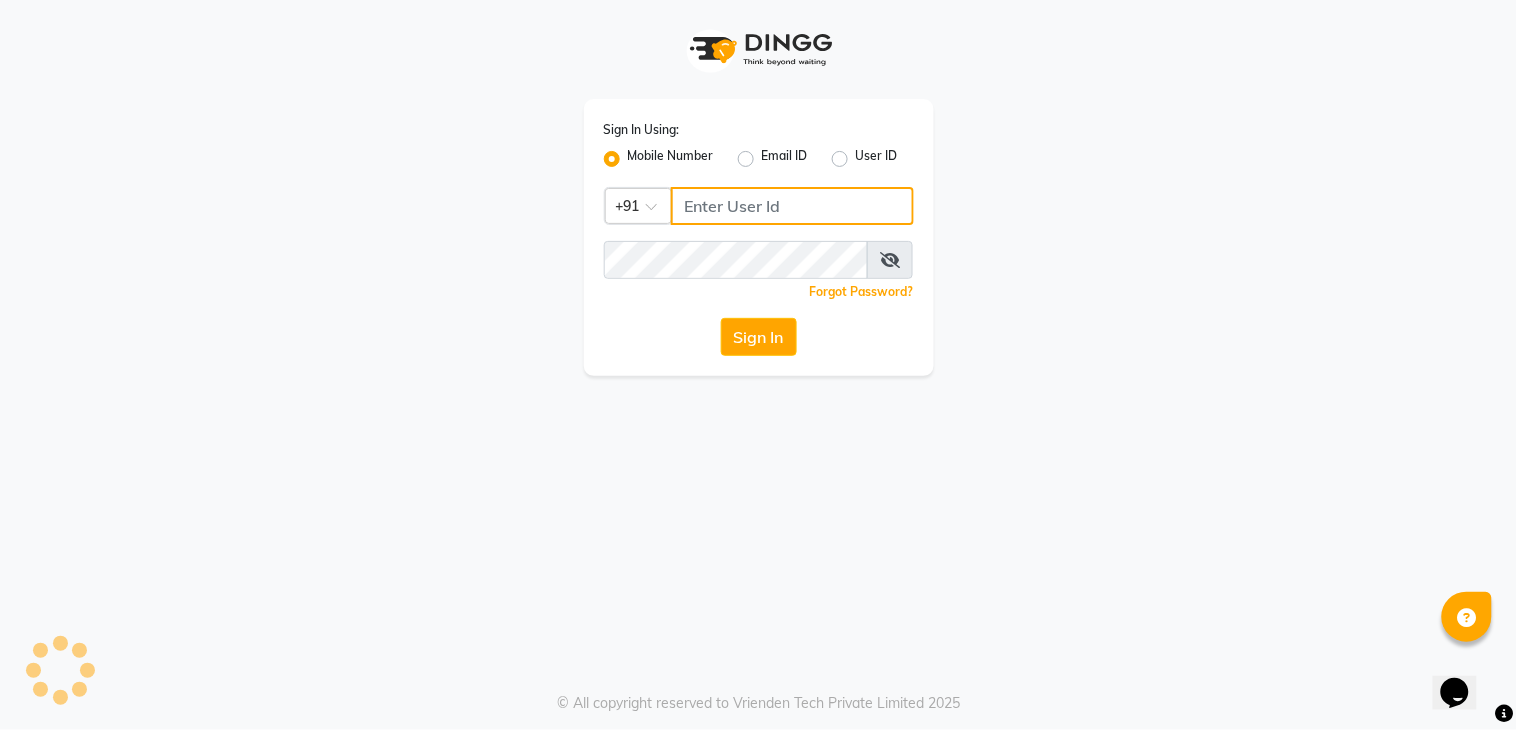 type on "7278274131" 